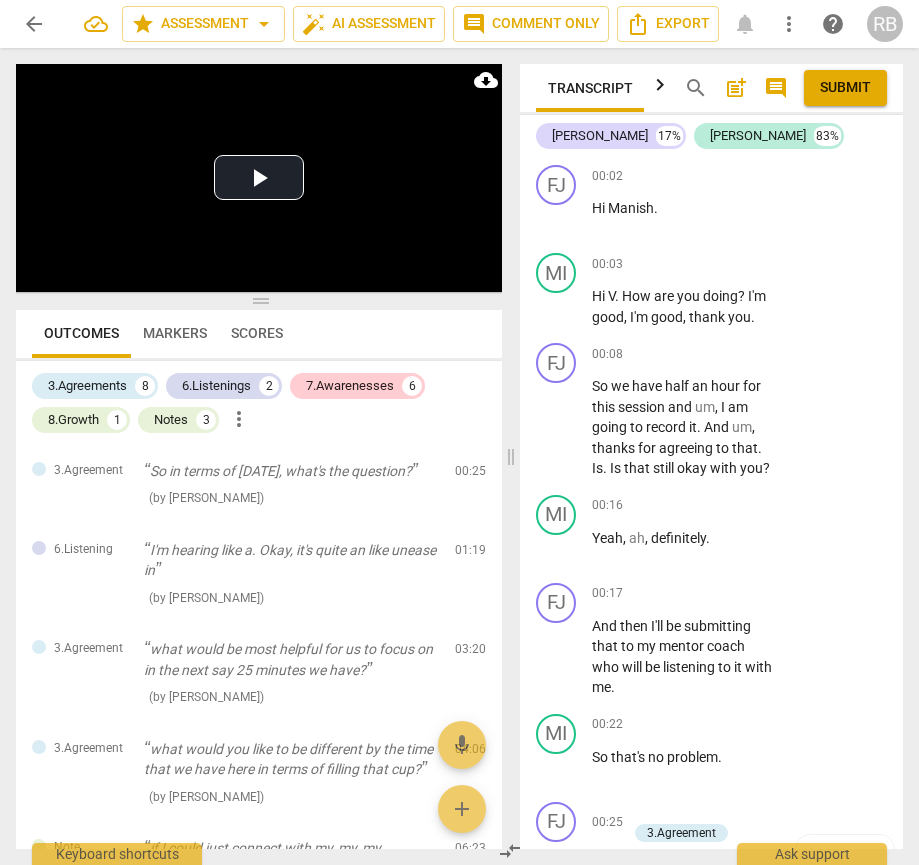 scroll, scrollTop: 0, scrollLeft: 0, axis: both 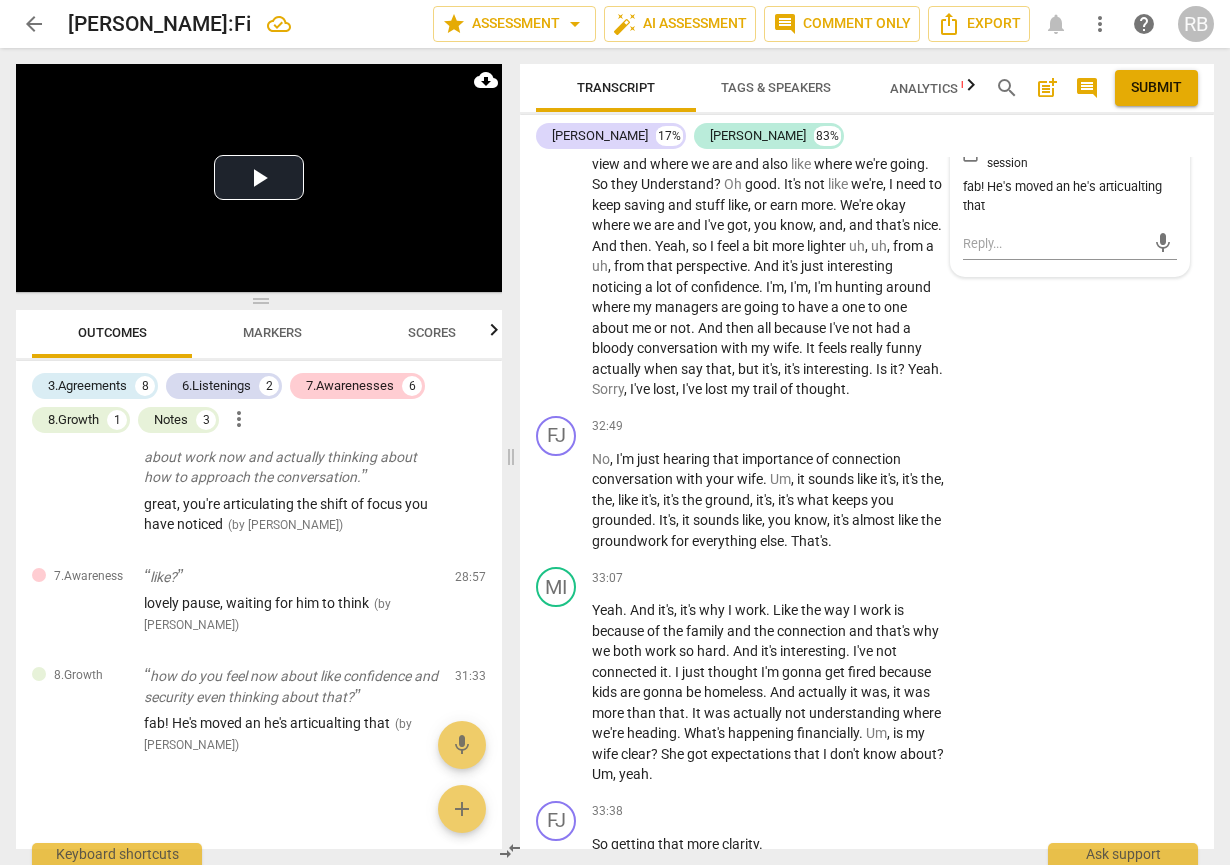 drag, startPoint x: 1064, startPoint y: 286, endPoint x: 1059, endPoint y: 301, distance: 15.811388 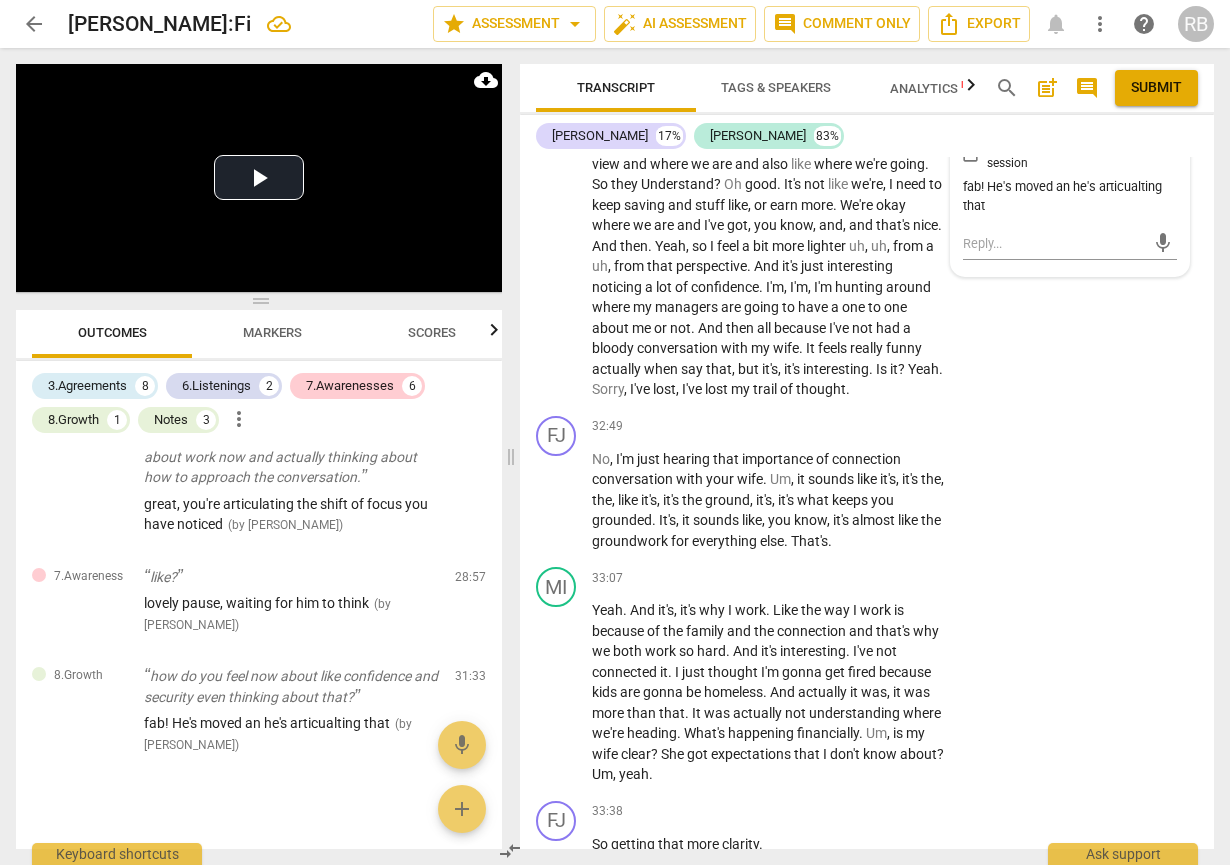 click on "fab! He's moved an he's articualting that" at bounding box center [1070, 197] 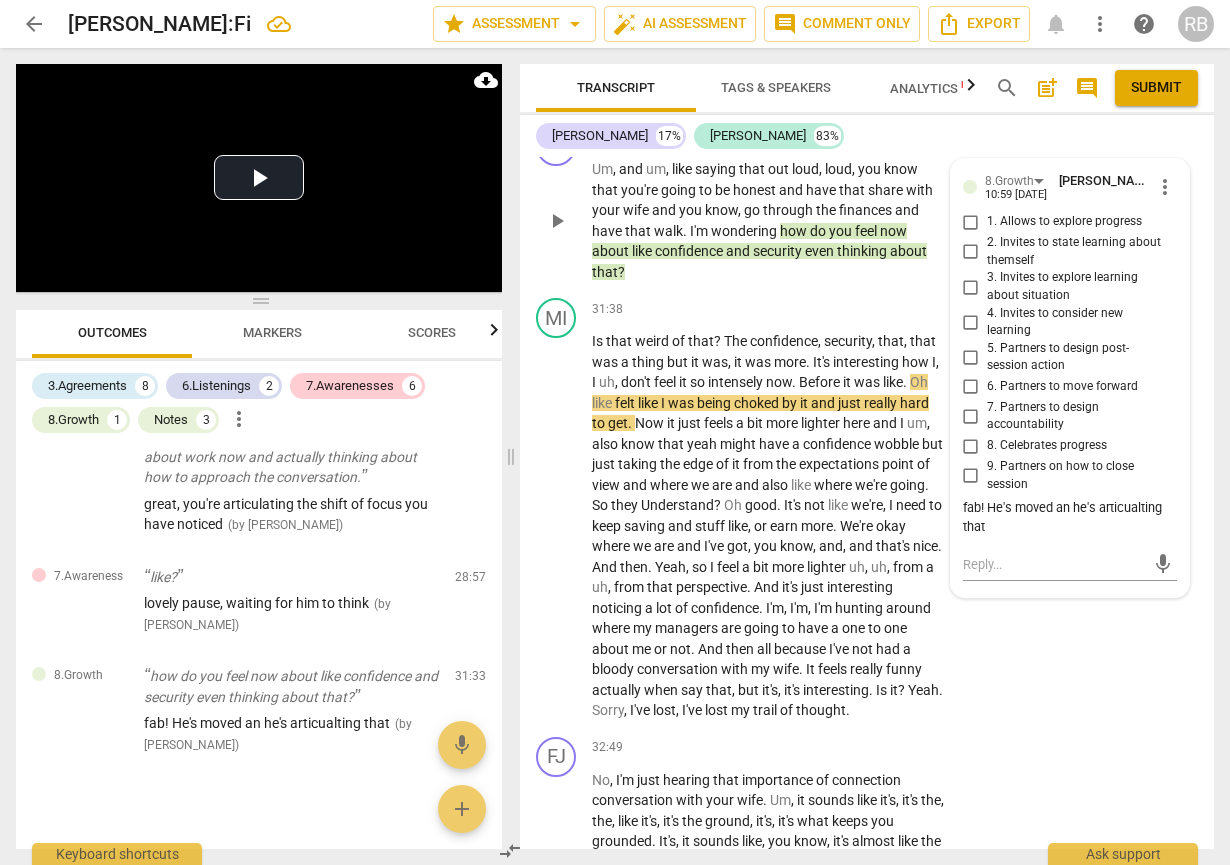 scroll, scrollTop: 12833, scrollLeft: 0, axis: vertical 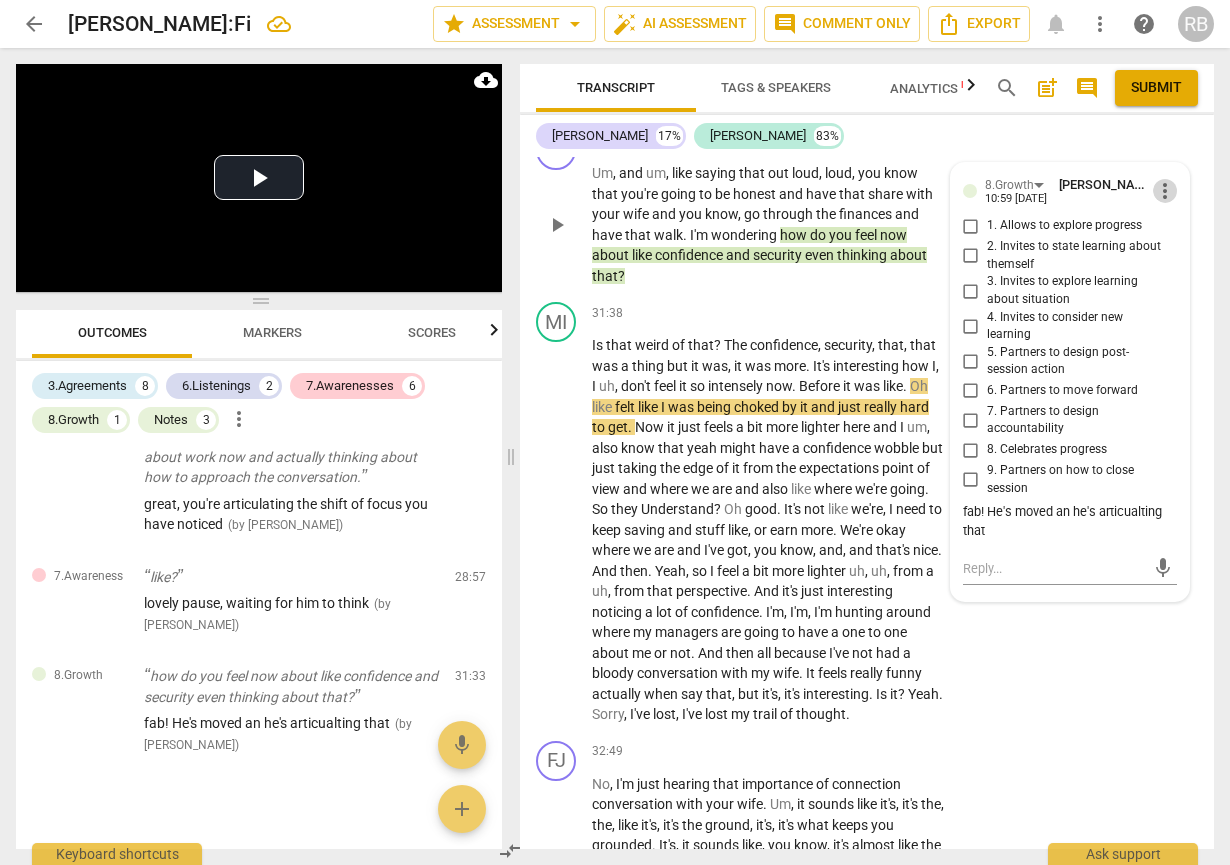 click on "more_vert" at bounding box center [1165, 191] 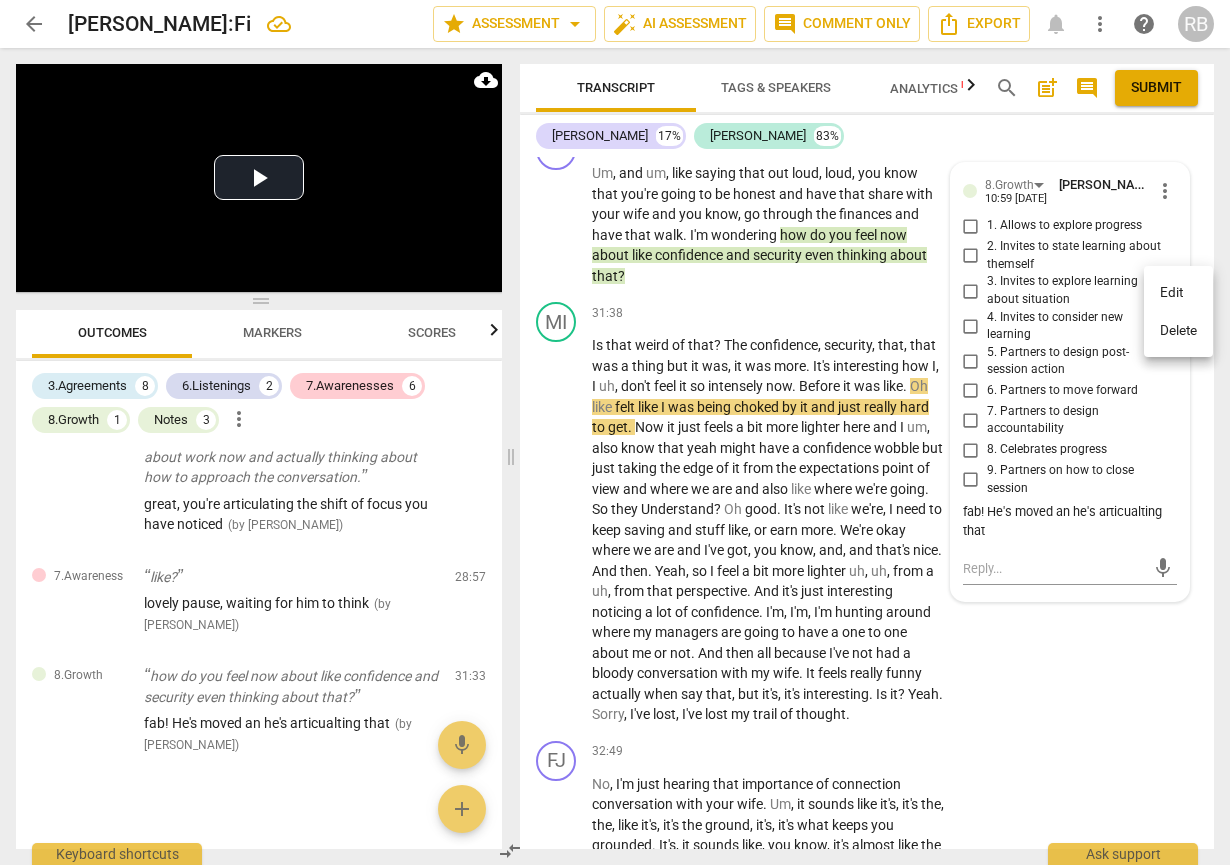 click on "Edit" at bounding box center [1178, 293] 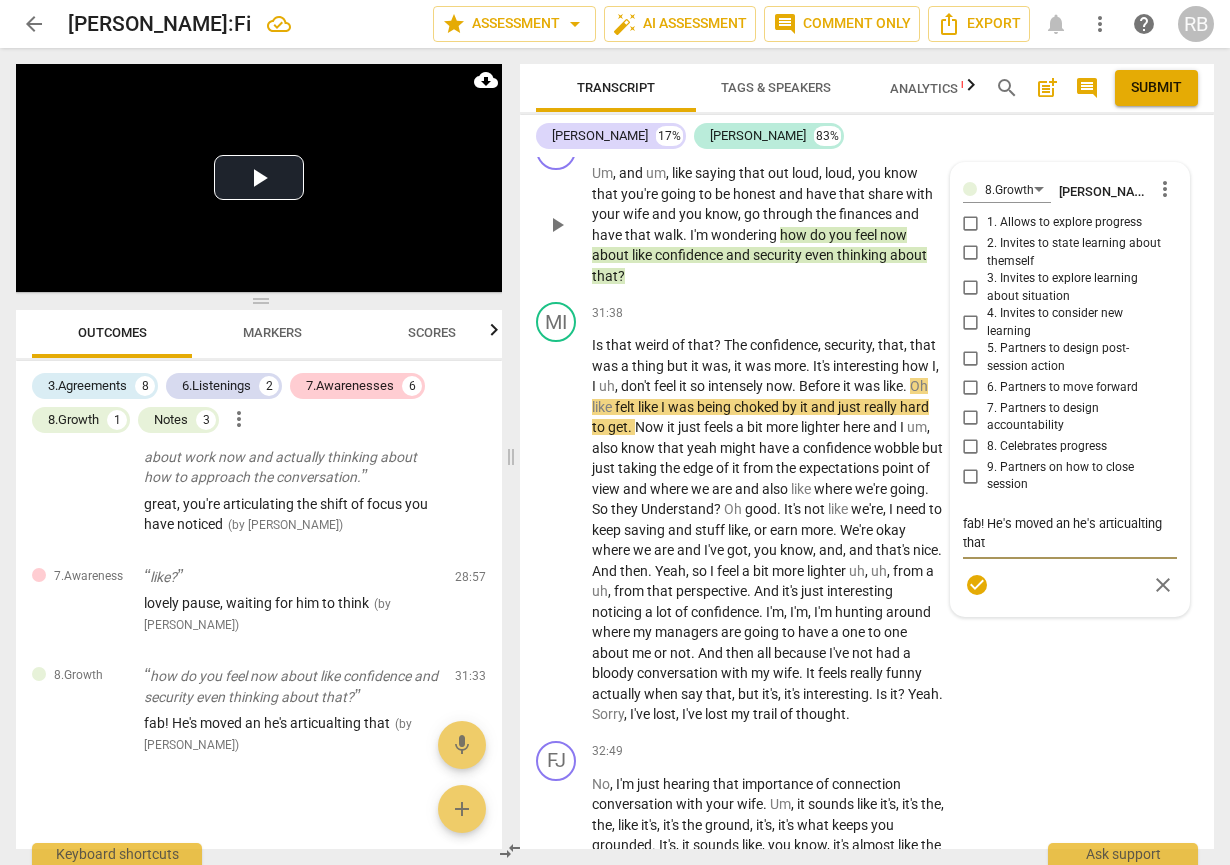 click on "fab! He's moved an he's articualting that" at bounding box center [1070, 533] 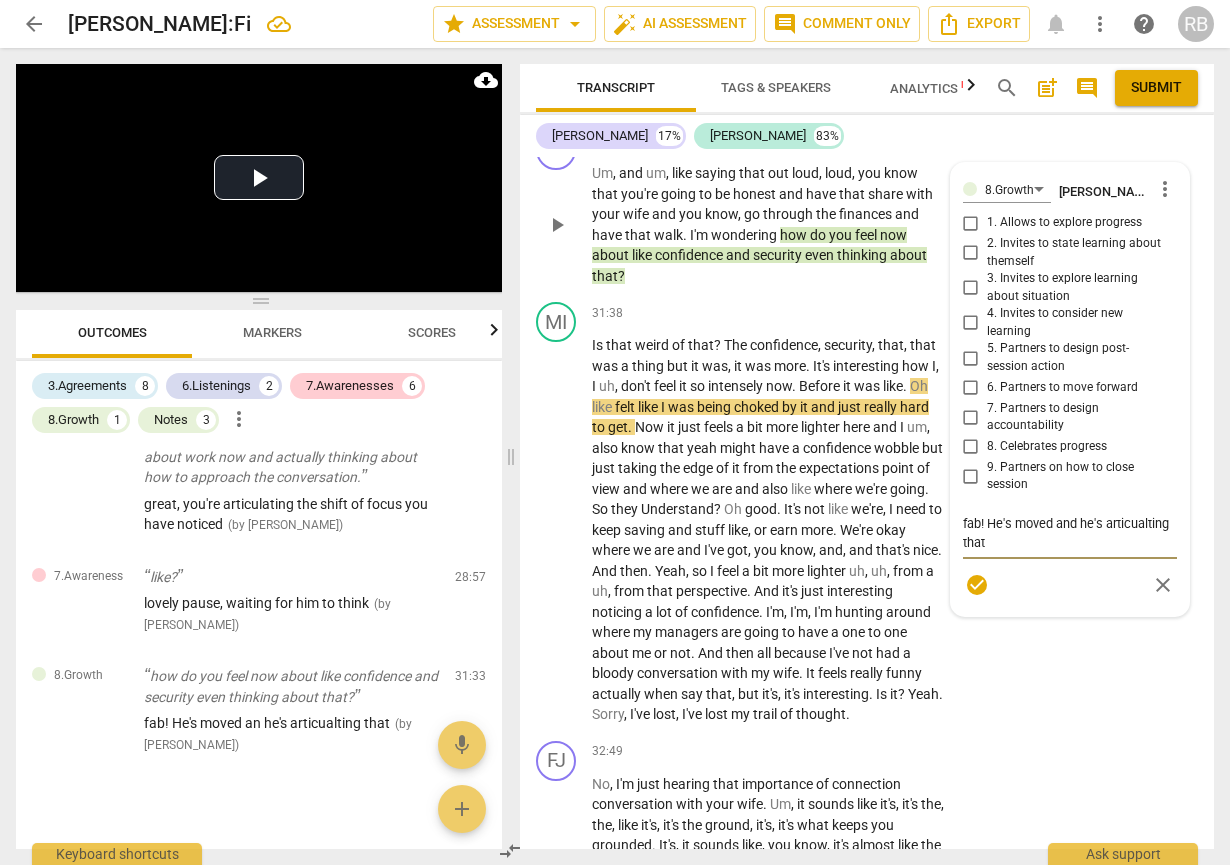 click on "fab! He's moved and he's articualting that" at bounding box center (1070, 533) 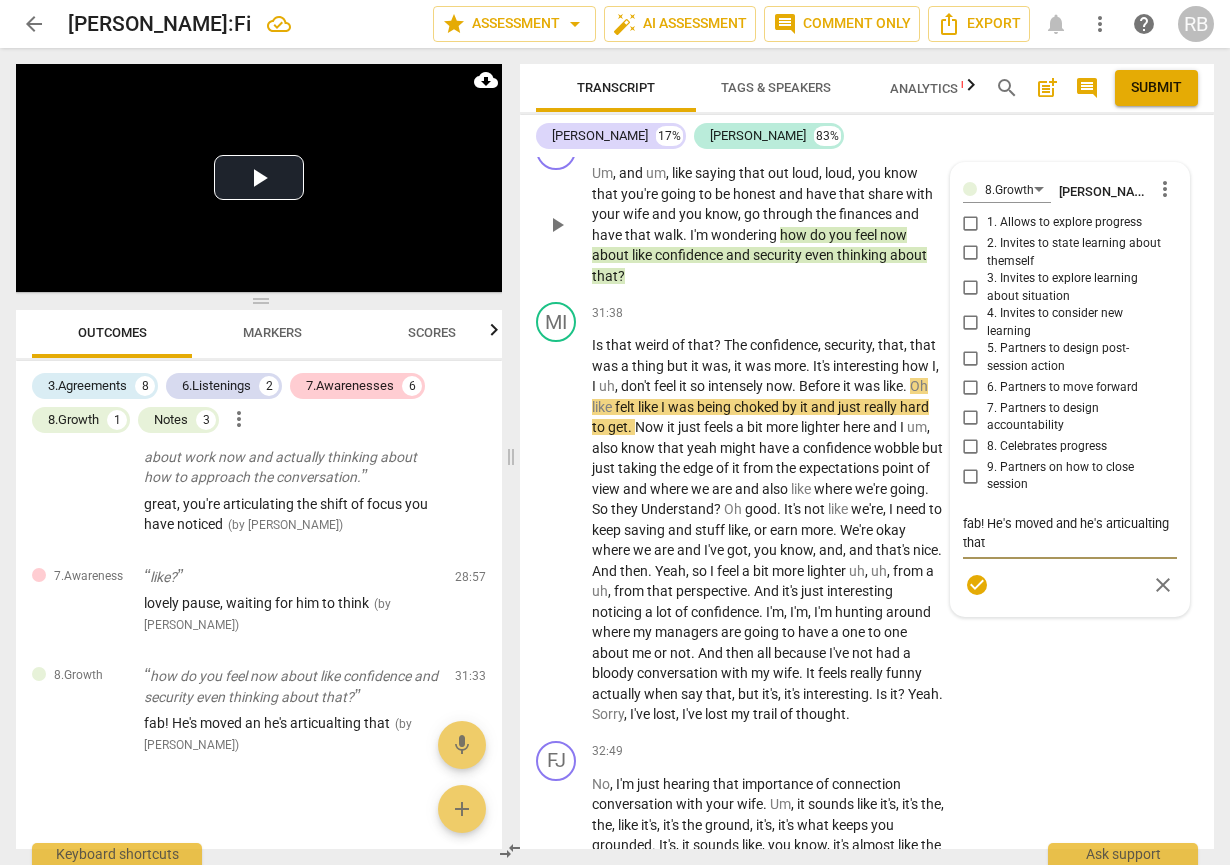 type on "fab! He's moved and he's articulting that" 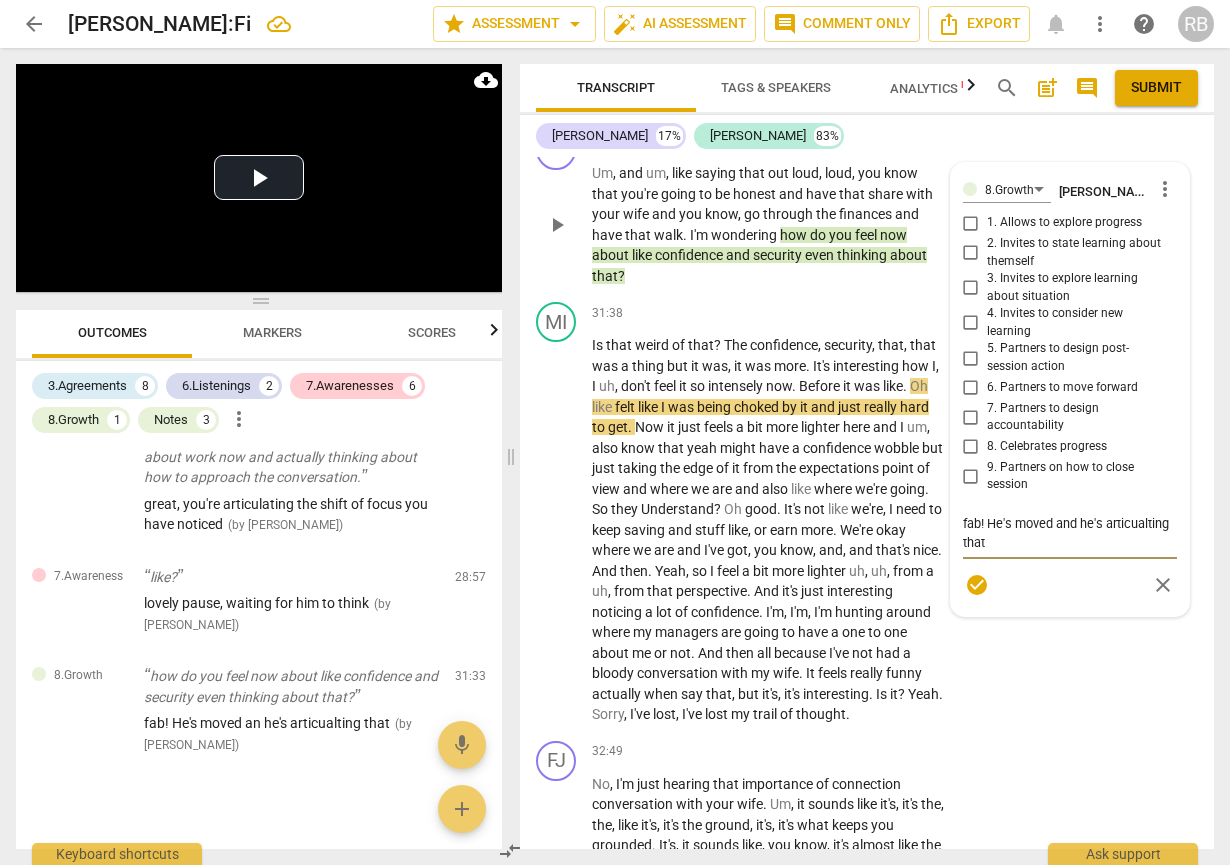 type on "fab! He's moved and he's articulting that" 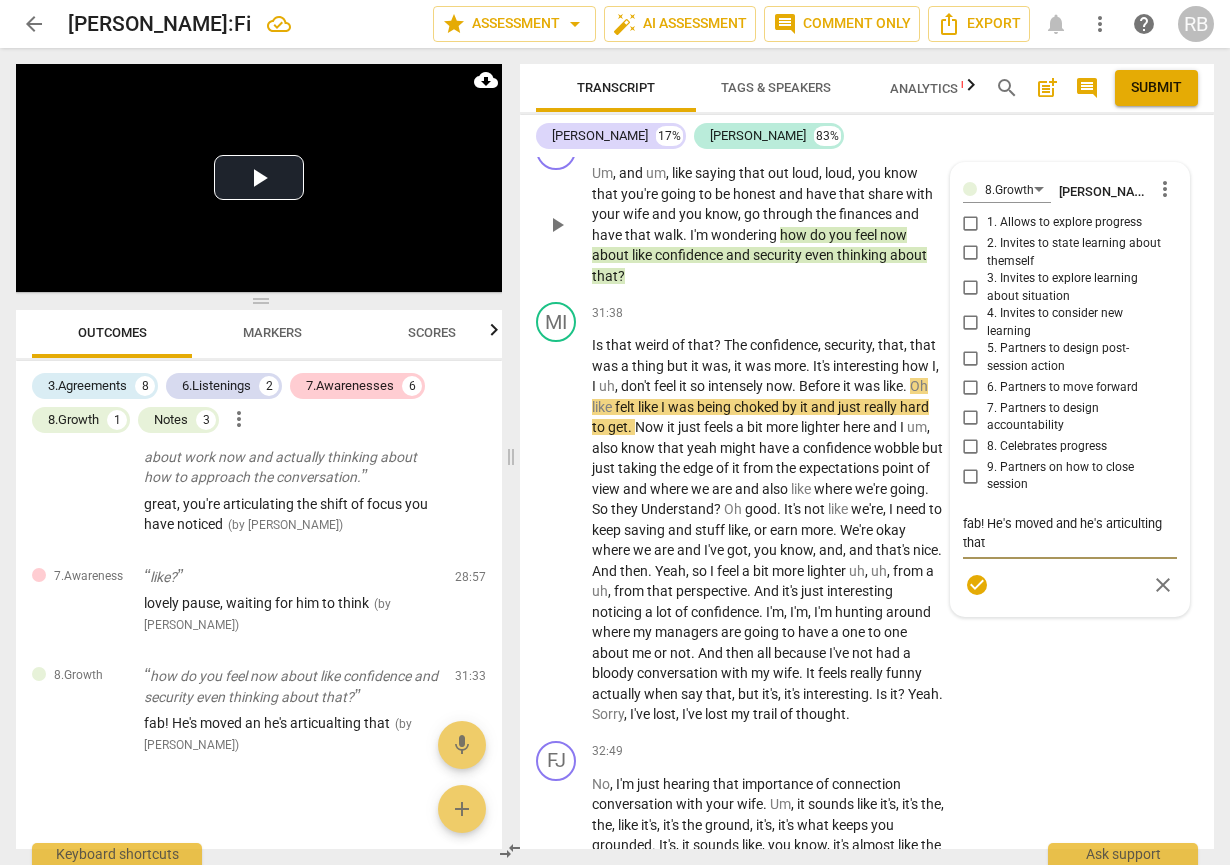 type on "fab! He's moved and he's articulating that" 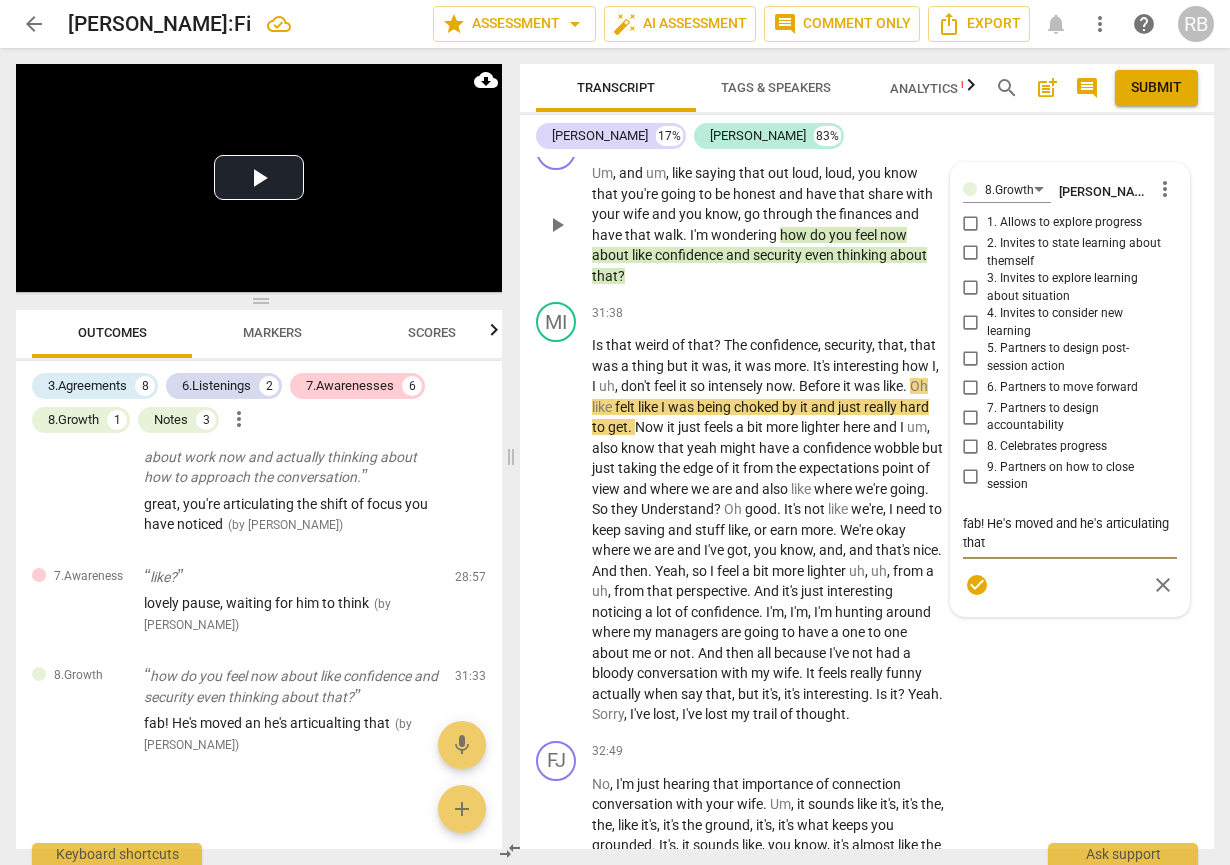 type on "fab! He's moved and he's articulating that" 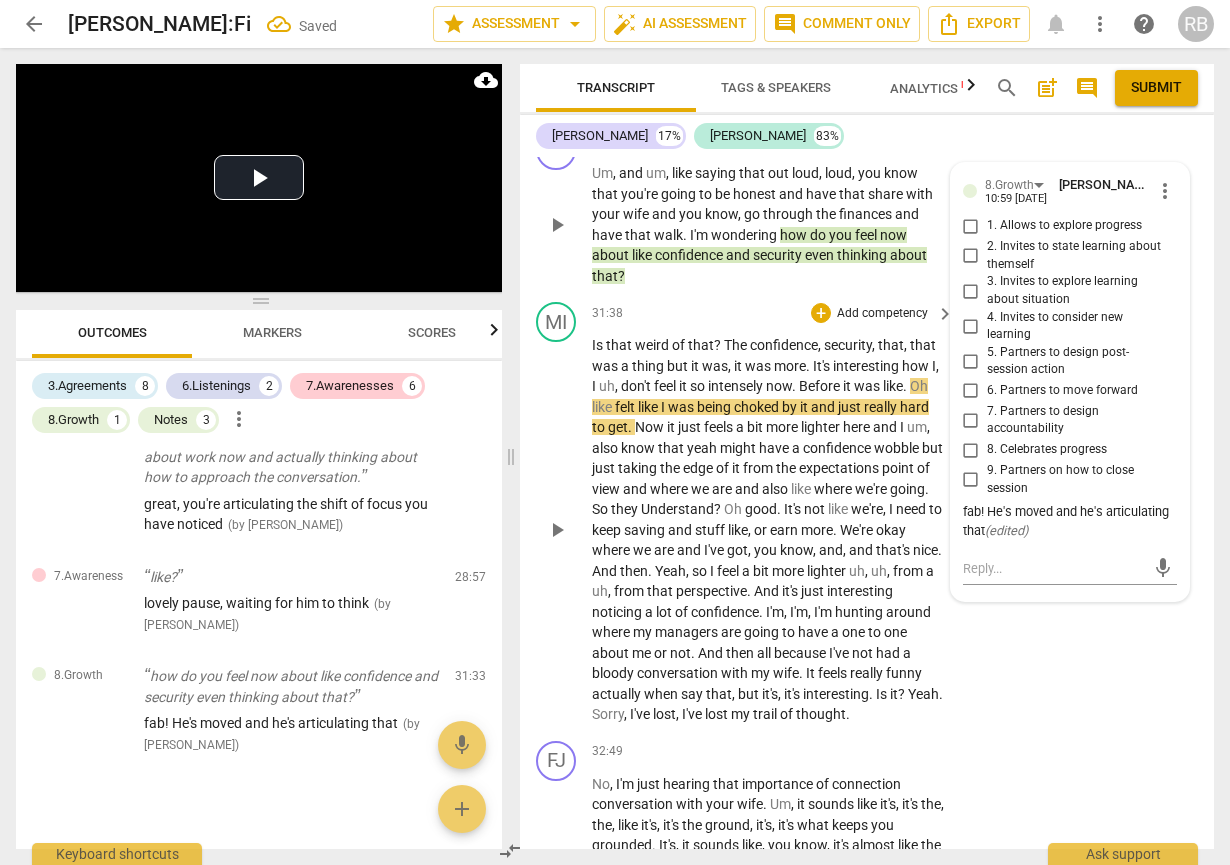 click on "play_arrow" at bounding box center [557, 530] 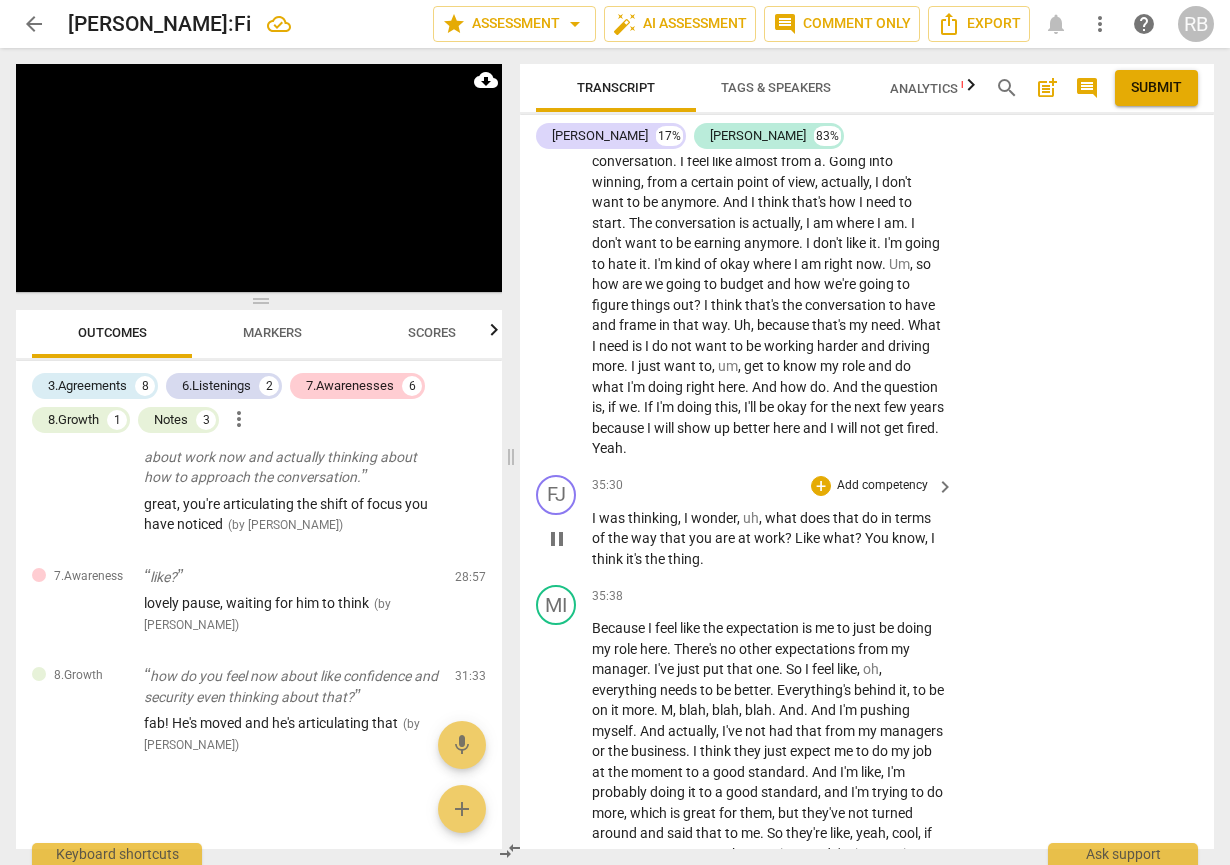 scroll, scrollTop: 14415, scrollLeft: 0, axis: vertical 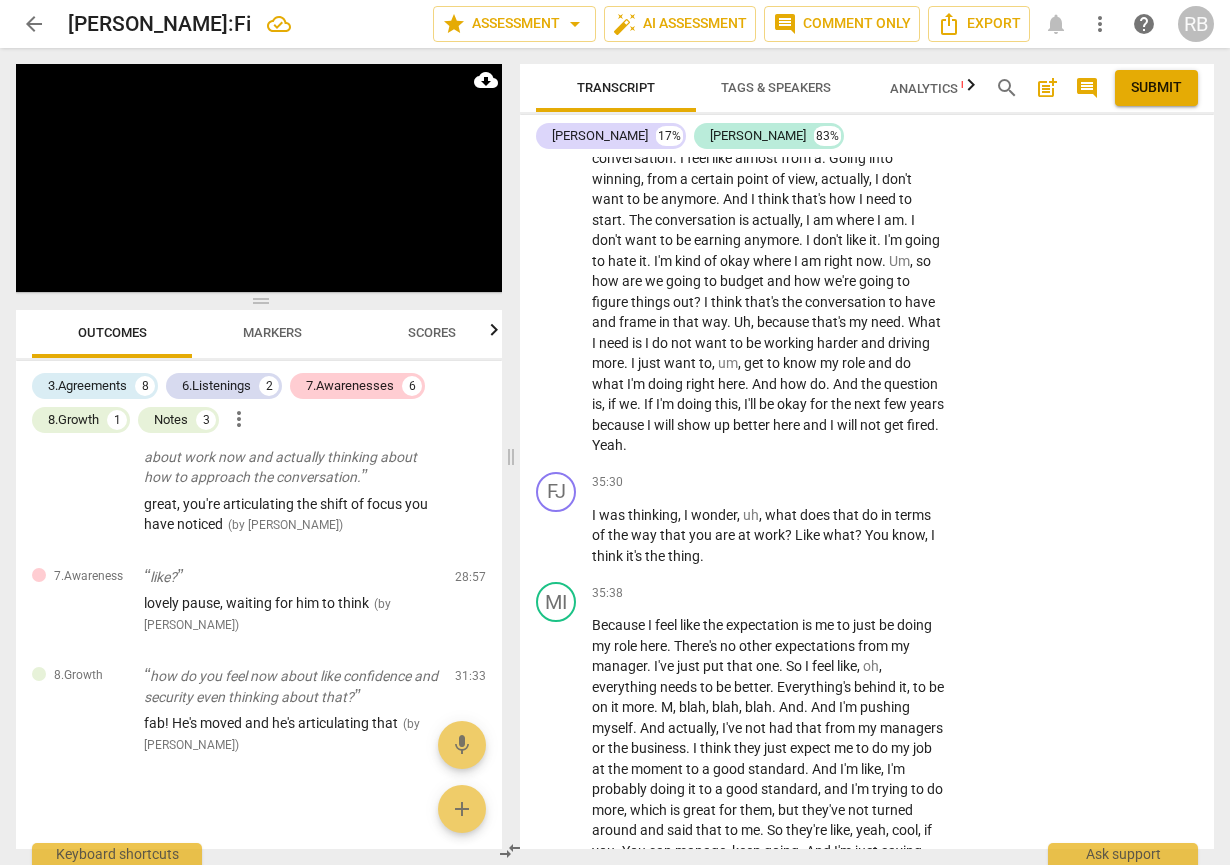 click on "this" at bounding box center (726, 404) 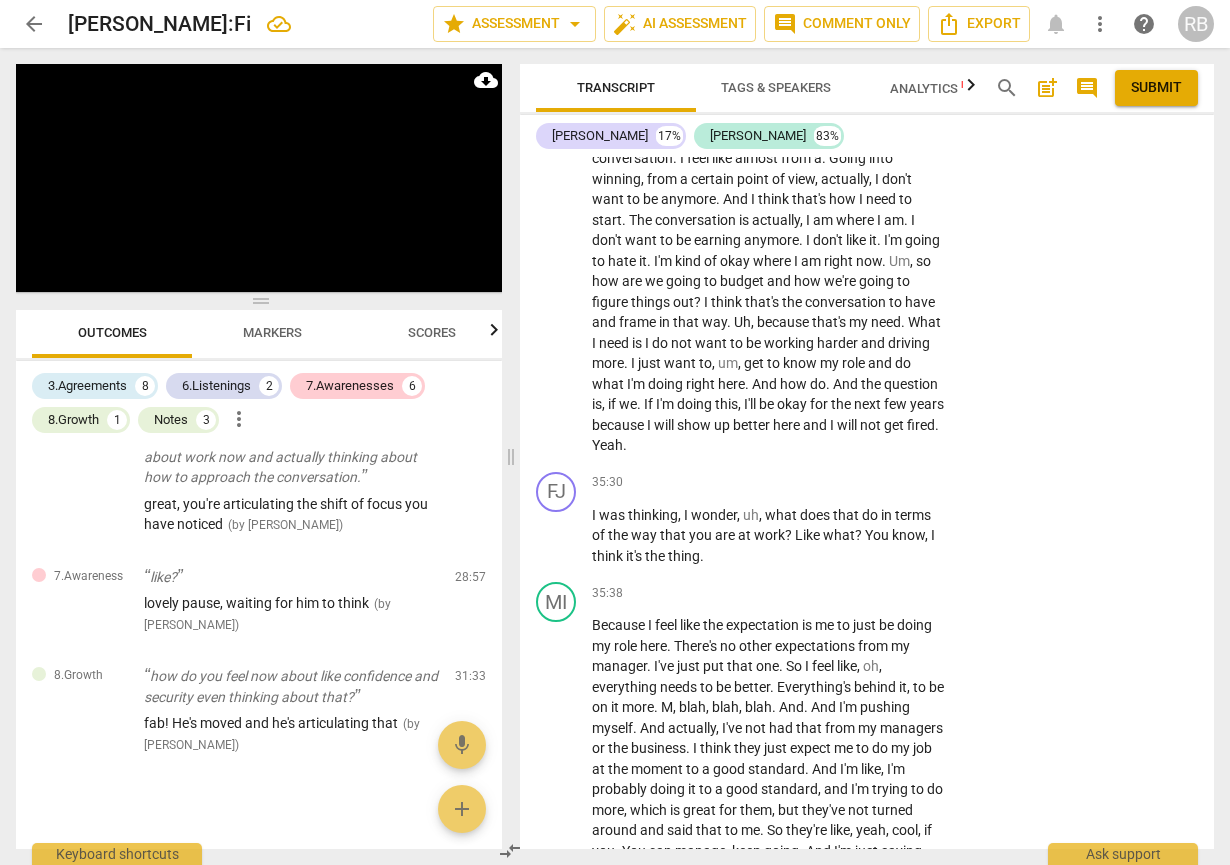click on "this" at bounding box center (726, 404) 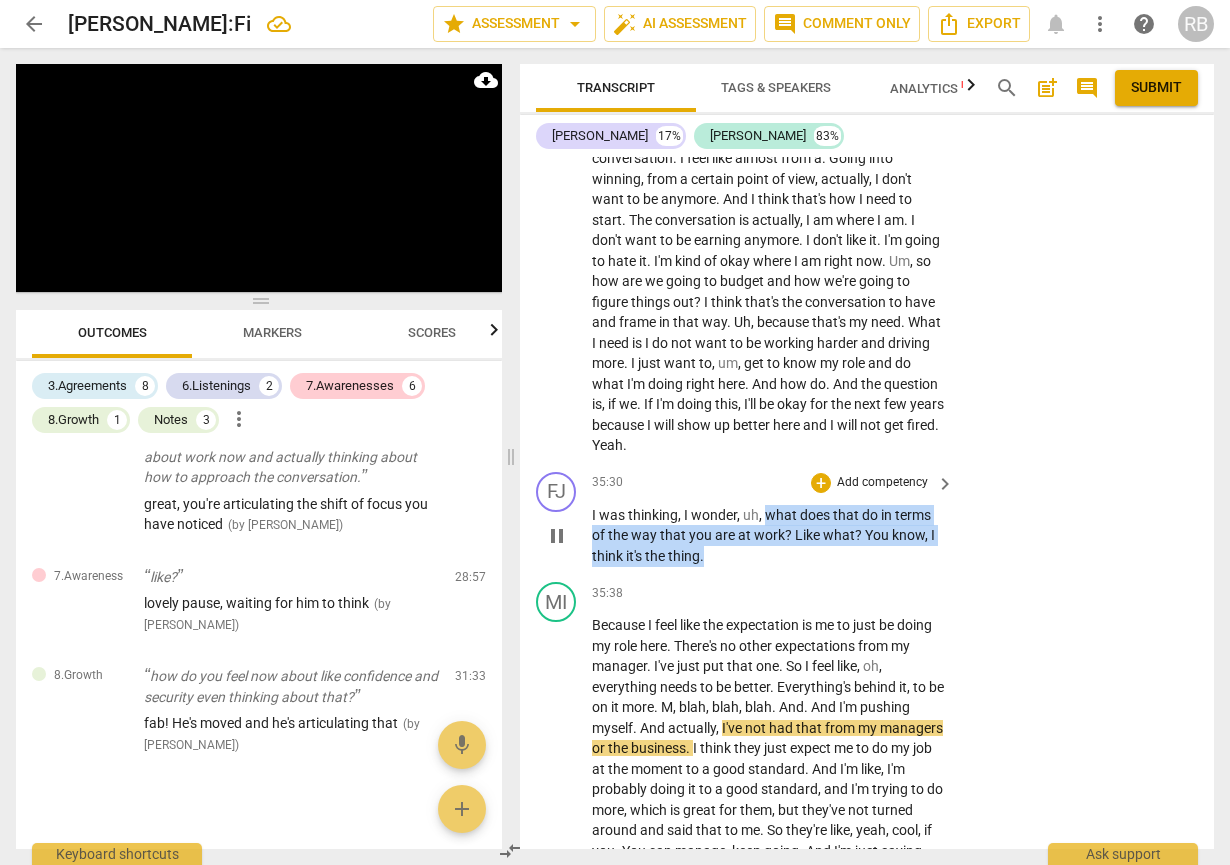 drag, startPoint x: 765, startPoint y: 640, endPoint x: 786, endPoint y: 675, distance: 40.81666 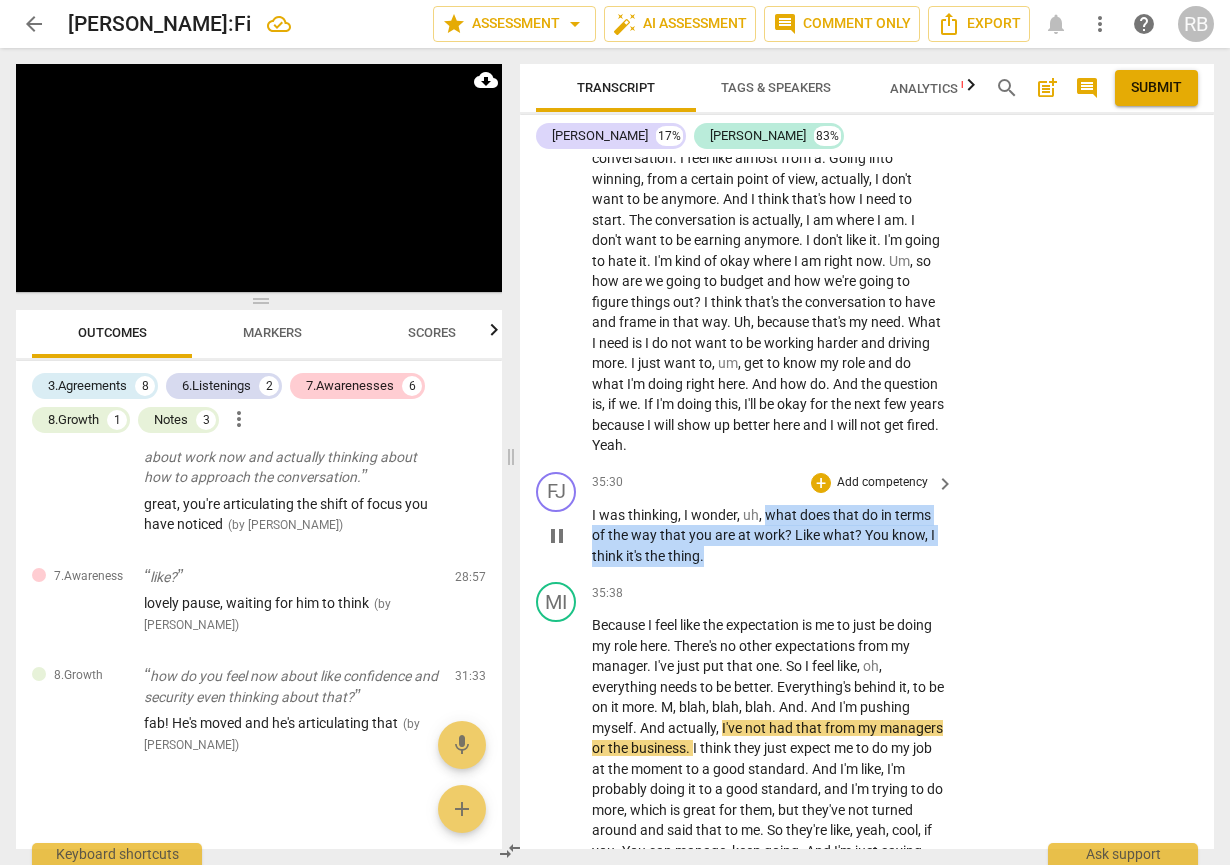 click on "I   was   thinking ,   I   wonder ,   uh ,   what   does   that   do   in   terms   of   the   way   that   you   are   at   work ?   Like   what ?   You   know ,   I   think   it's   the   thing ." at bounding box center (768, 536) 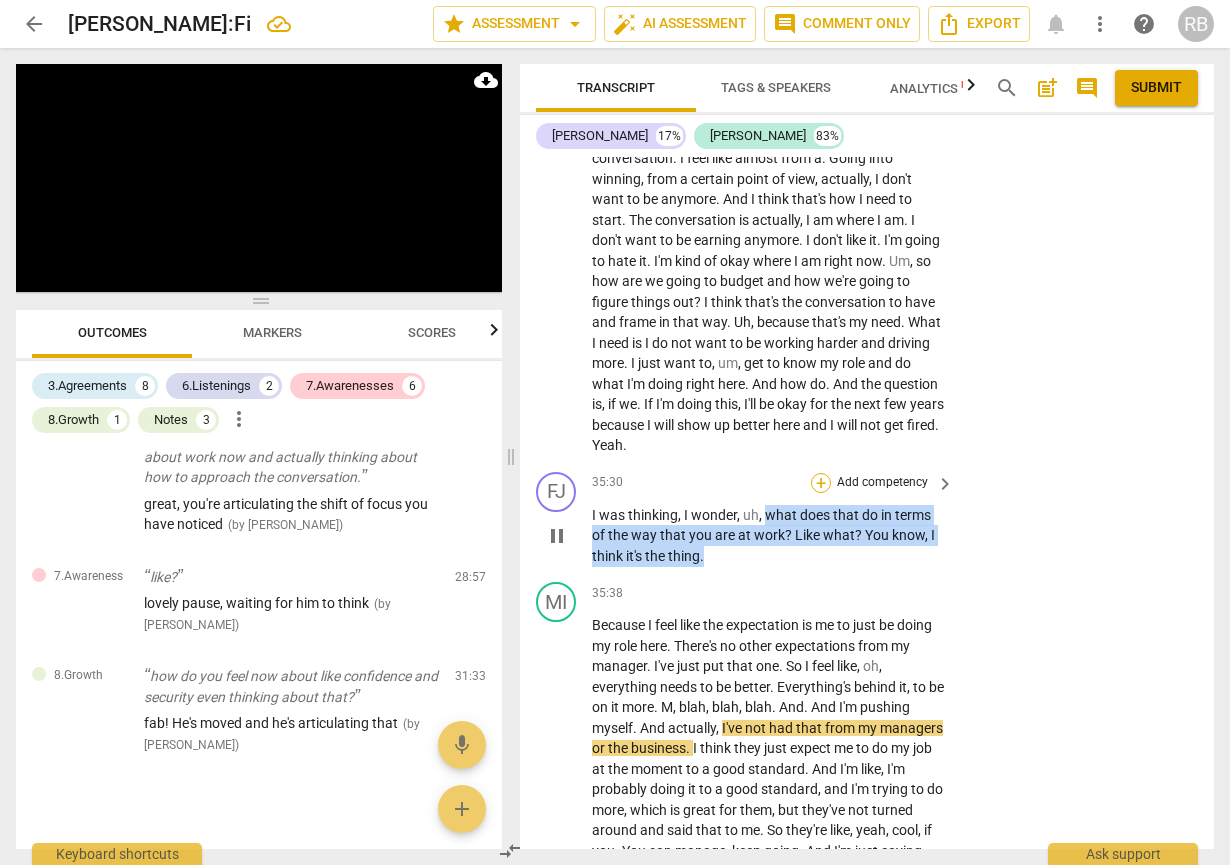 scroll, scrollTop: 15121, scrollLeft: 0, axis: vertical 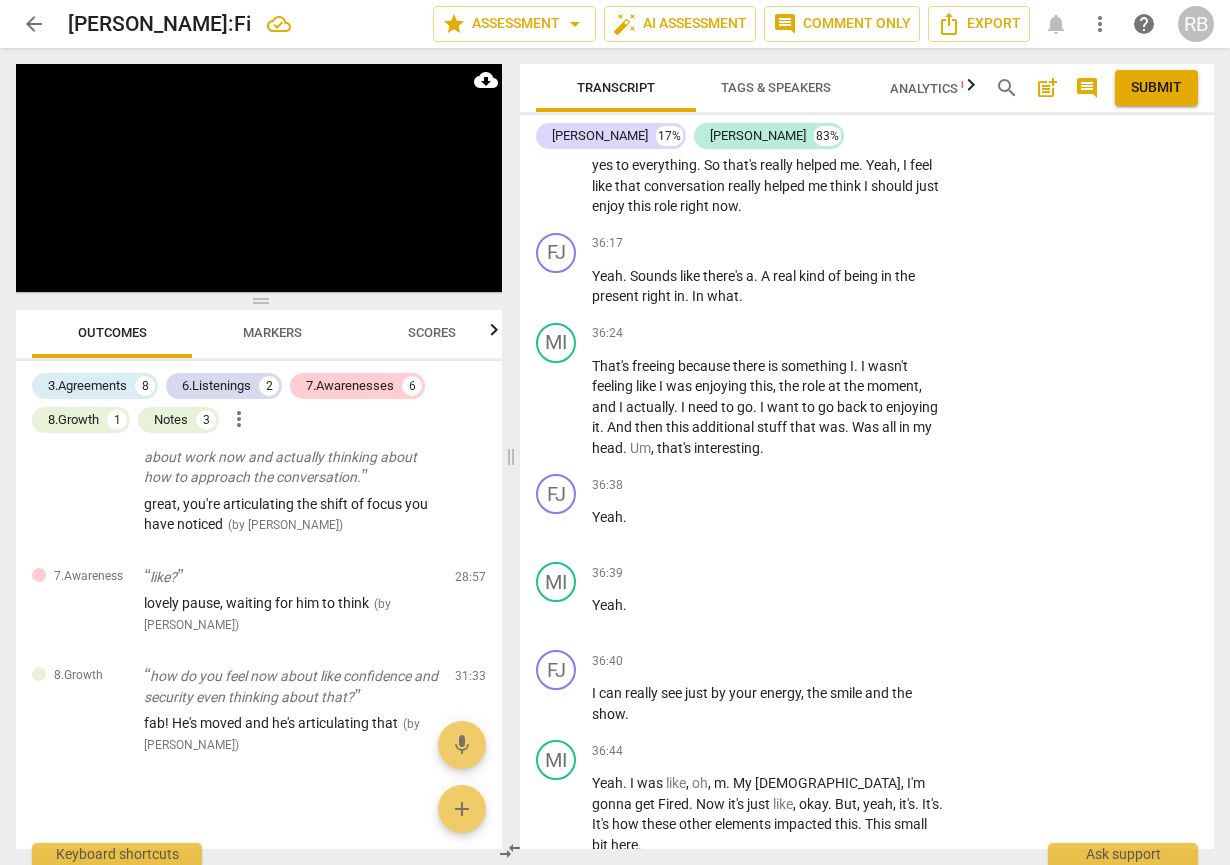 click on "+" at bounding box center [821, 485] 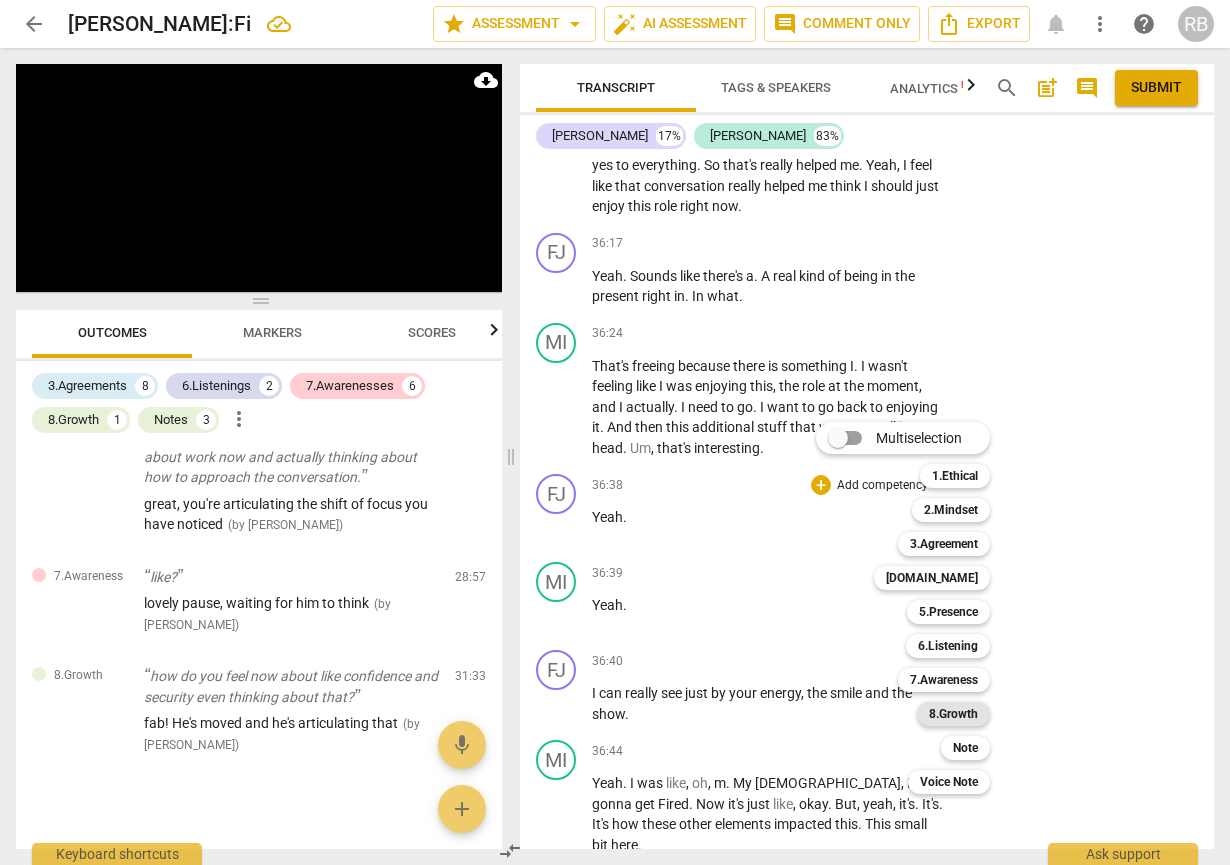 click on "8.Growth" at bounding box center [953, 714] 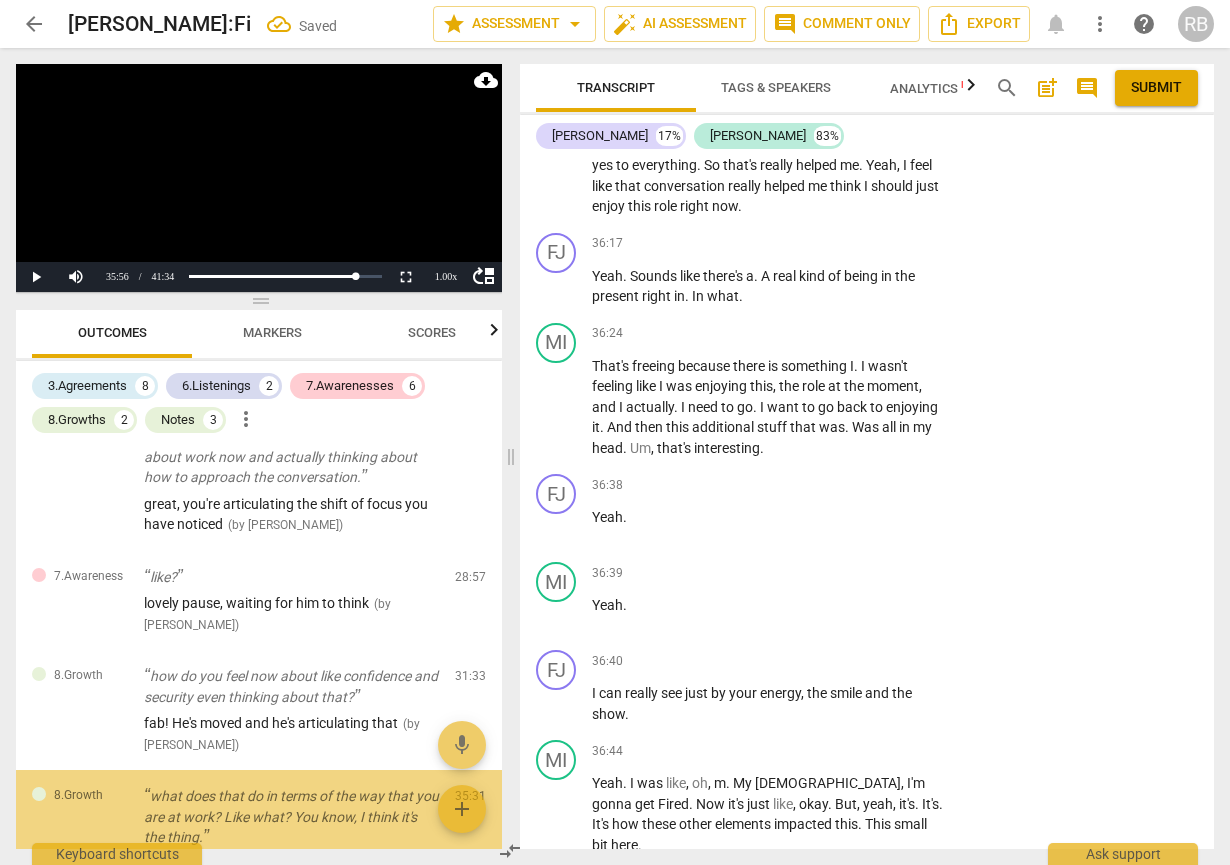 scroll, scrollTop: 2215, scrollLeft: 0, axis: vertical 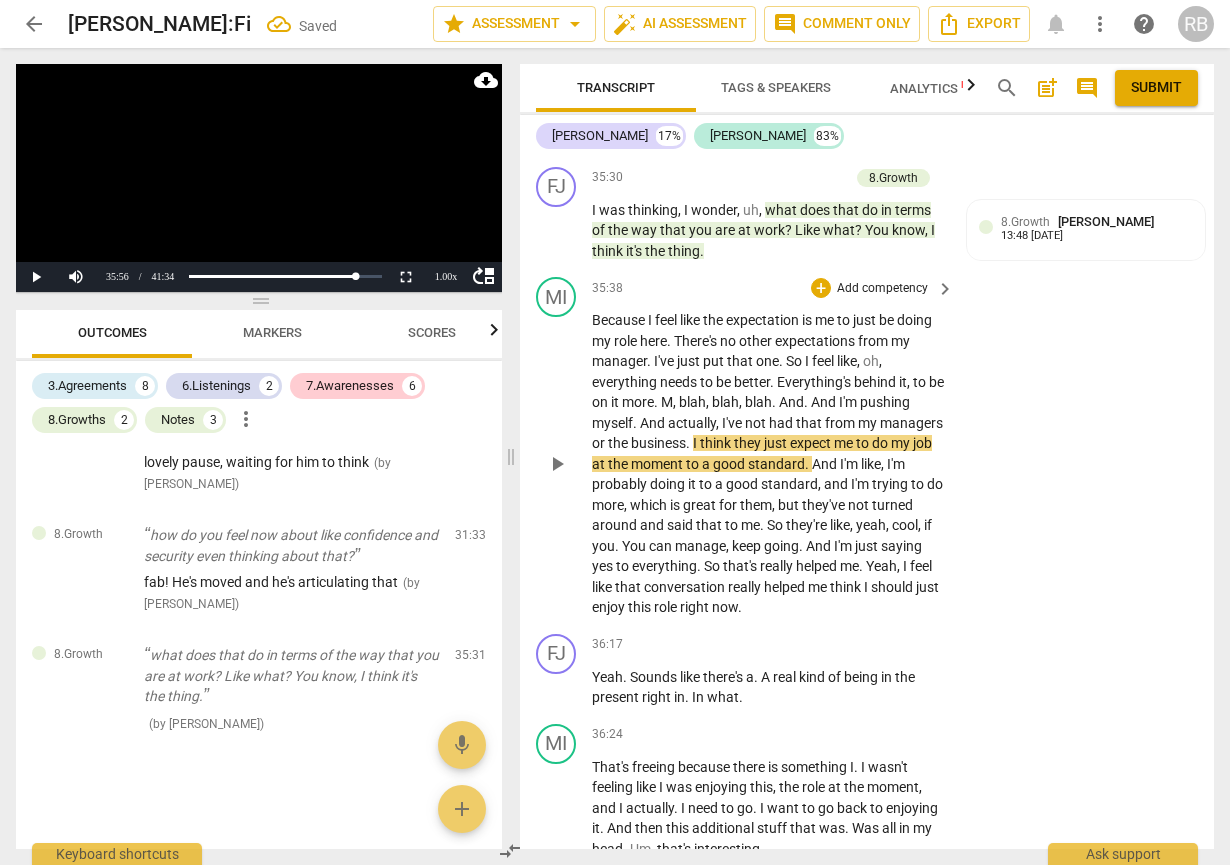 click on "play_arrow" at bounding box center [557, 464] 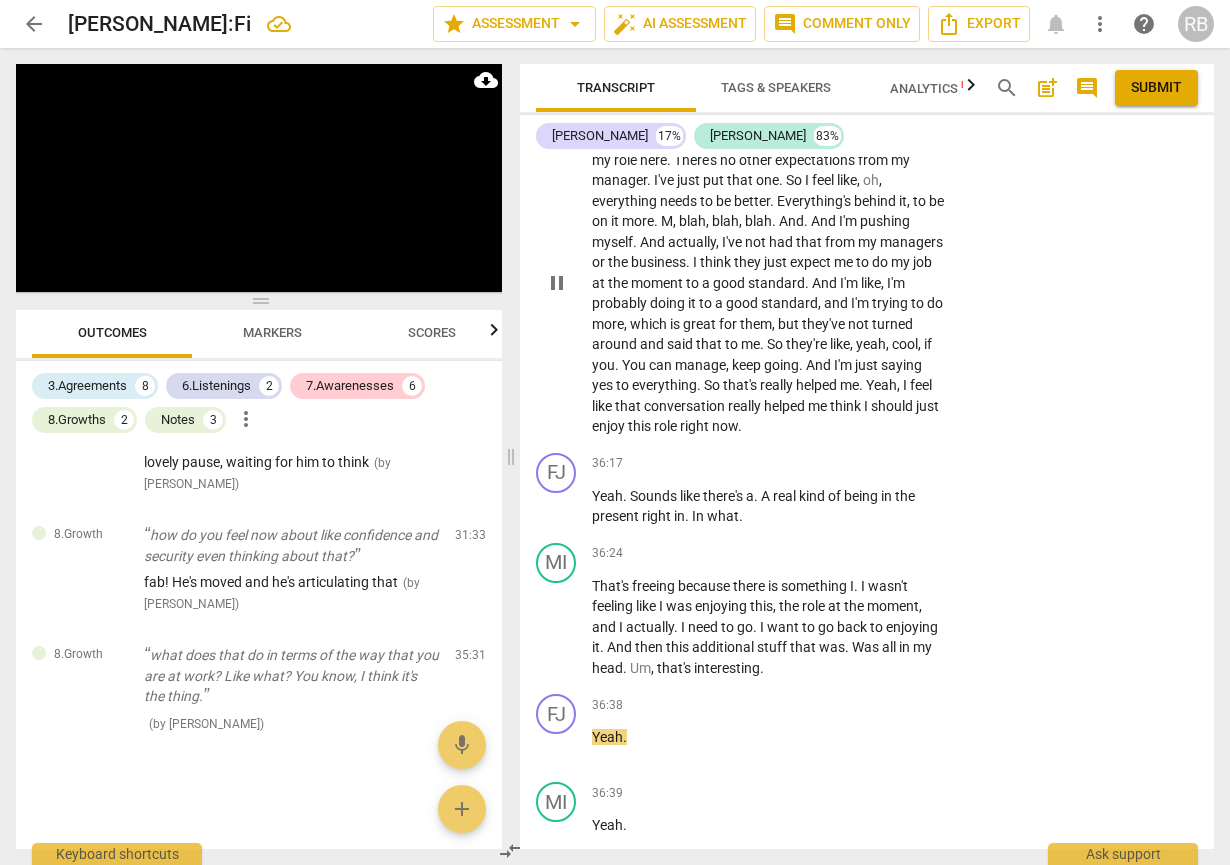 scroll, scrollTop: 15596, scrollLeft: 0, axis: vertical 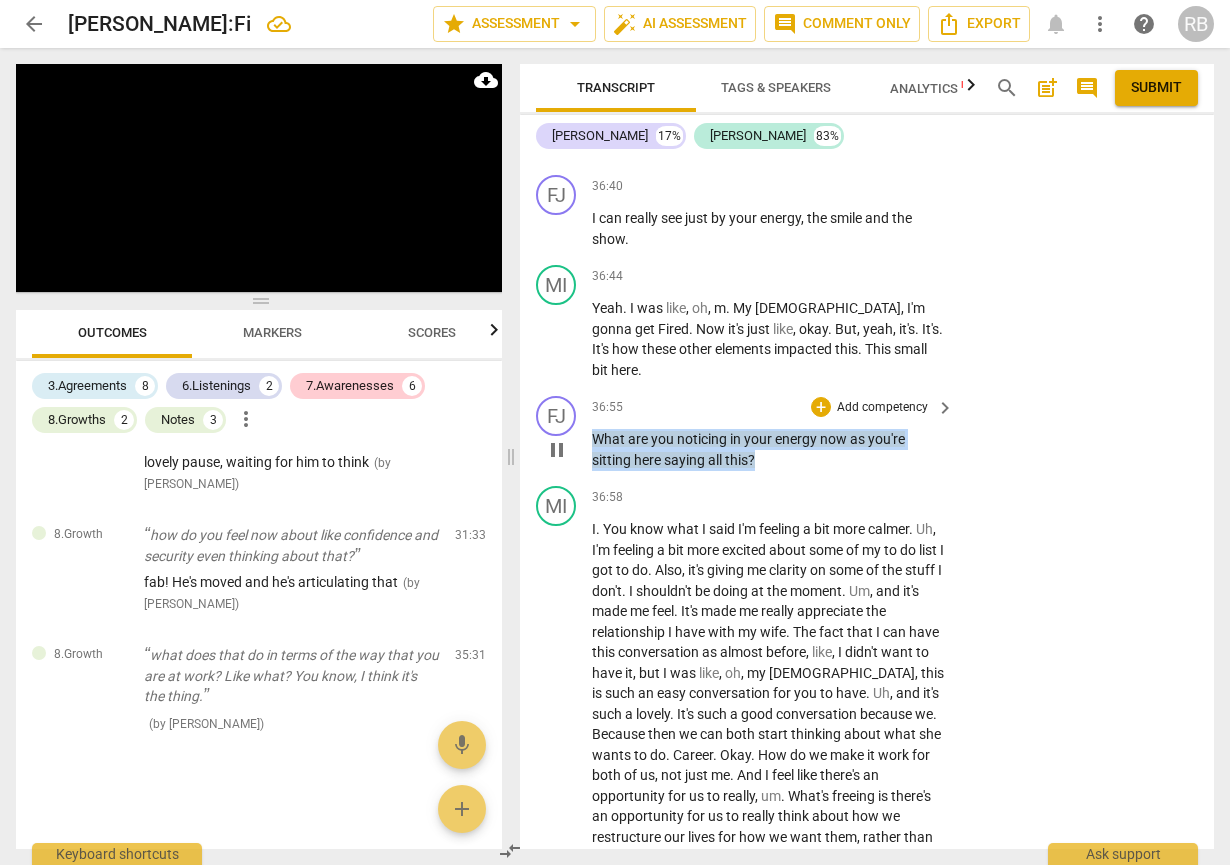 drag, startPoint x: 769, startPoint y: 560, endPoint x: 588, endPoint y: 549, distance: 181.33394 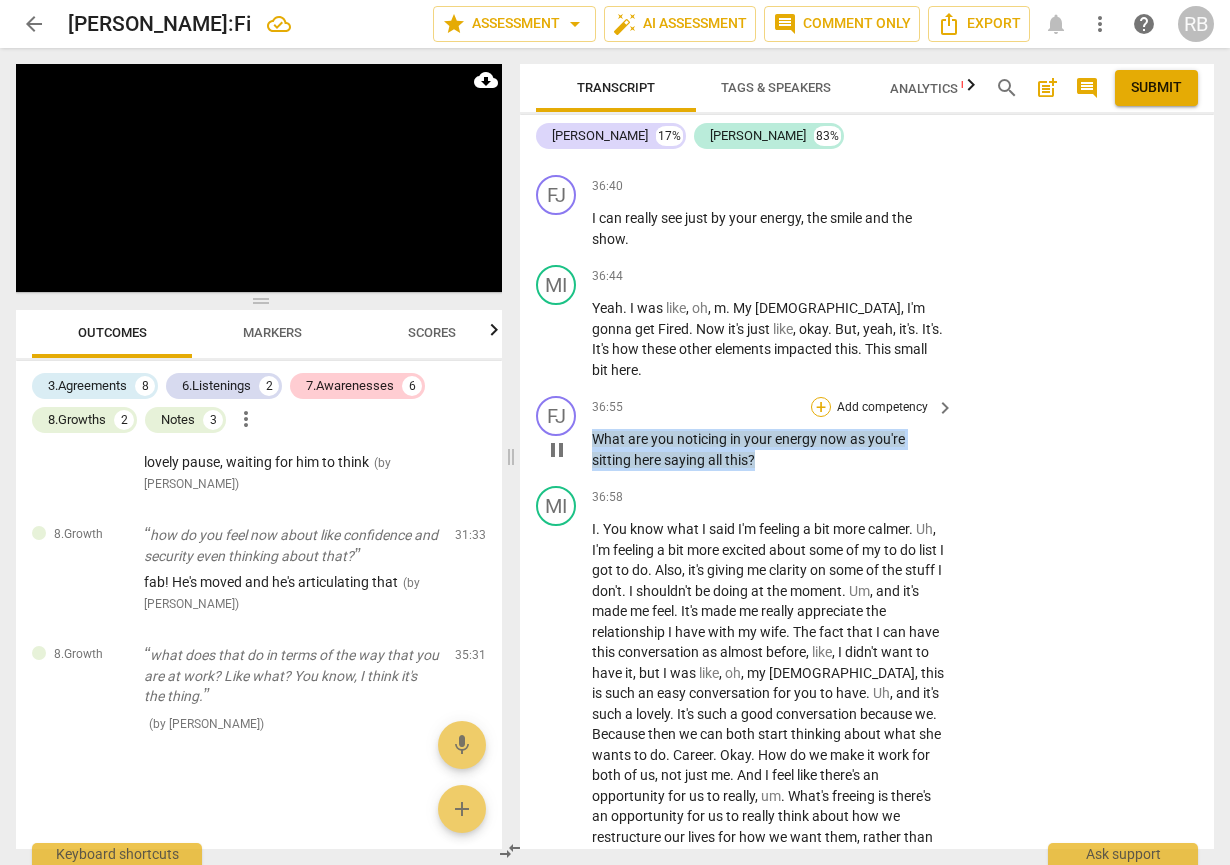 click on "+" at bounding box center (821, 407) 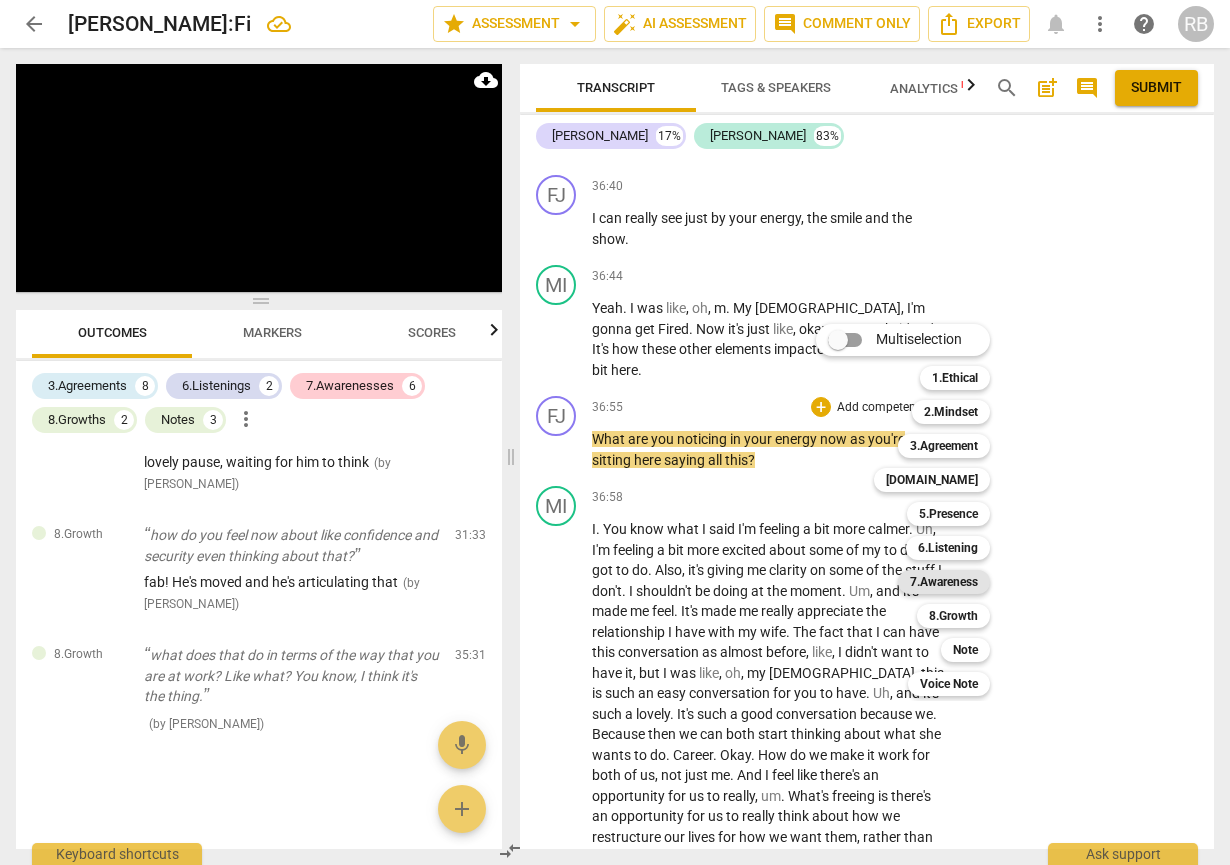 click on "7.Awareness" at bounding box center (944, 582) 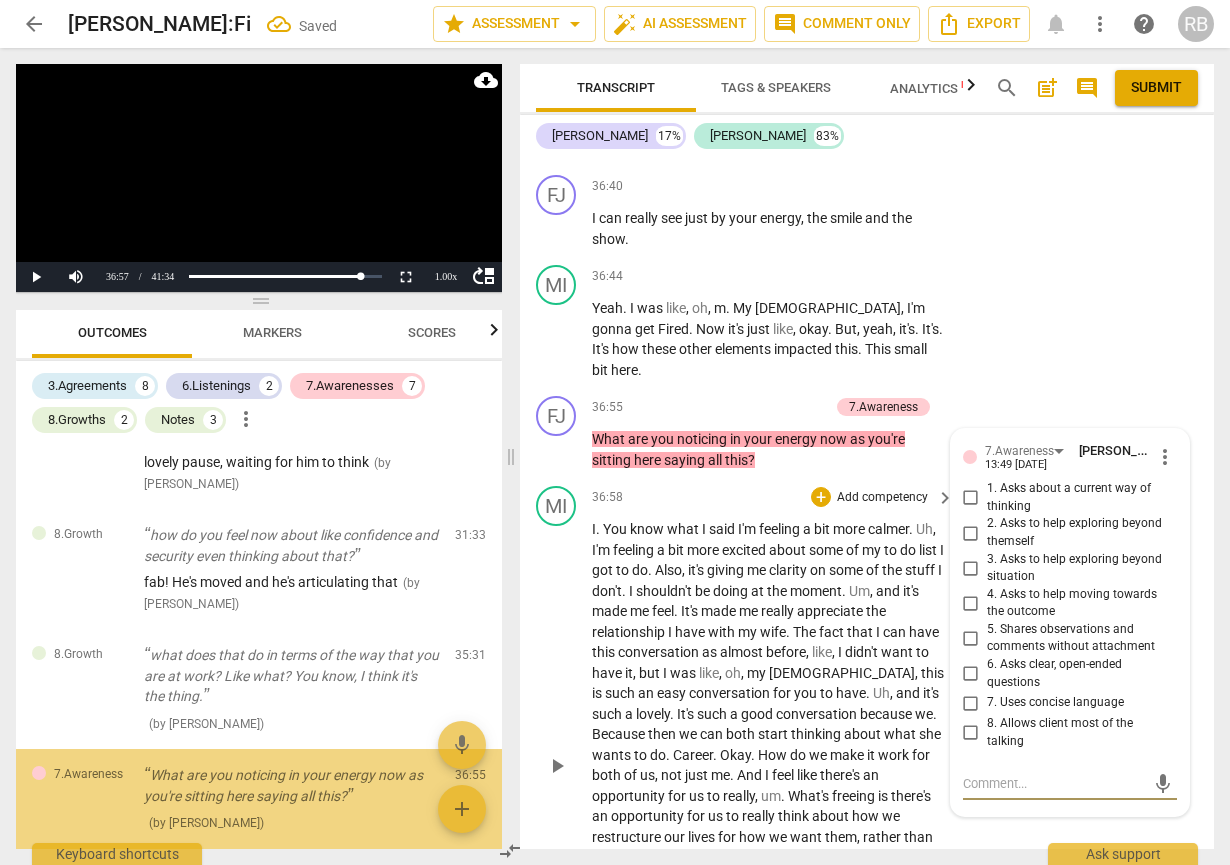 scroll, scrollTop: 15979, scrollLeft: 0, axis: vertical 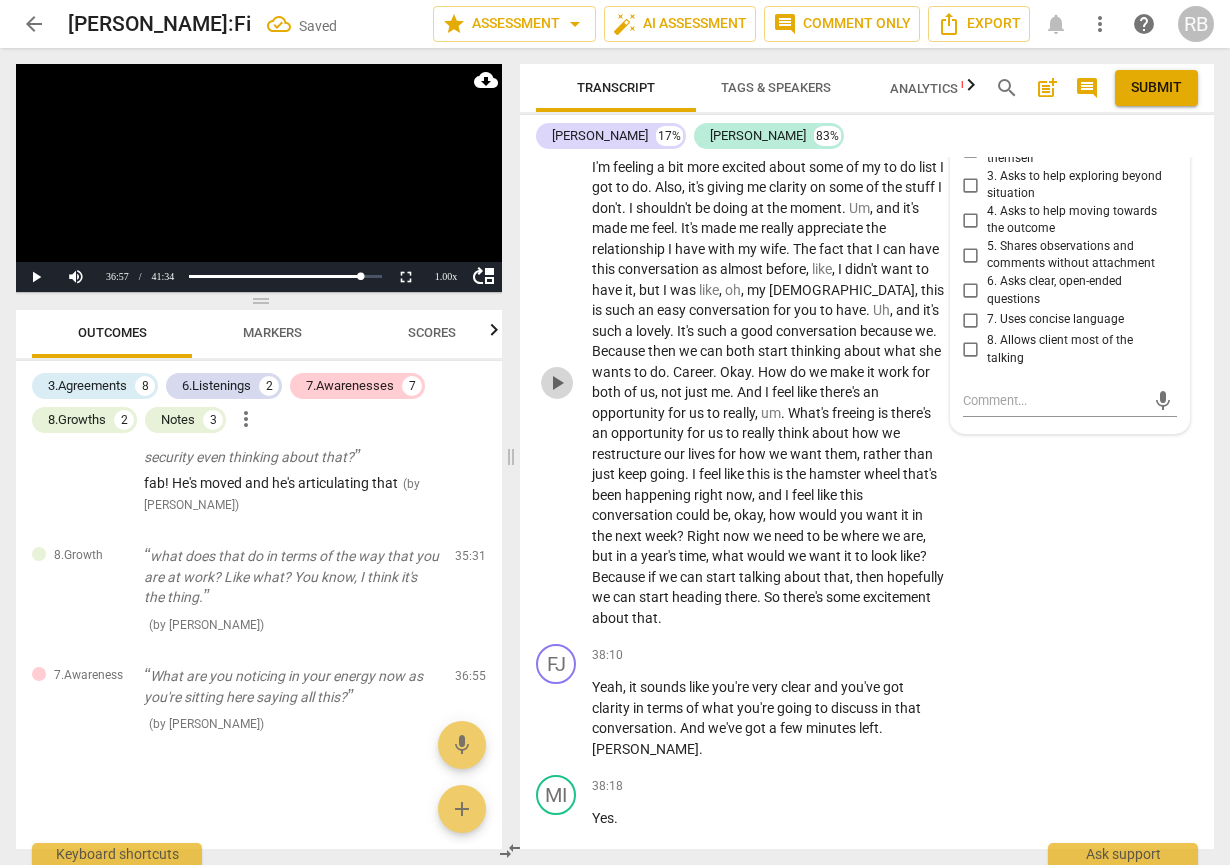 click on "play_arrow" at bounding box center [557, 383] 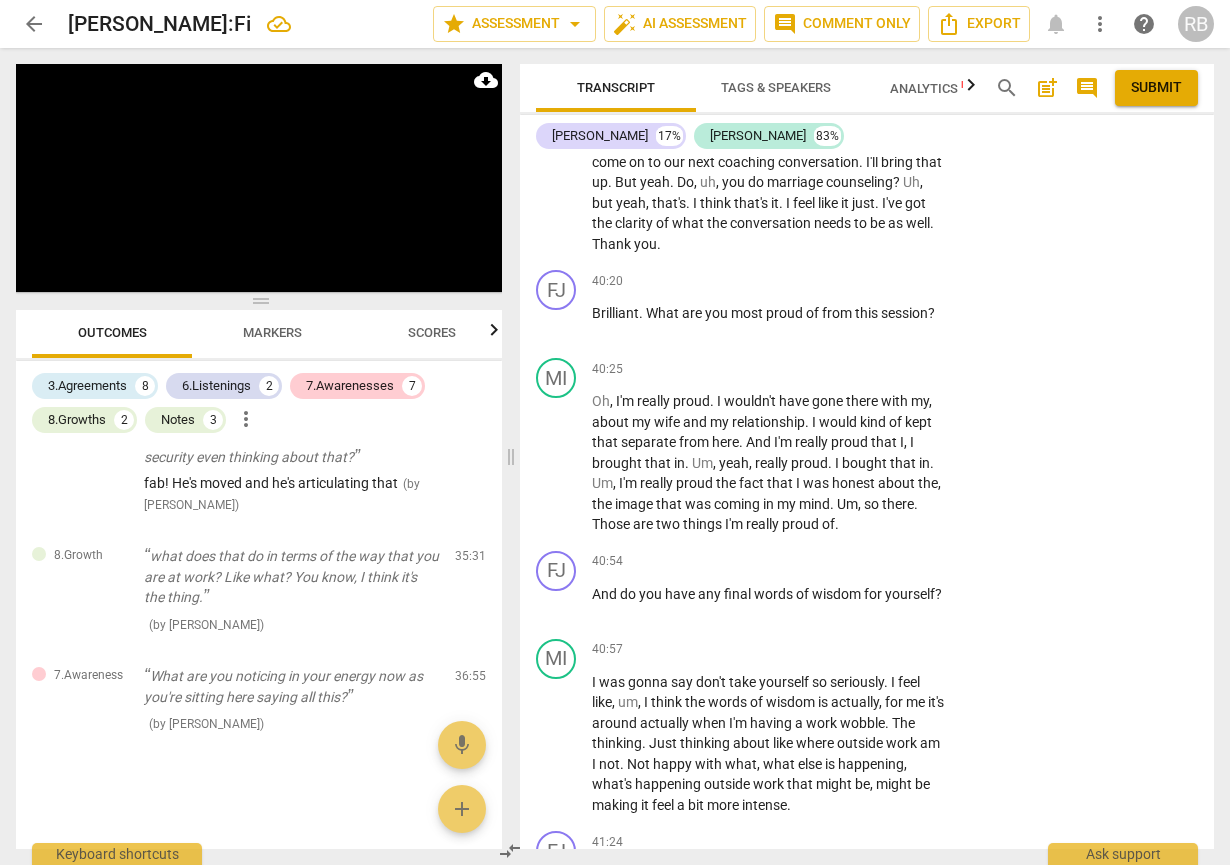 scroll, scrollTop: 17383, scrollLeft: 0, axis: vertical 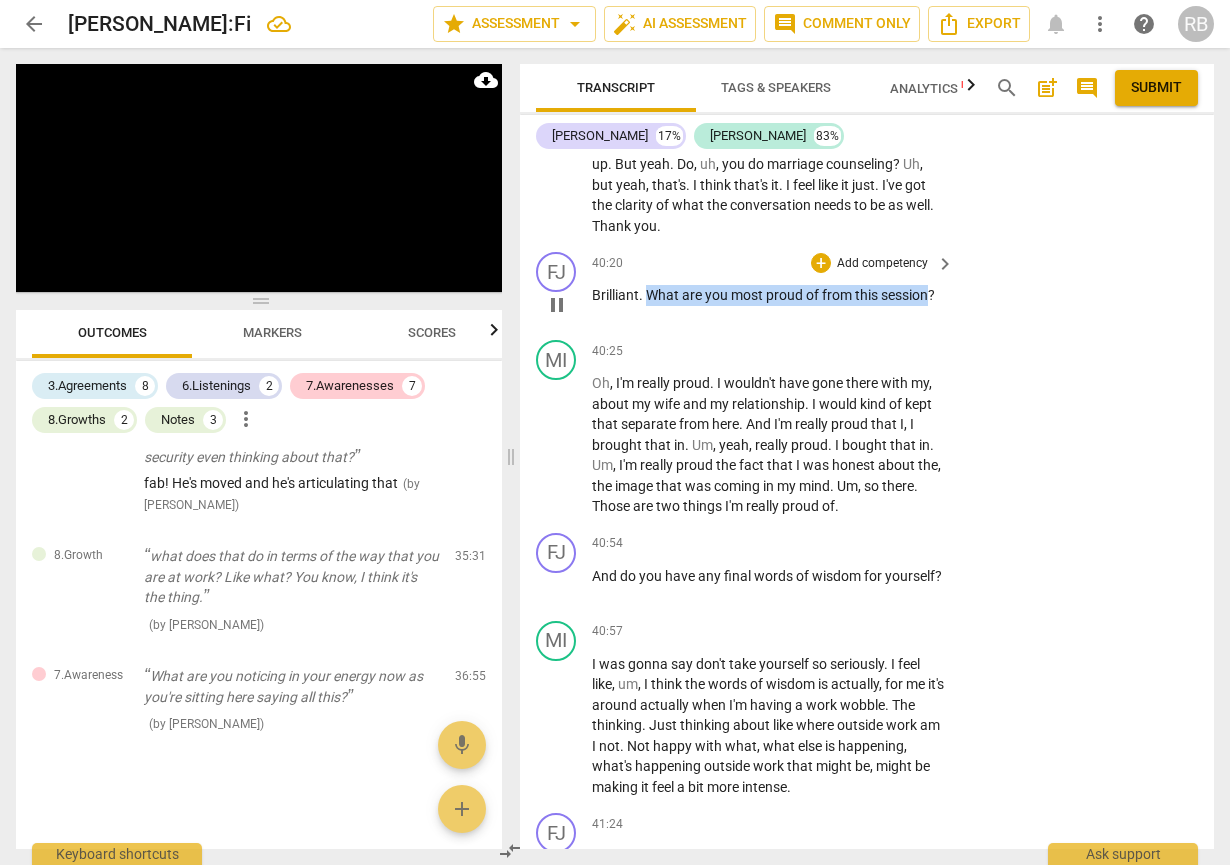 drag, startPoint x: 650, startPoint y: 397, endPoint x: 932, endPoint y: 407, distance: 282.17725 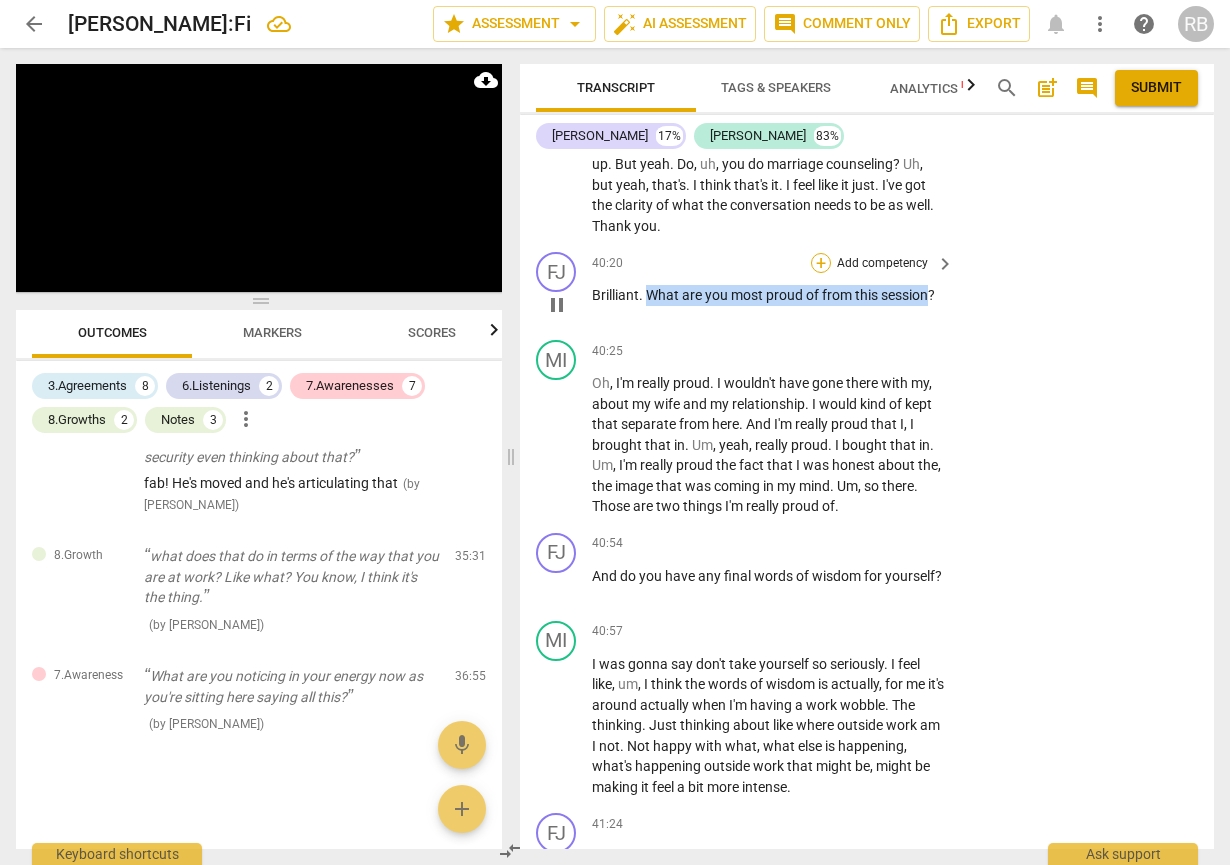 click on "+" at bounding box center (821, 263) 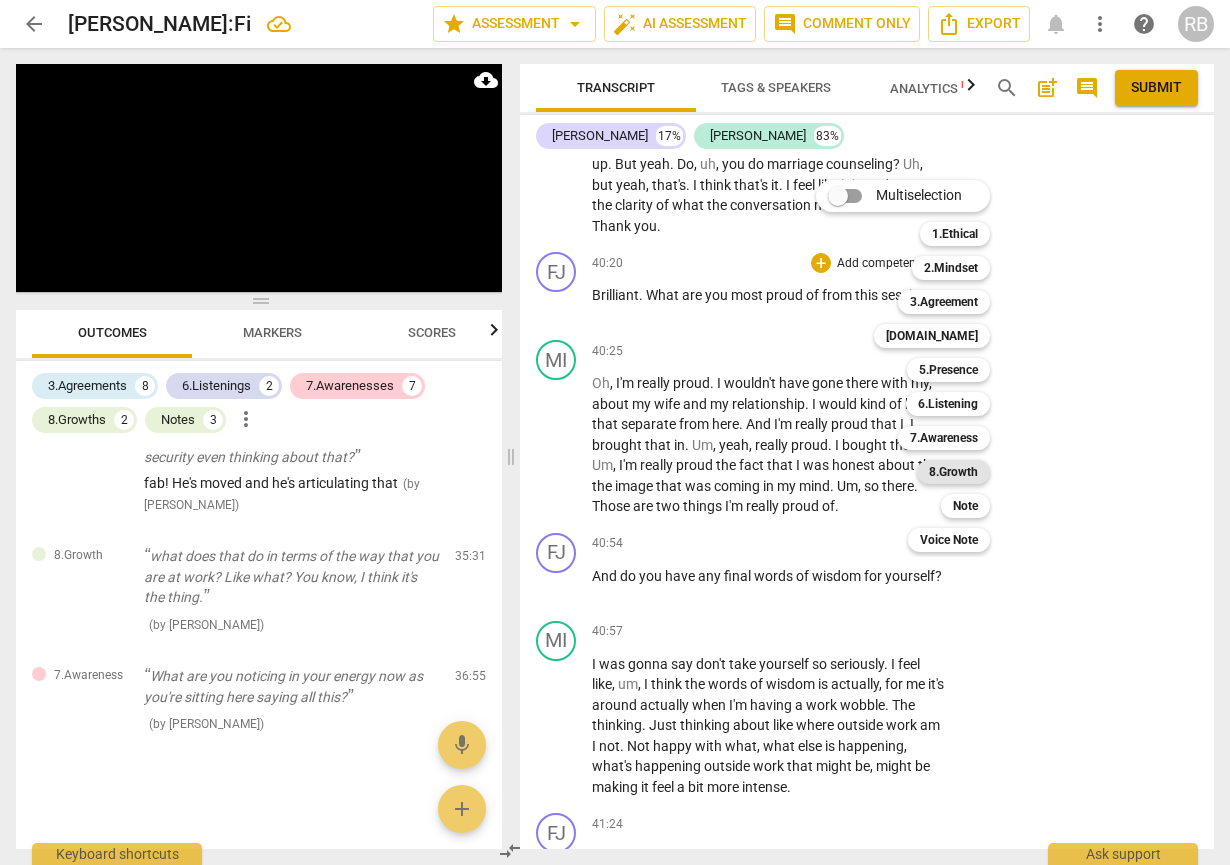 click on "8.Growth" at bounding box center (953, 472) 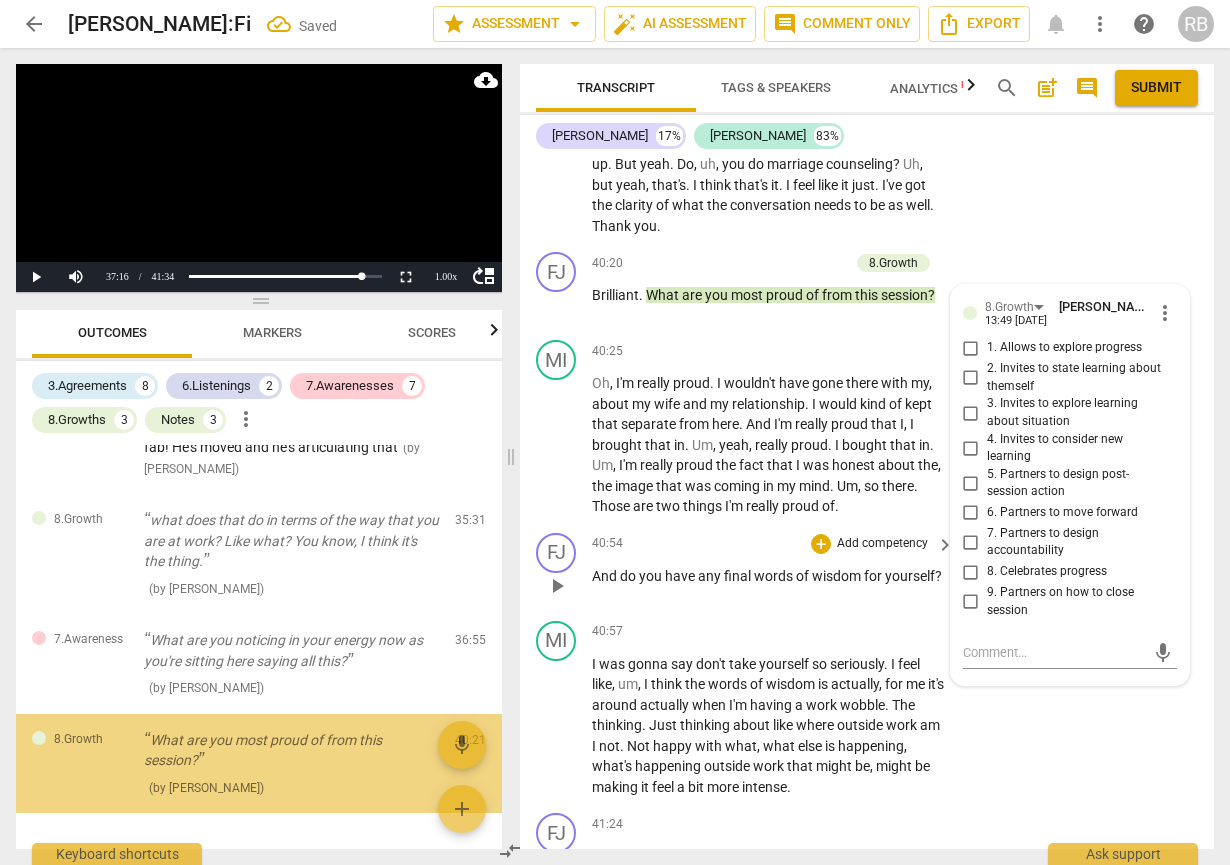 scroll, scrollTop: 2420, scrollLeft: 0, axis: vertical 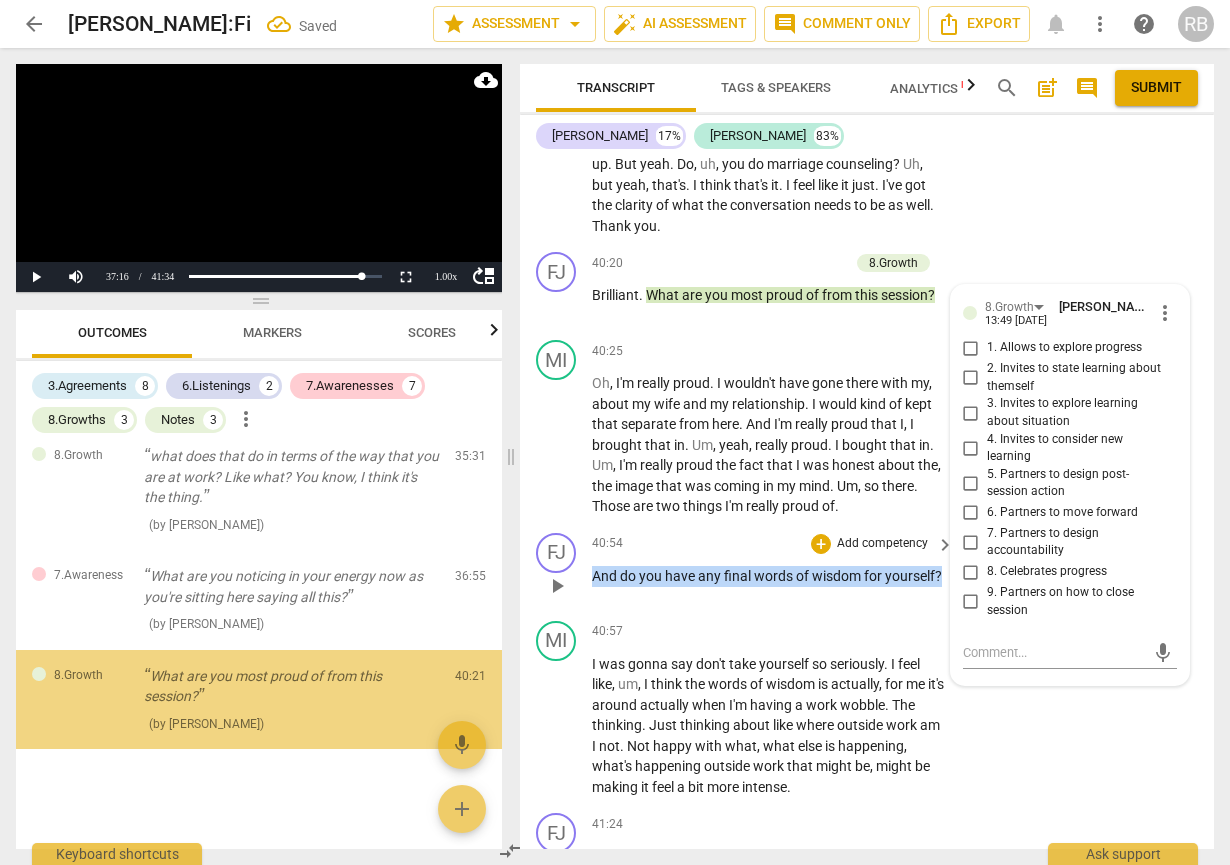 drag, startPoint x: 675, startPoint y: 699, endPoint x: 580, endPoint y: 681, distance: 96.69022 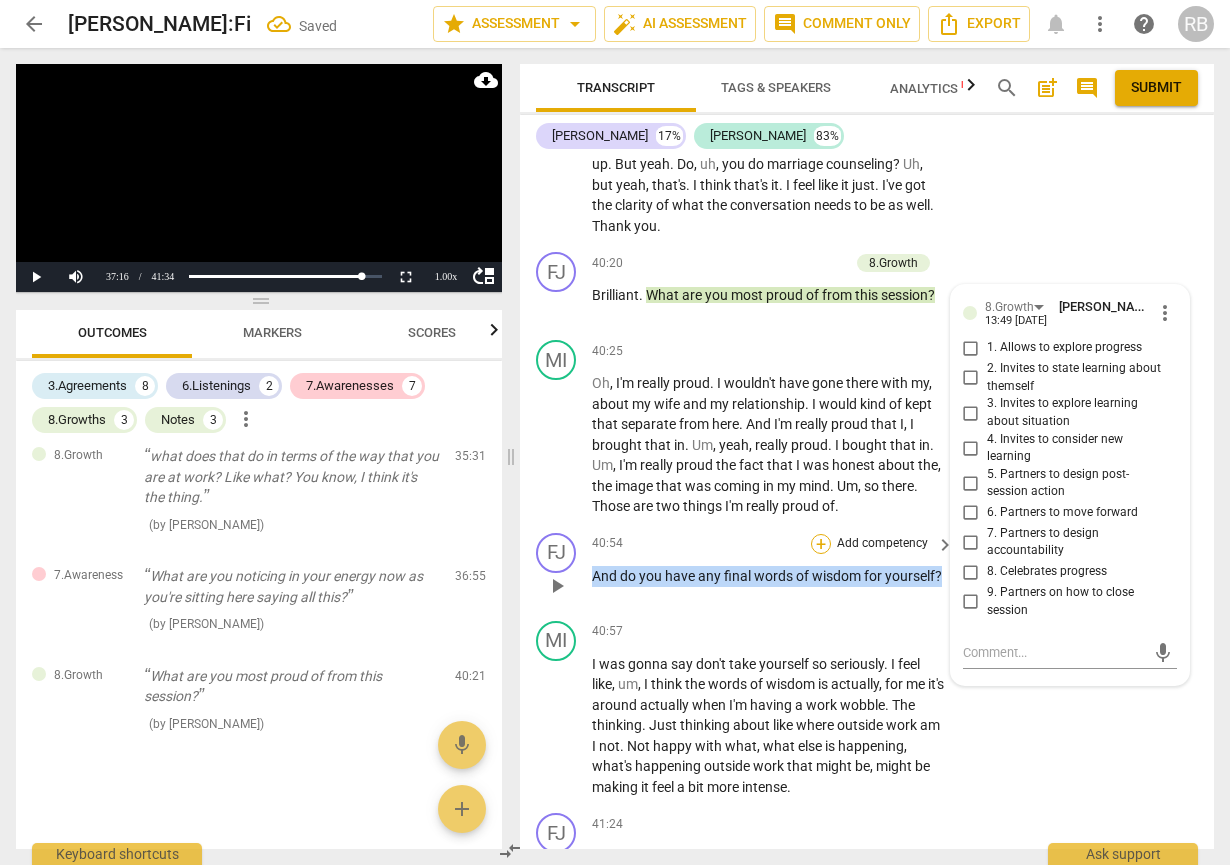 click on "+" at bounding box center (821, 544) 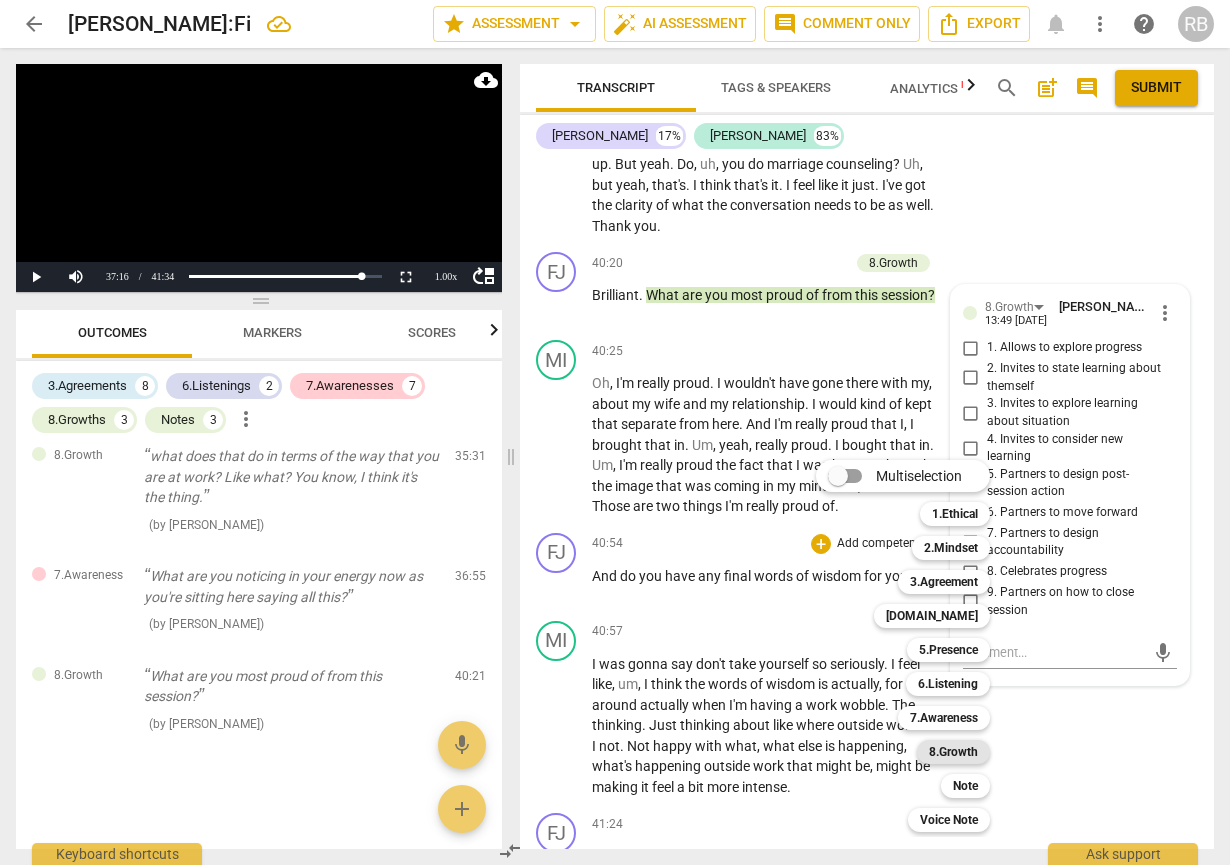 click on "8.Growth" at bounding box center [953, 752] 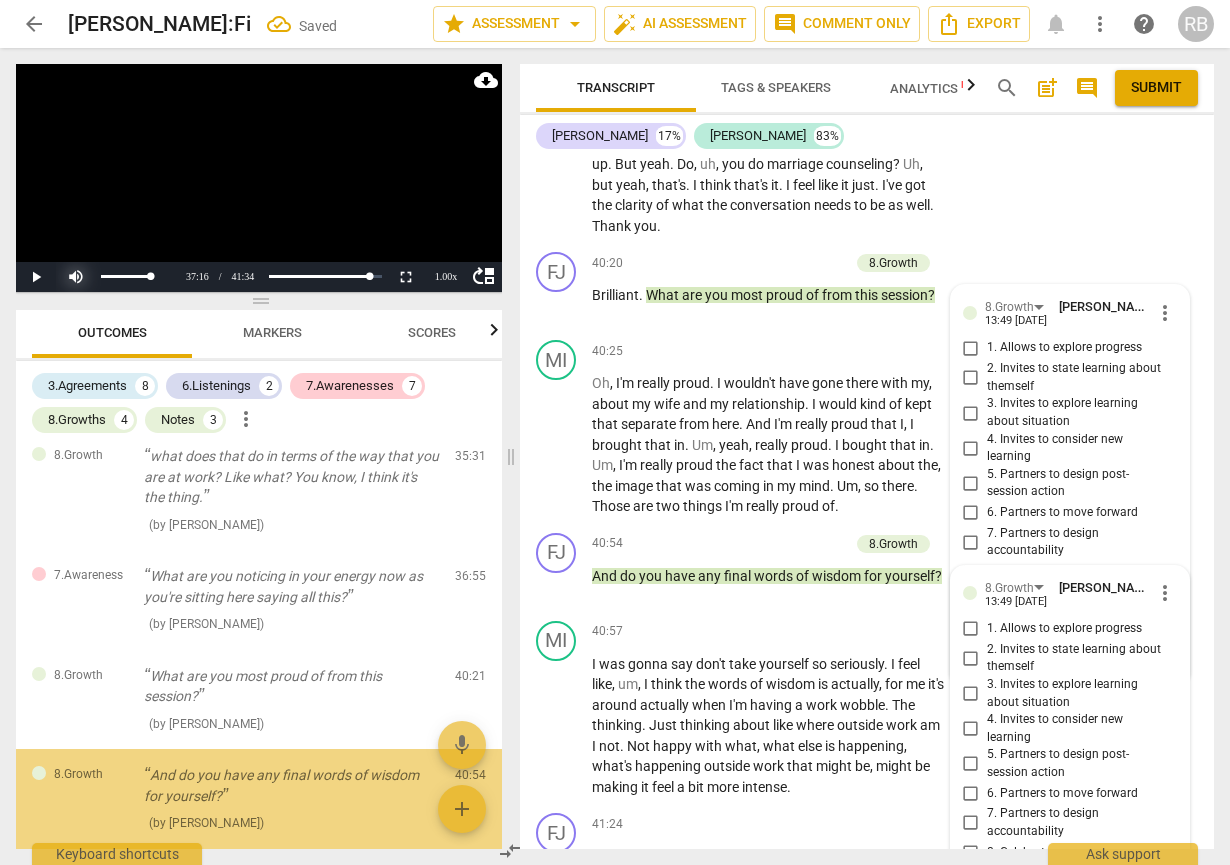 scroll, scrollTop: 17870, scrollLeft: 0, axis: vertical 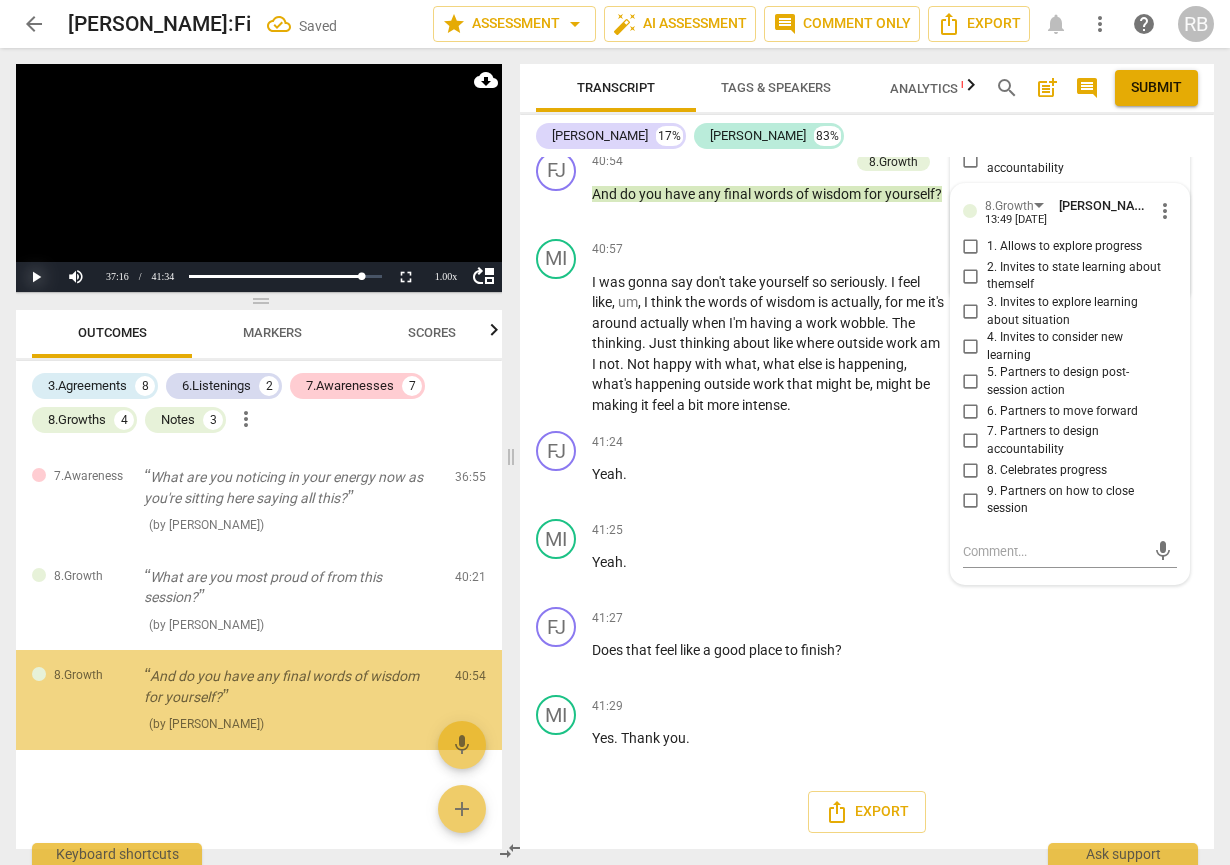 click on "Play" at bounding box center (36, 277) 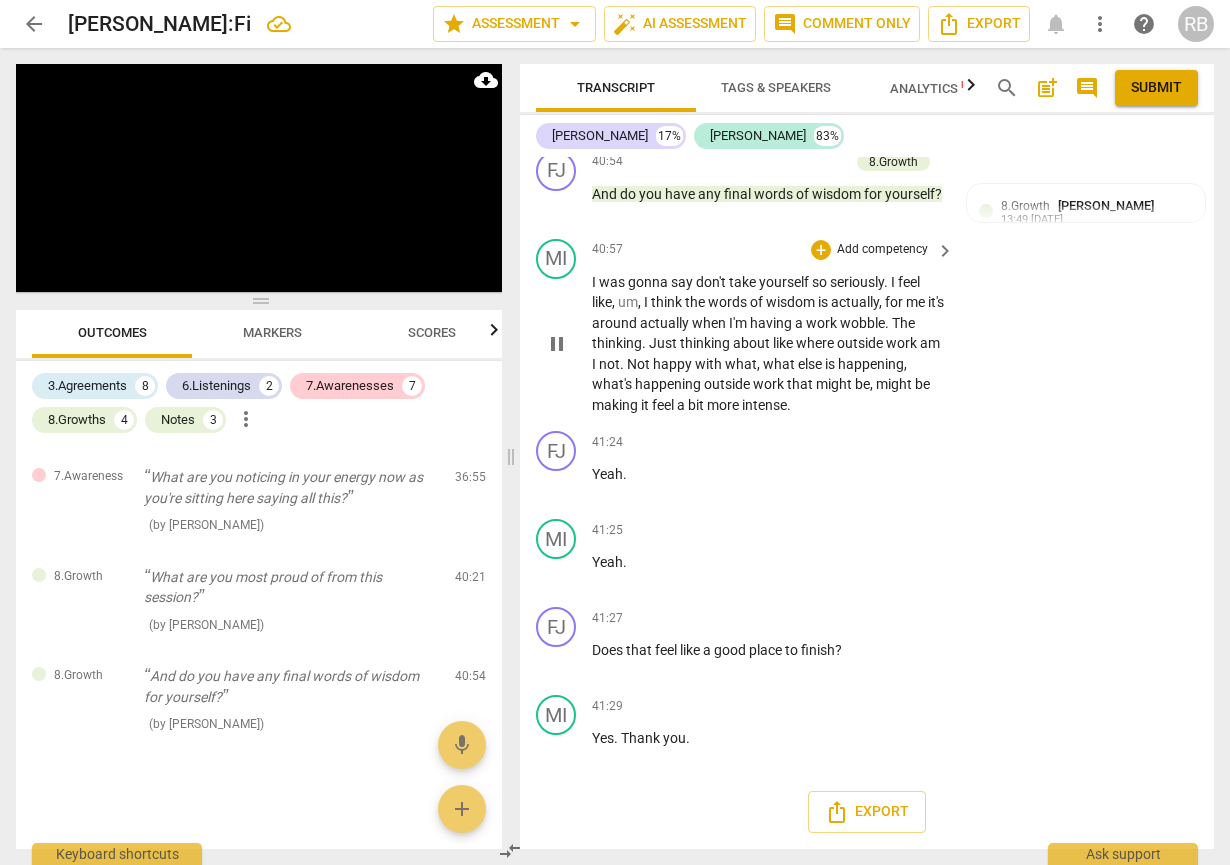 scroll, scrollTop: 16206, scrollLeft: 0, axis: vertical 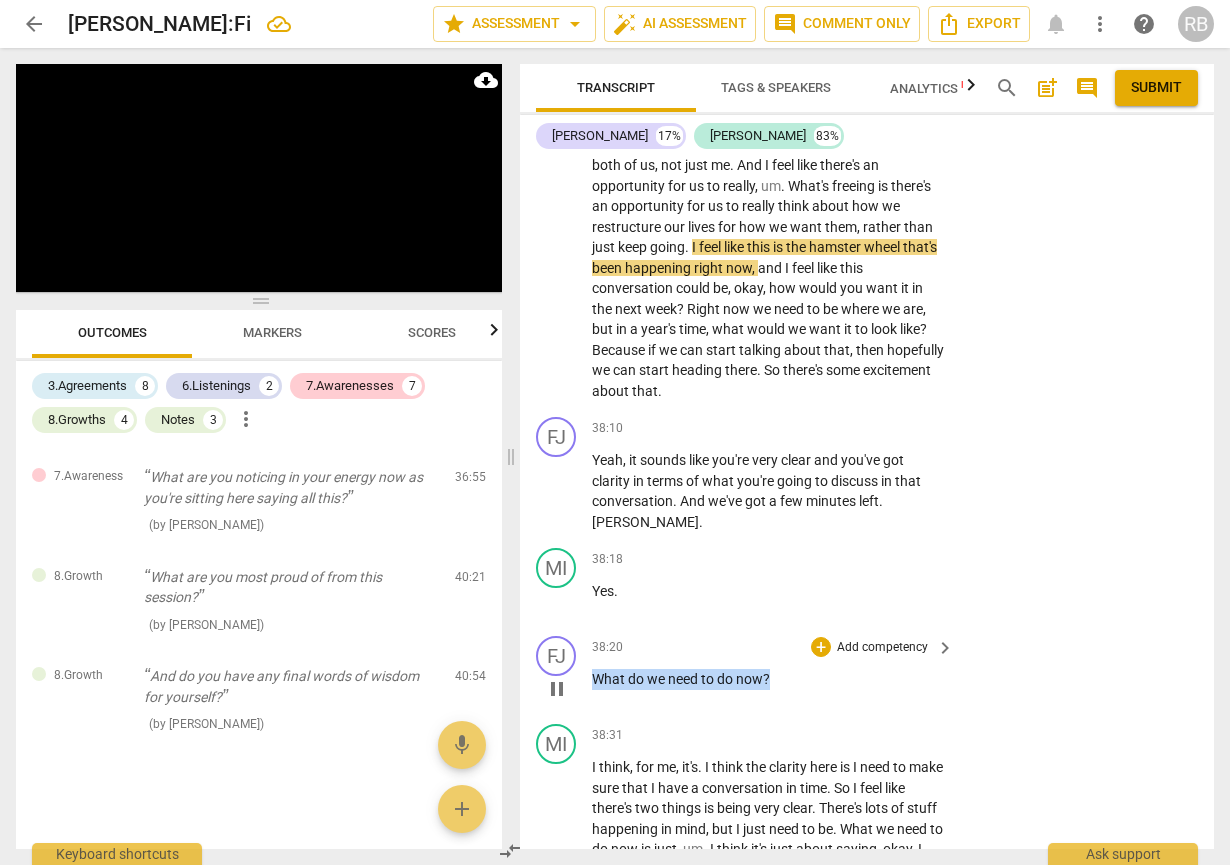 drag, startPoint x: 785, startPoint y: 763, endPoint x: 589, endPoint y: 757, distance: 196.09181 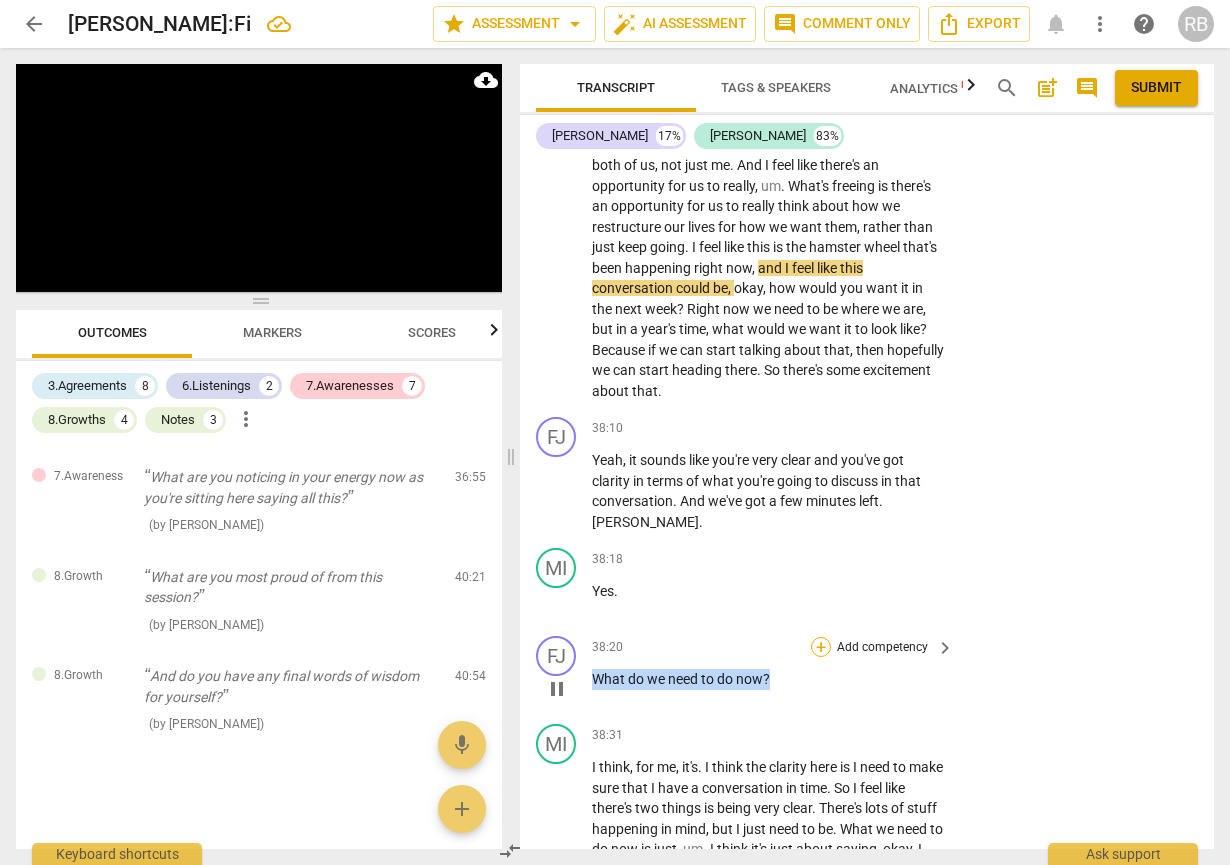 click on "+" at bounding box center (821, 647) 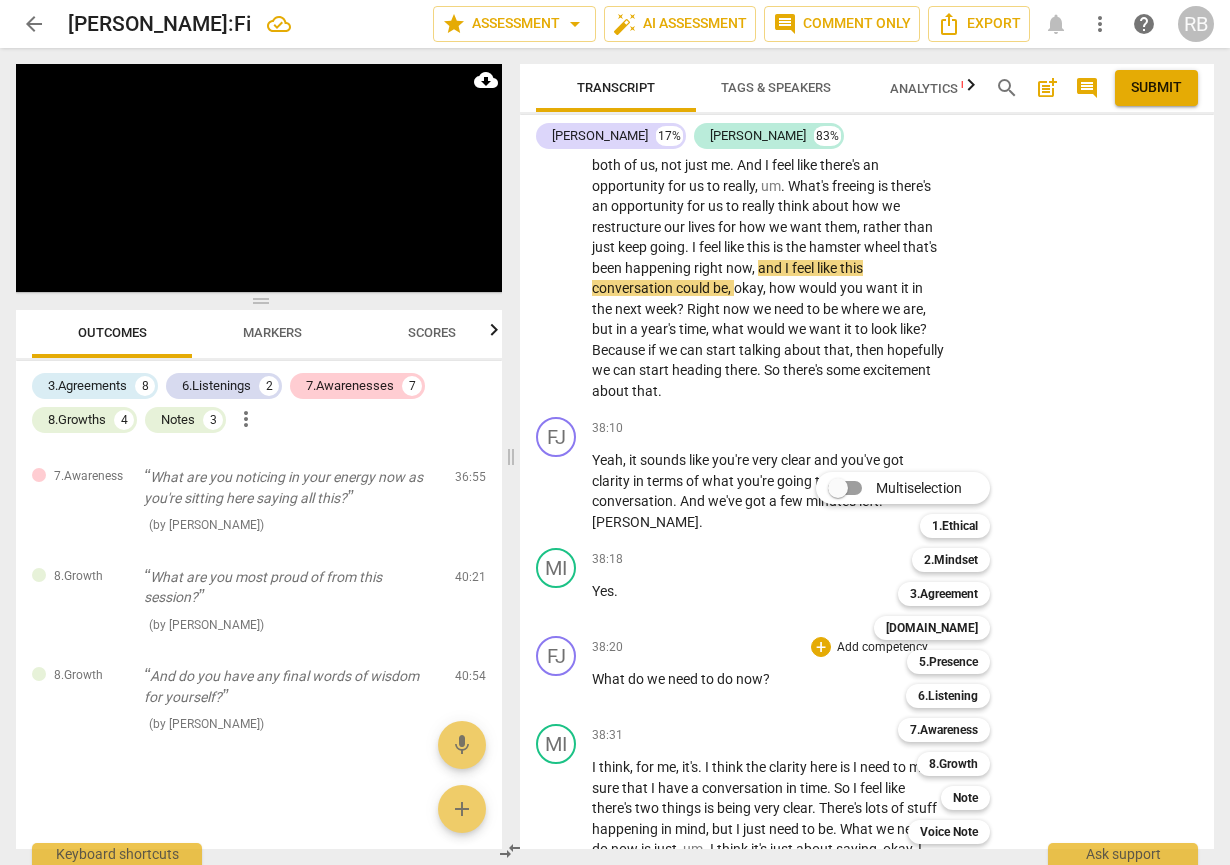 drag, startPoint x: 942, startPoint y: 597, endPoint x: 564, endPoint y: 588, distance: 378.10712 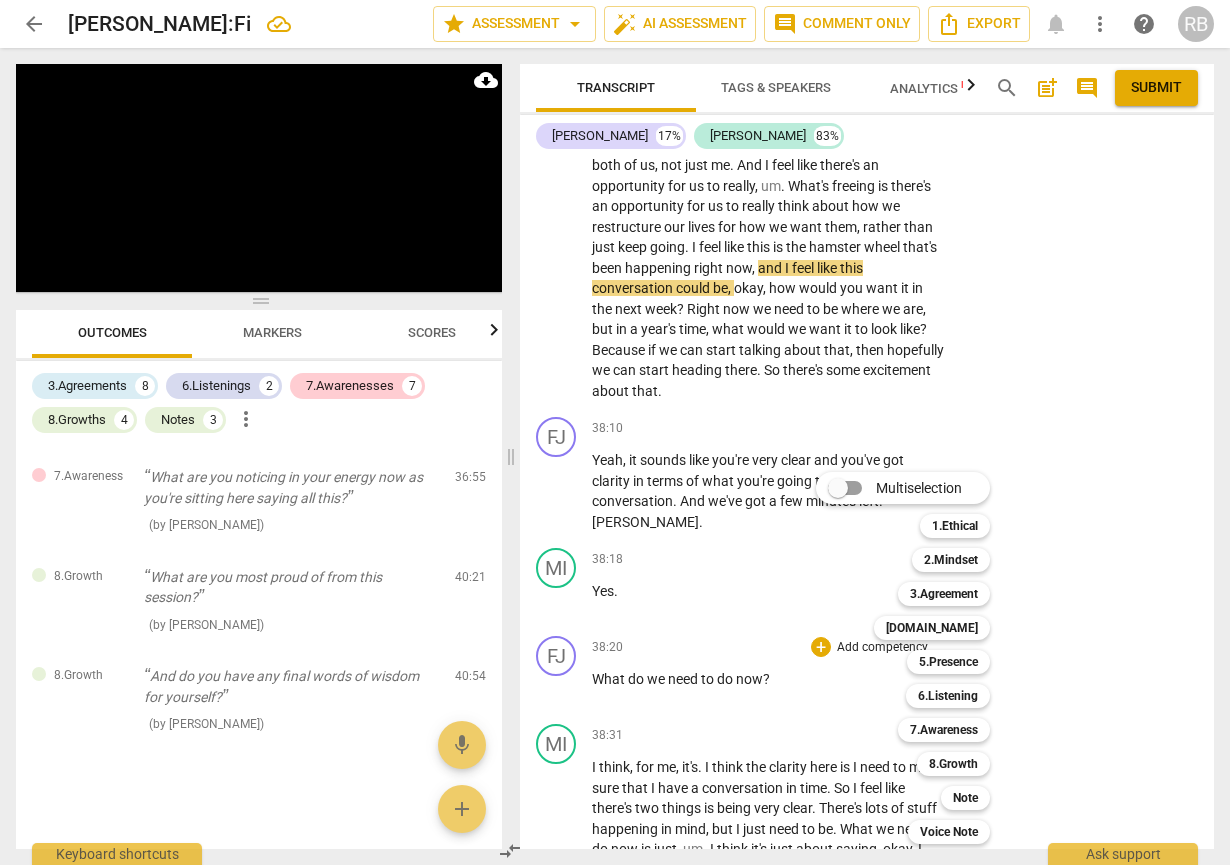 click on "3.Agreement" at bounding box center (944, 594) 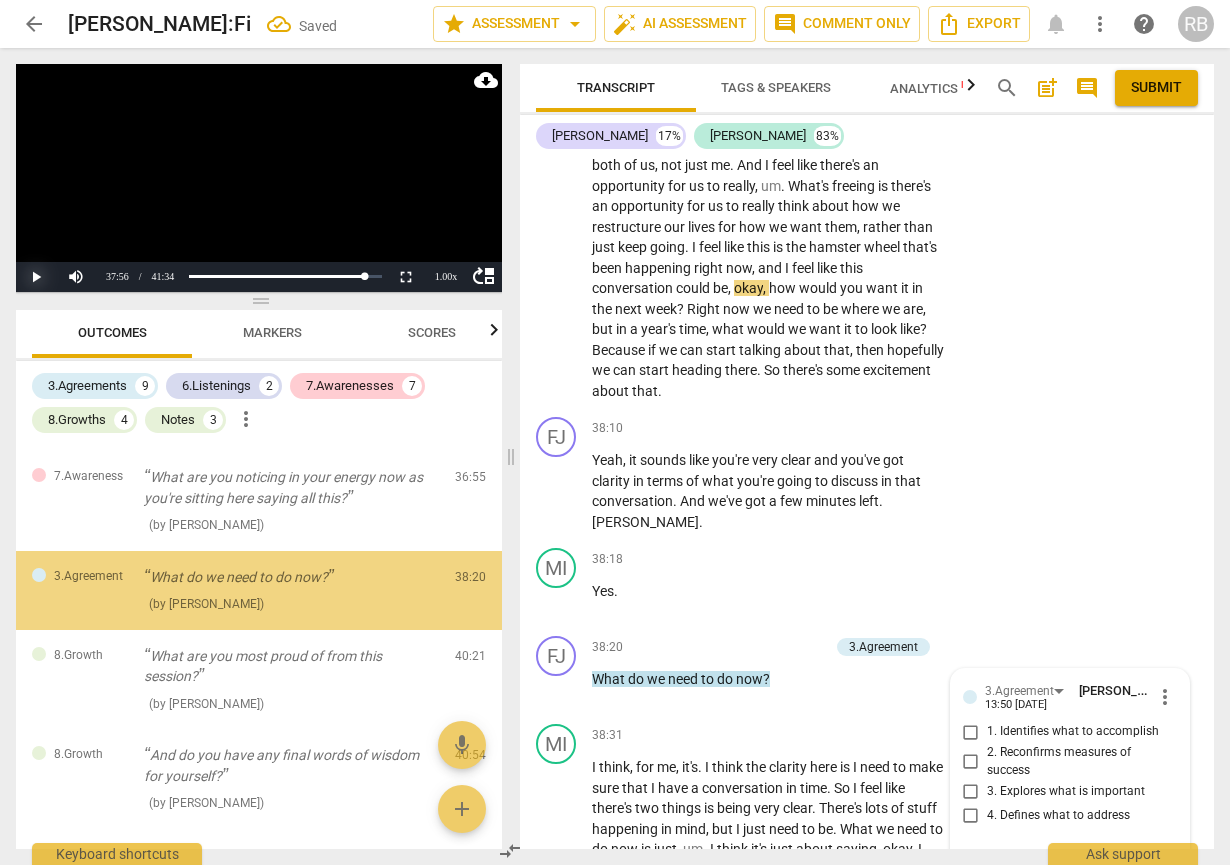 scroll, scrollTop: 16646, scrollLeft: 0, axis: vertical 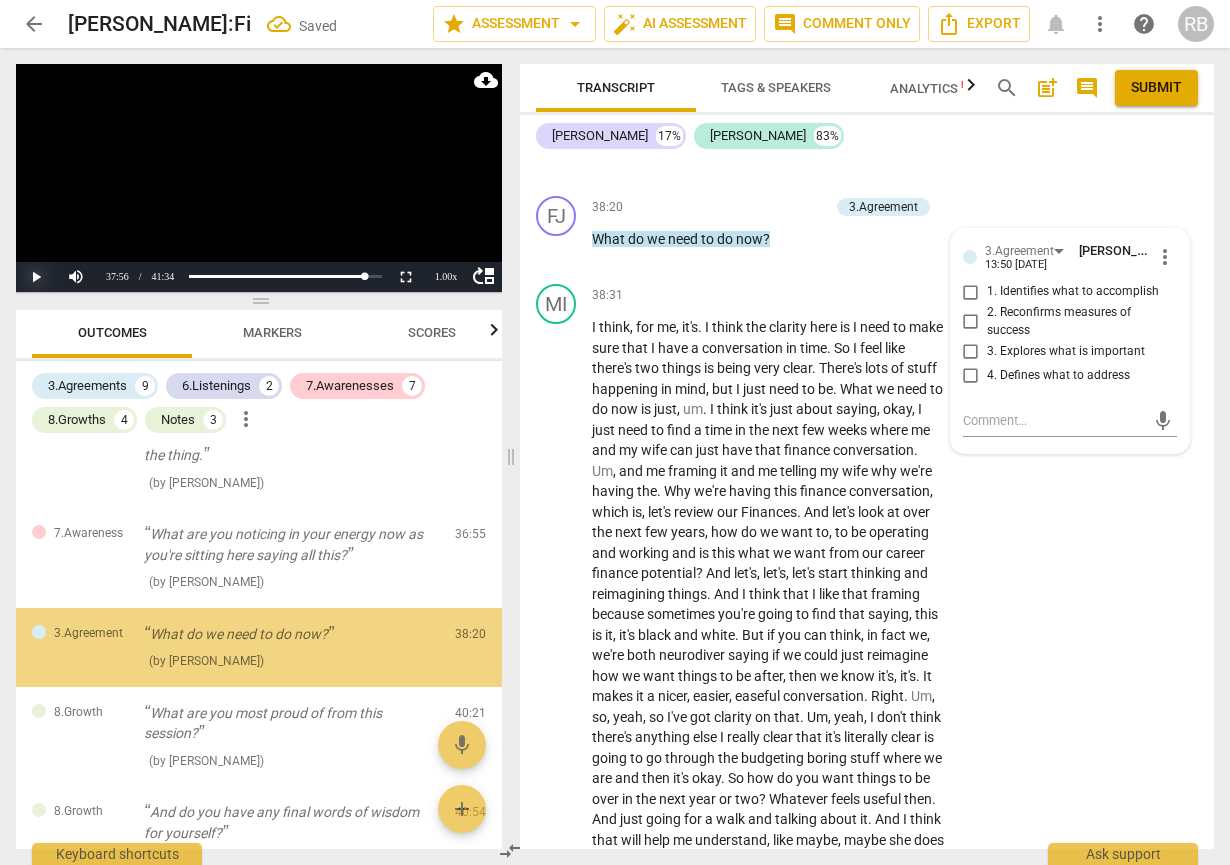click on "Play" at bounding box center [36, 277] 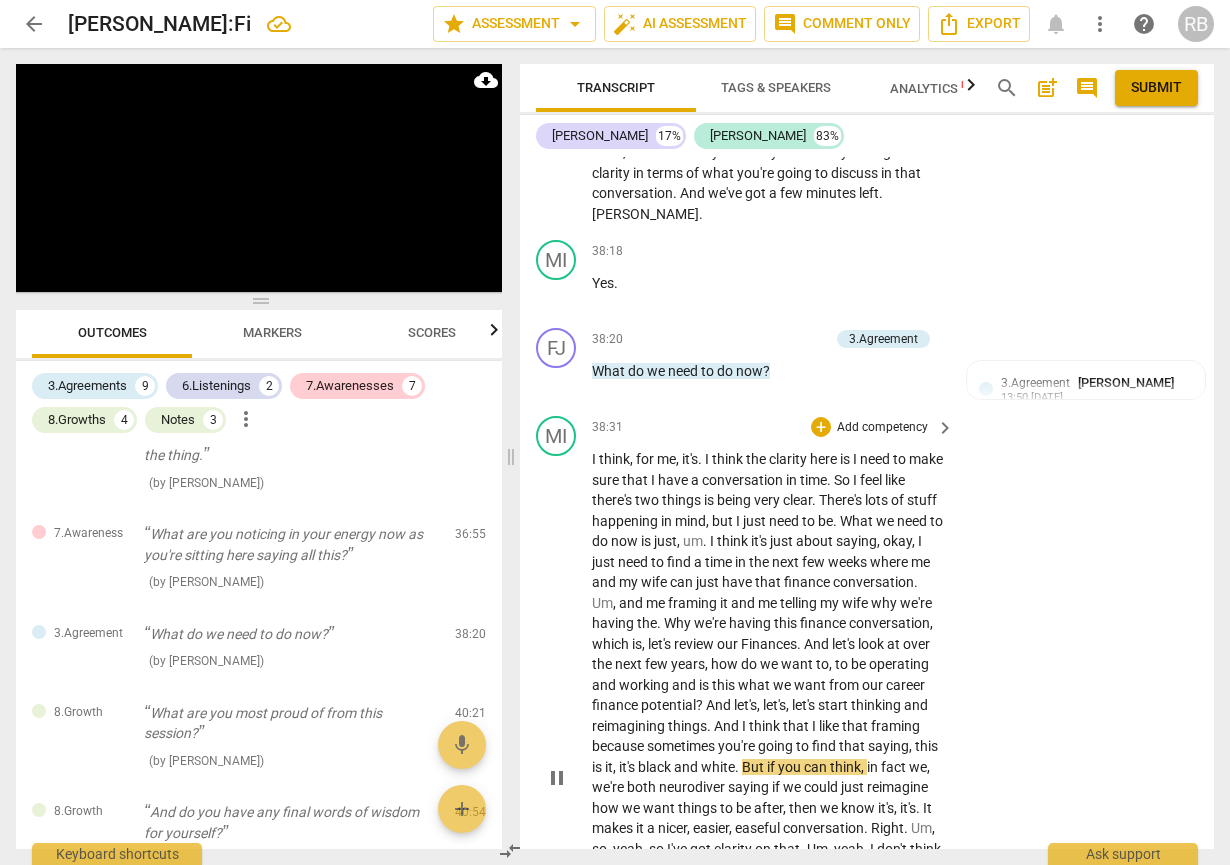 scroll, scrollTop: 17218, scrollLeft: 0, axis: vertical 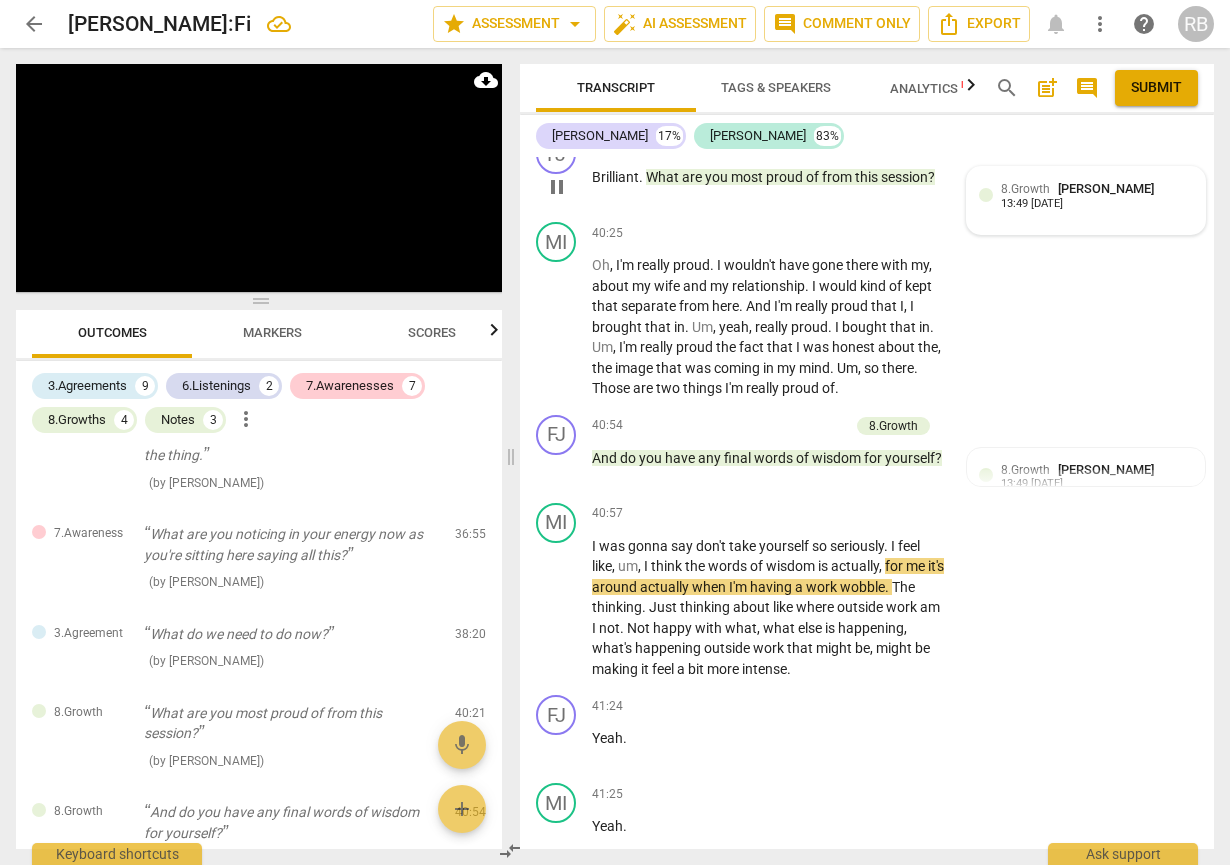 click on "8.Growth [PERSON_NAME] 13:49 [DATE]" at bounding box center (1097, 194) 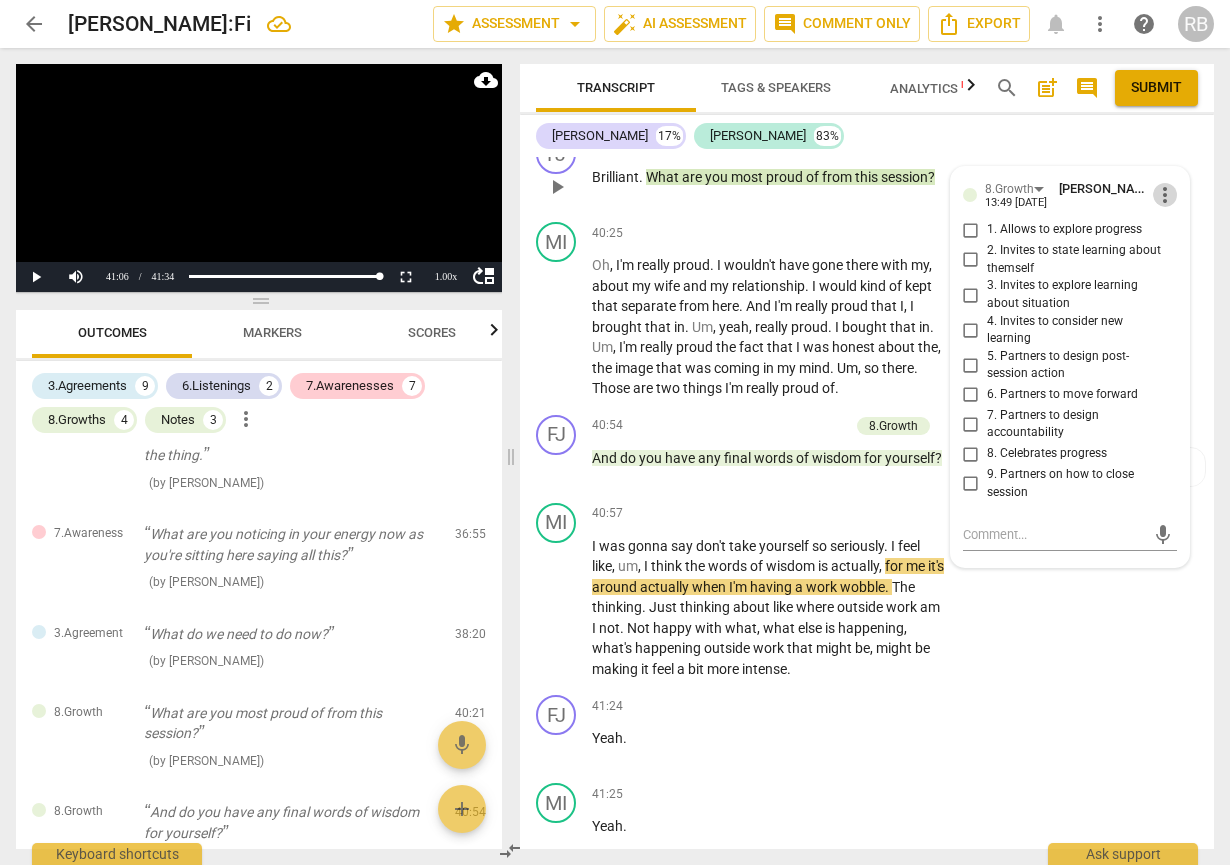 click on "more_vert" at bounding box center [1165, 195] 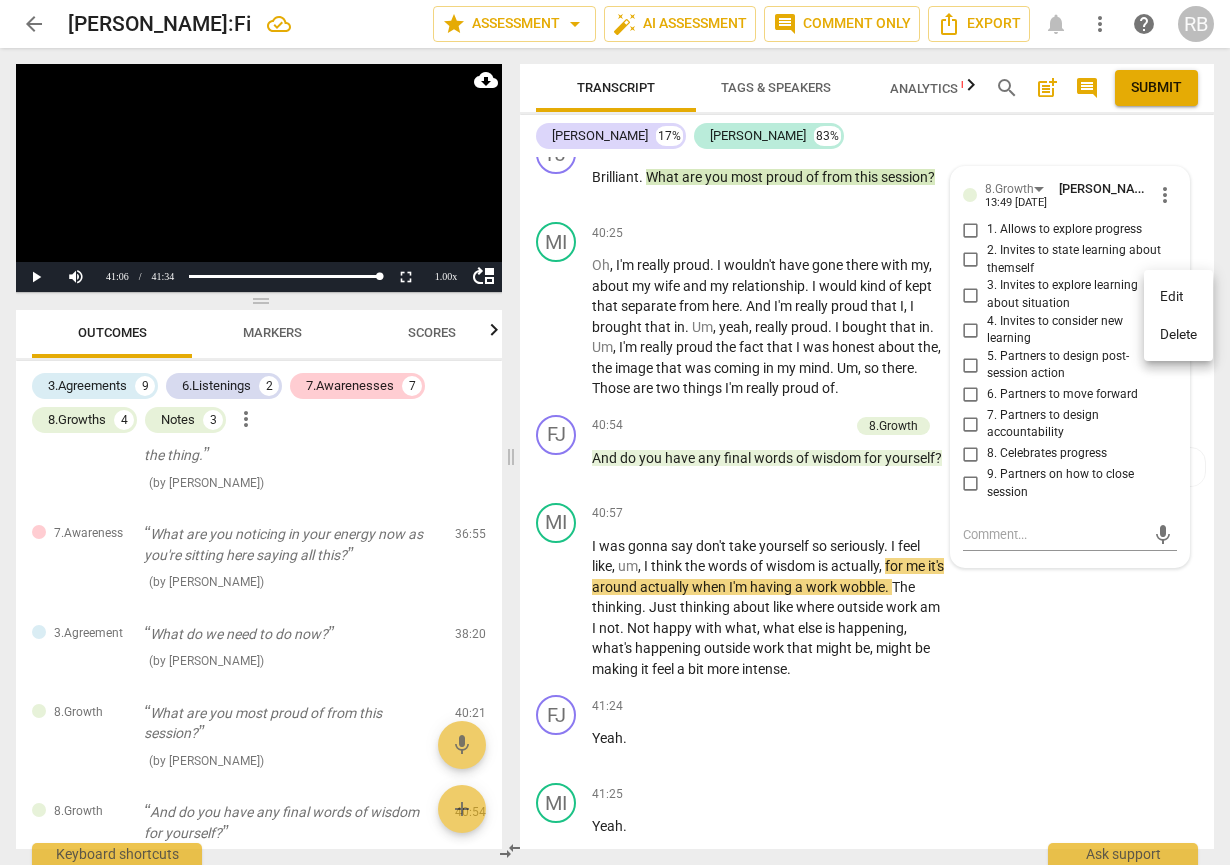 click on "Delete" at bounding box center [1178, 335] 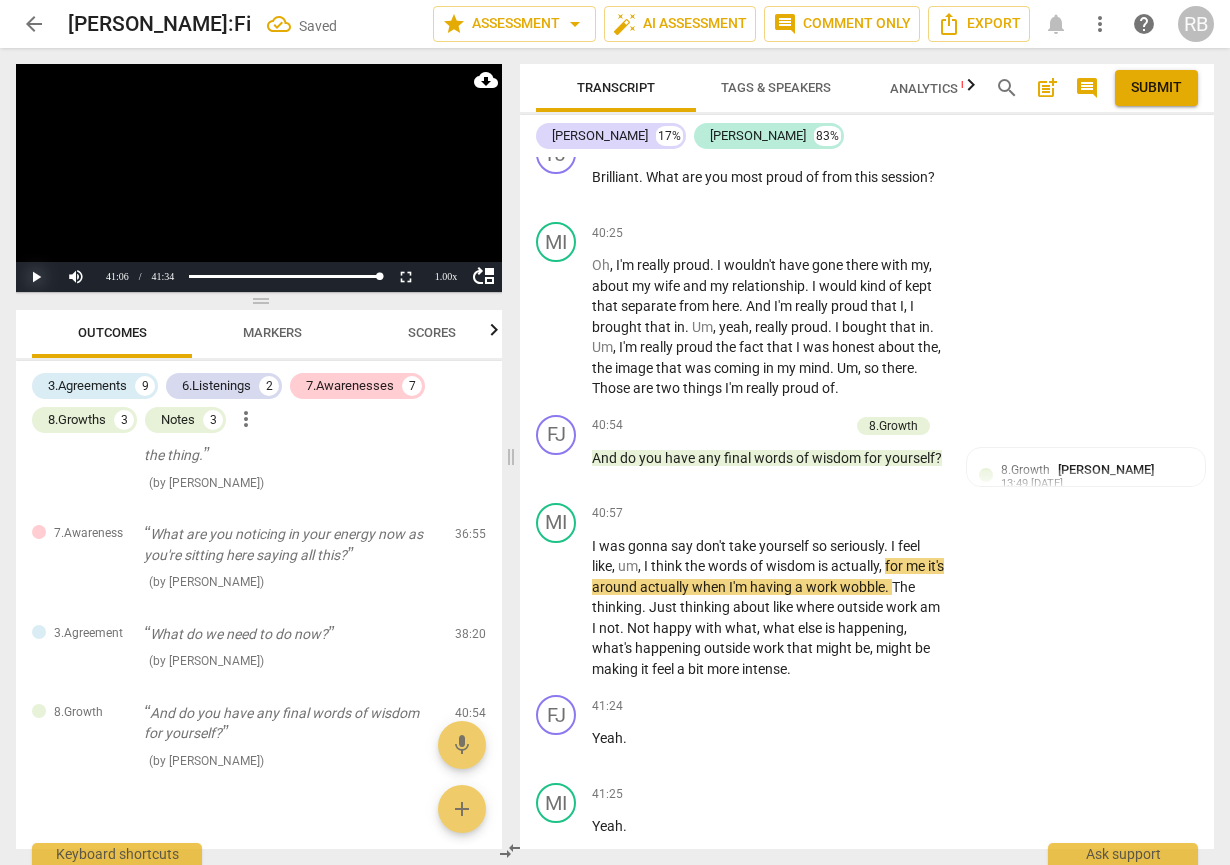 click on "Play" at bounding box center (36, 277) 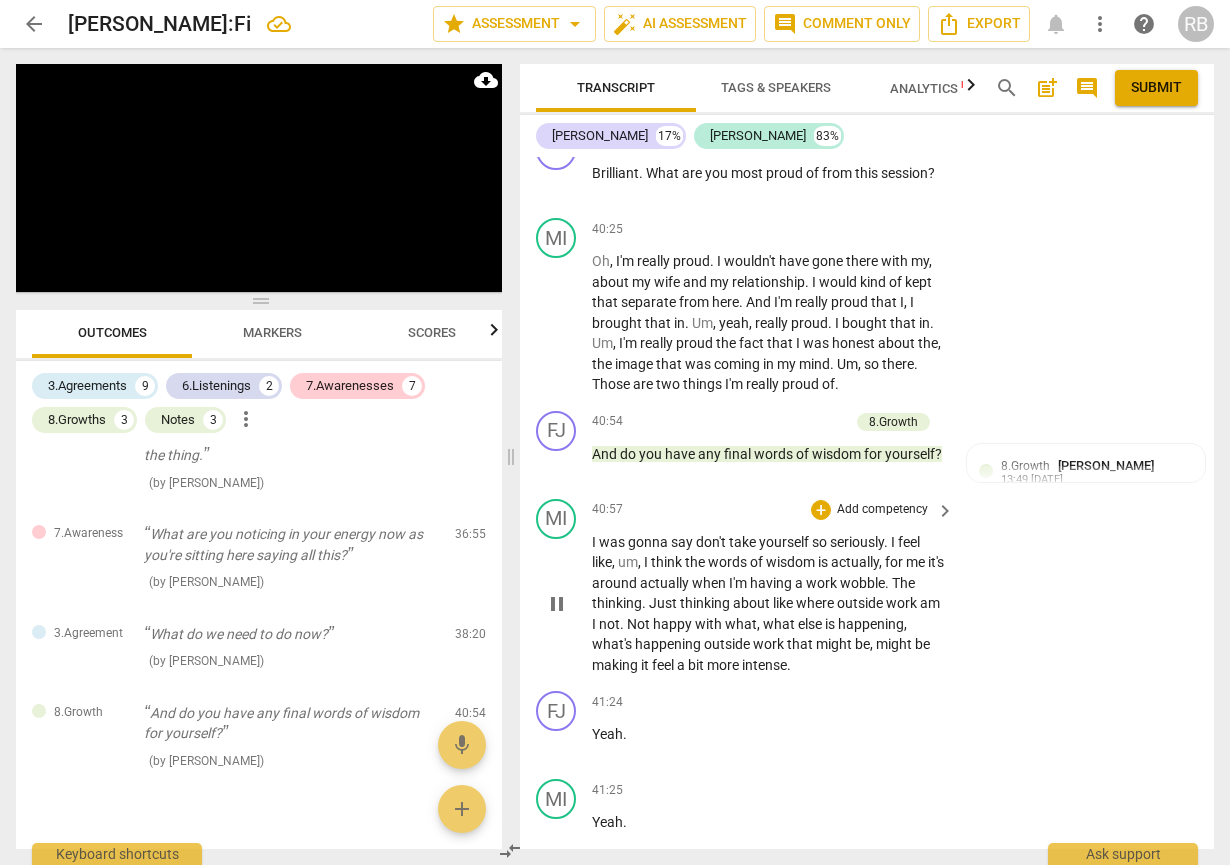 scroll, scrollTop: 17870, scrollLeft: 0, axis: vertical 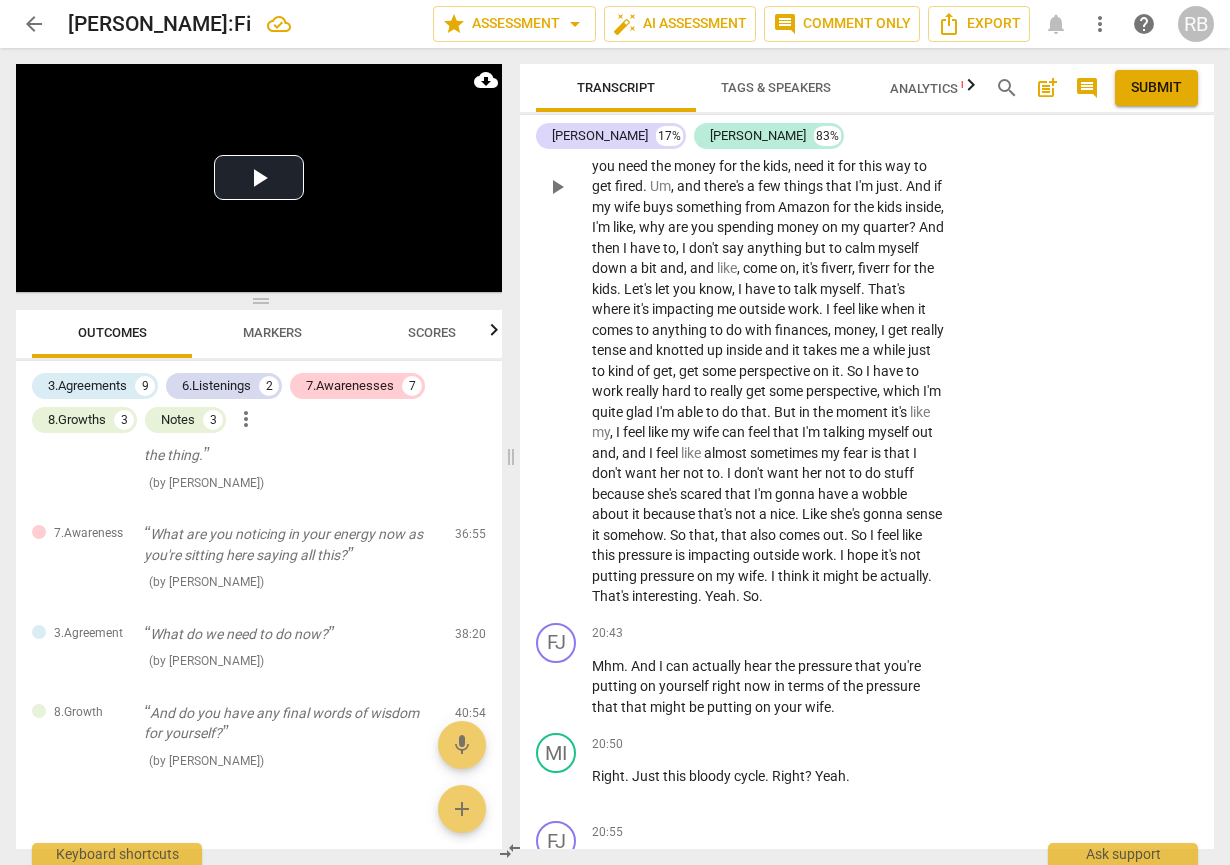 click on "So" at bounding box center (679, 535) 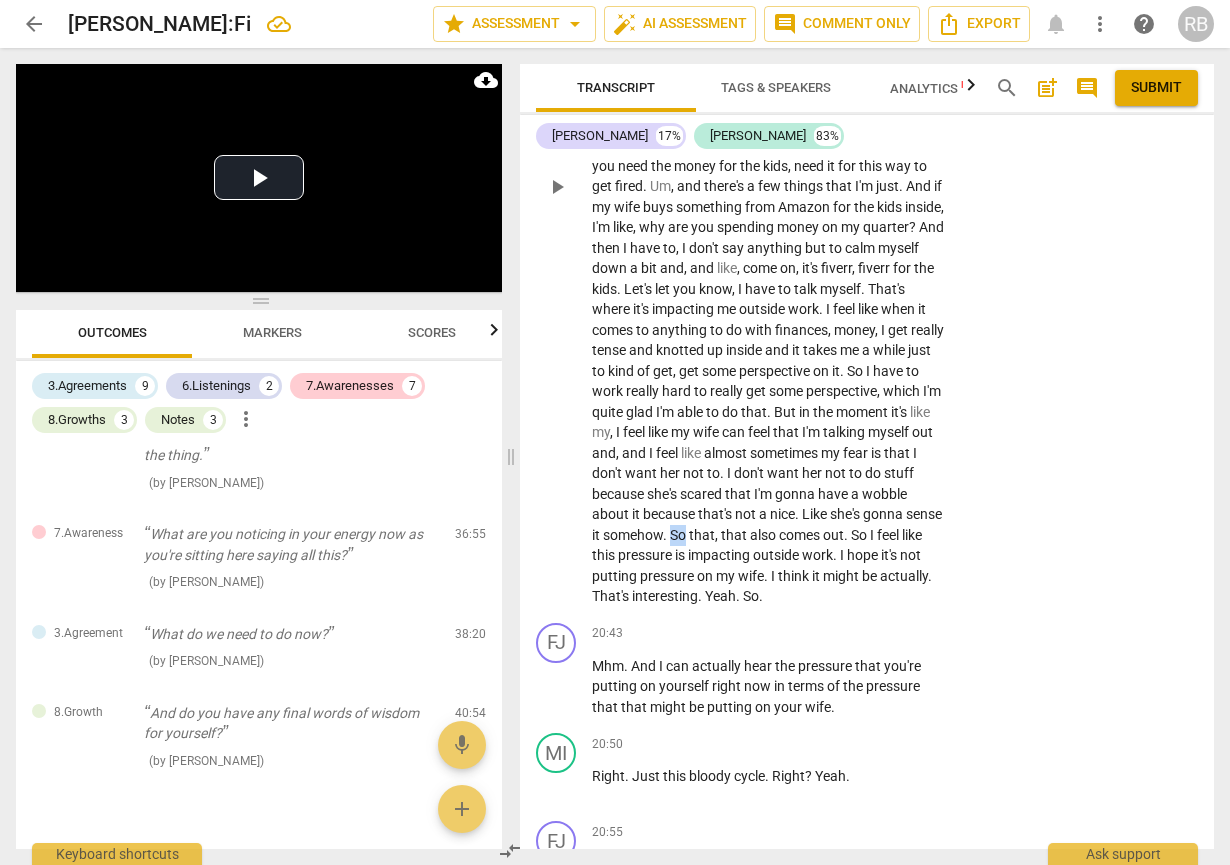 click on "So" at bounding box center [679, 535] 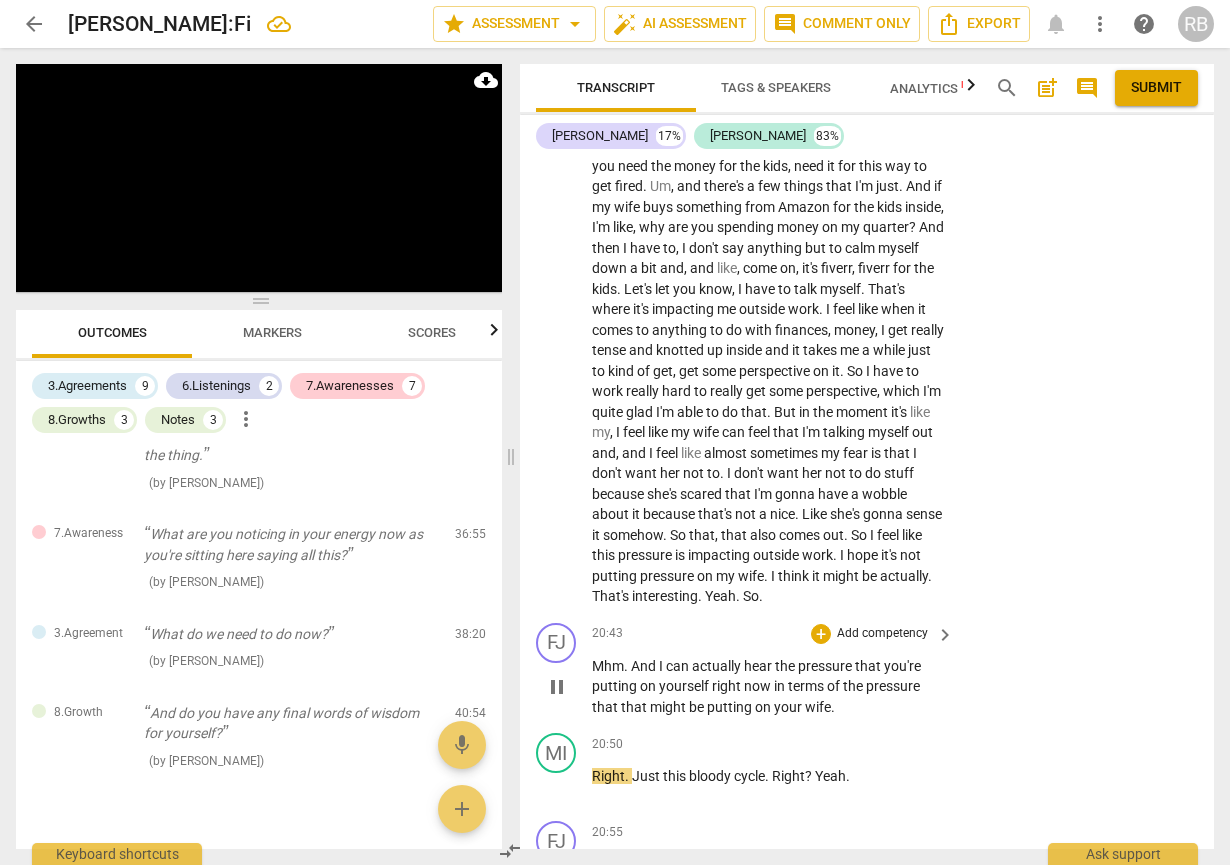 click on "pause" at bounding box center (557, 687) 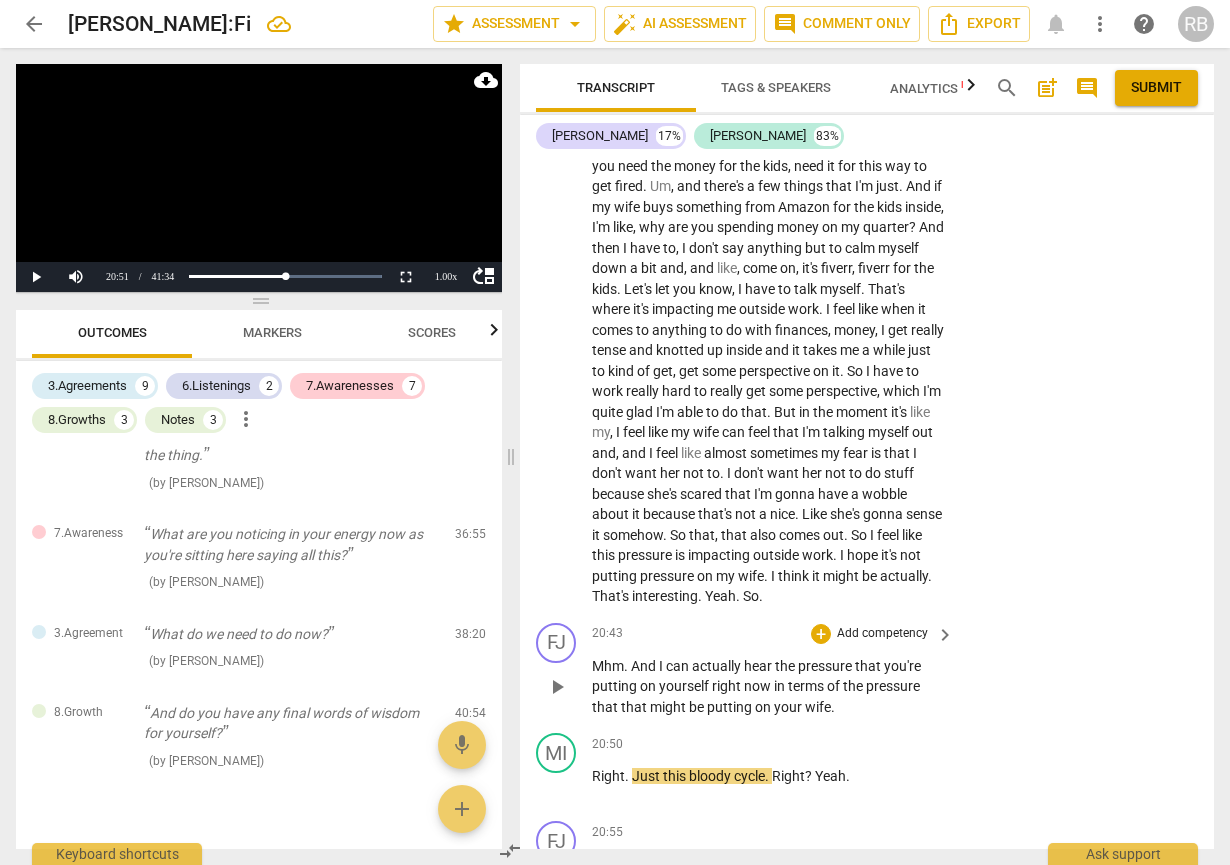 click on "your" at bounding box center [789, 707] 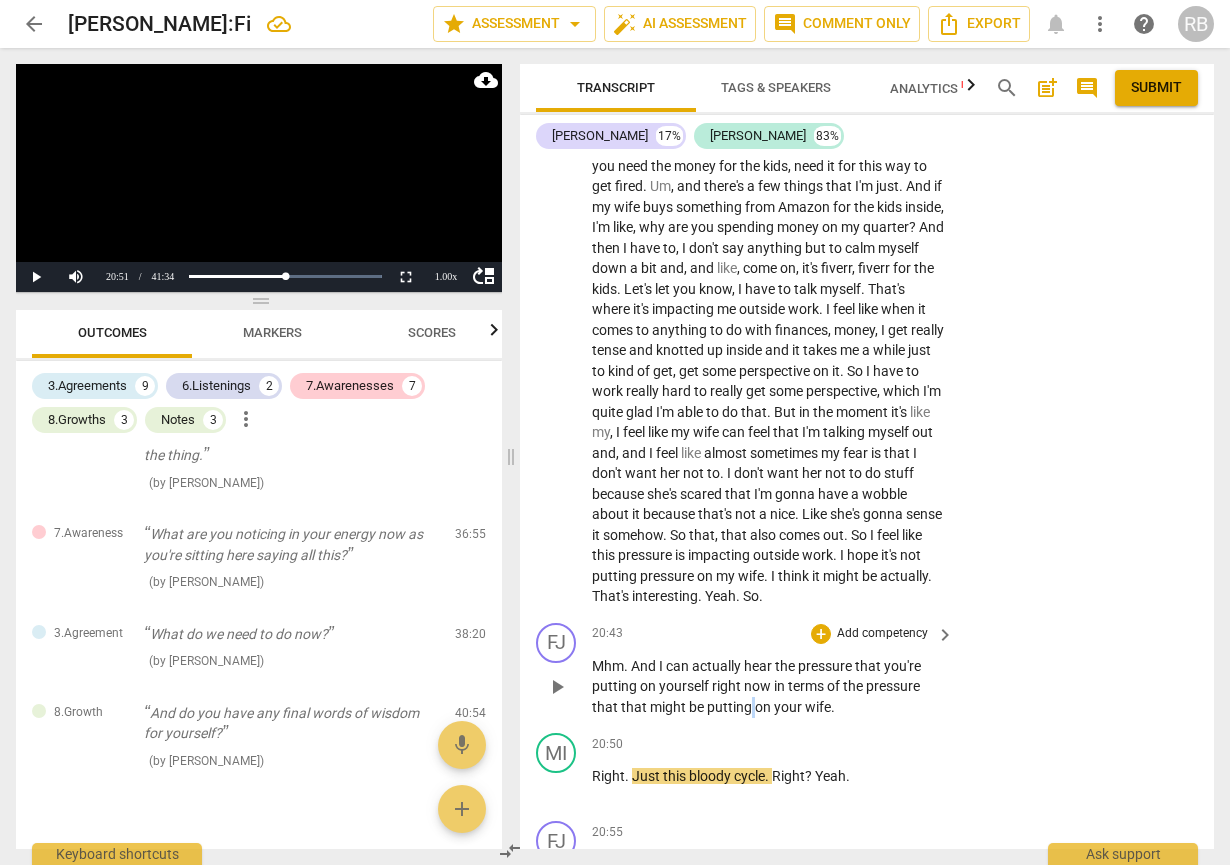 click on "putting" at bounding box center (731, 707) 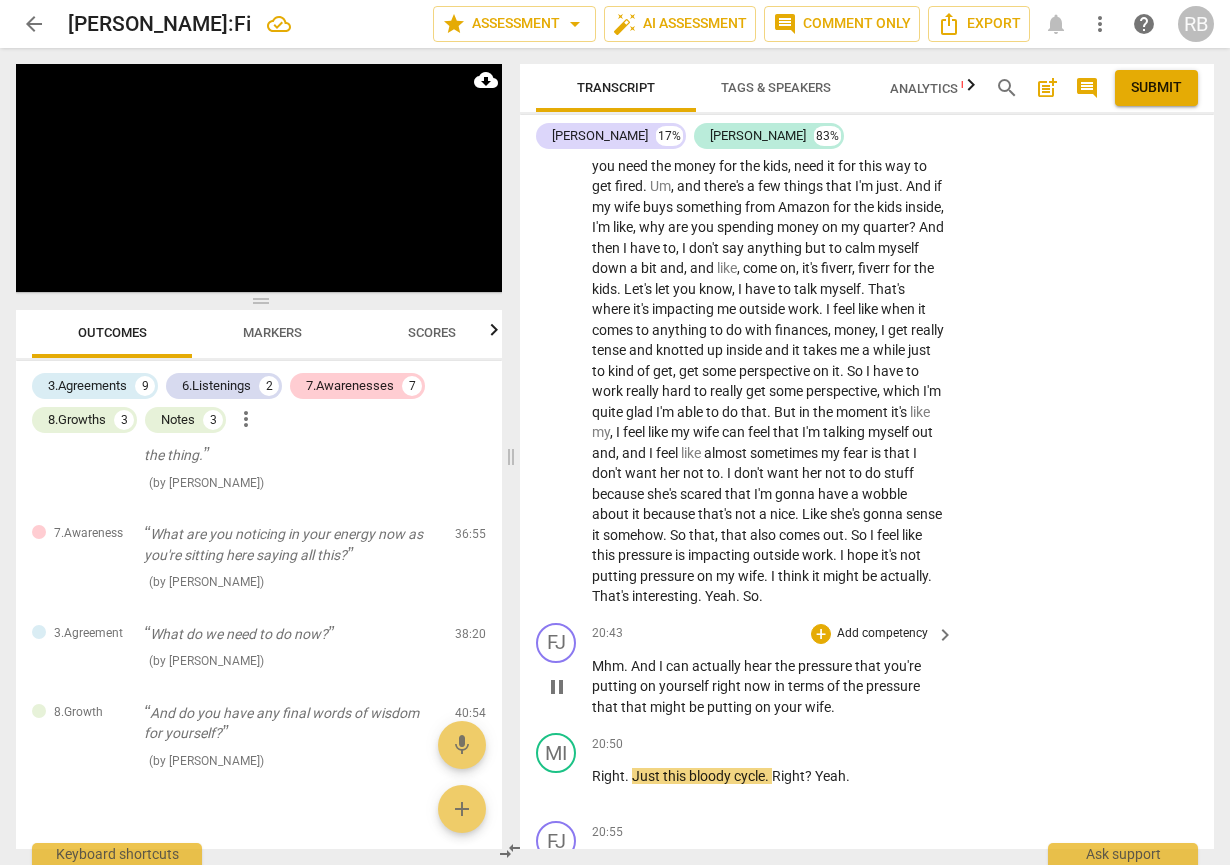 click on "wife" at bounding box center (818, 707) 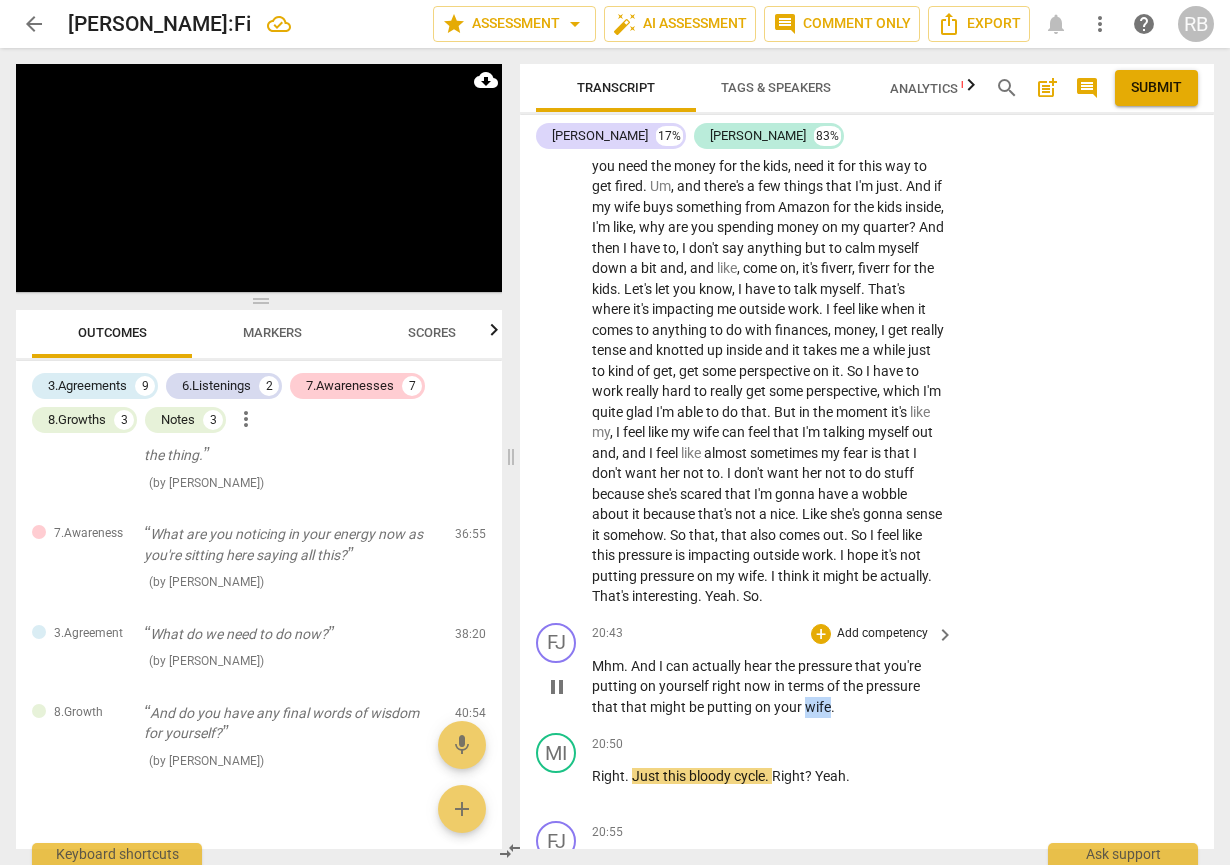 click on "wife" at bounding box center [818, 707] 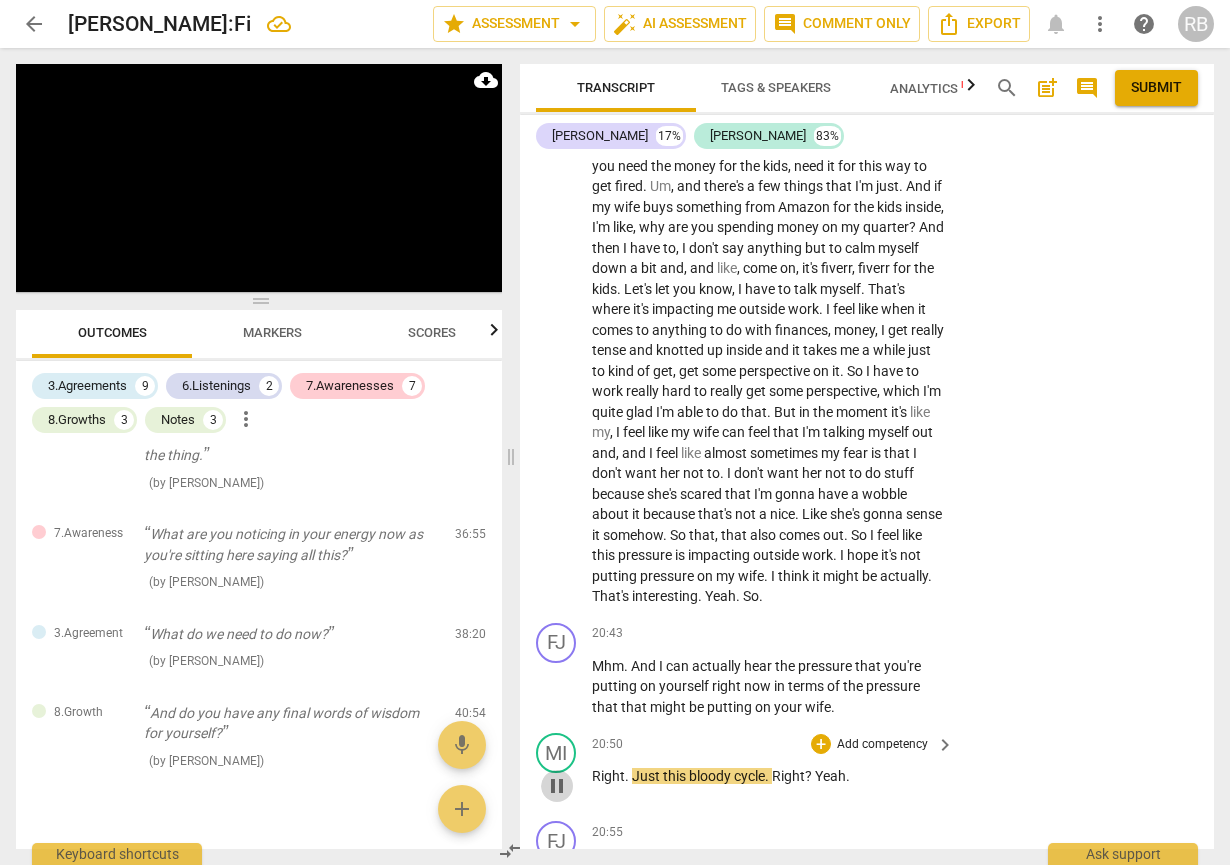 click on "pause" at bounding box center (557, 786) 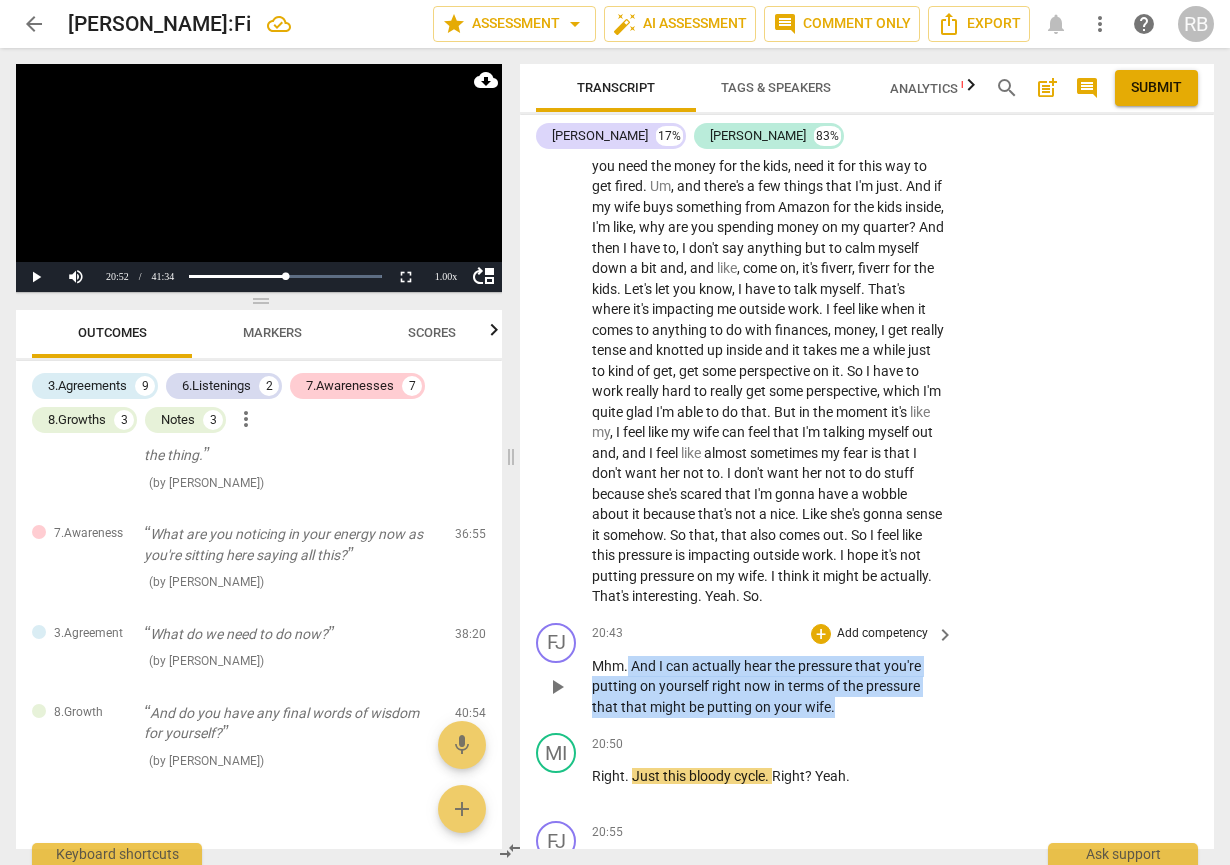 drag, startPoint x: 629, startPoint y: 701, endPoint x: 833, endPoint y: 737, distance: 207.15211 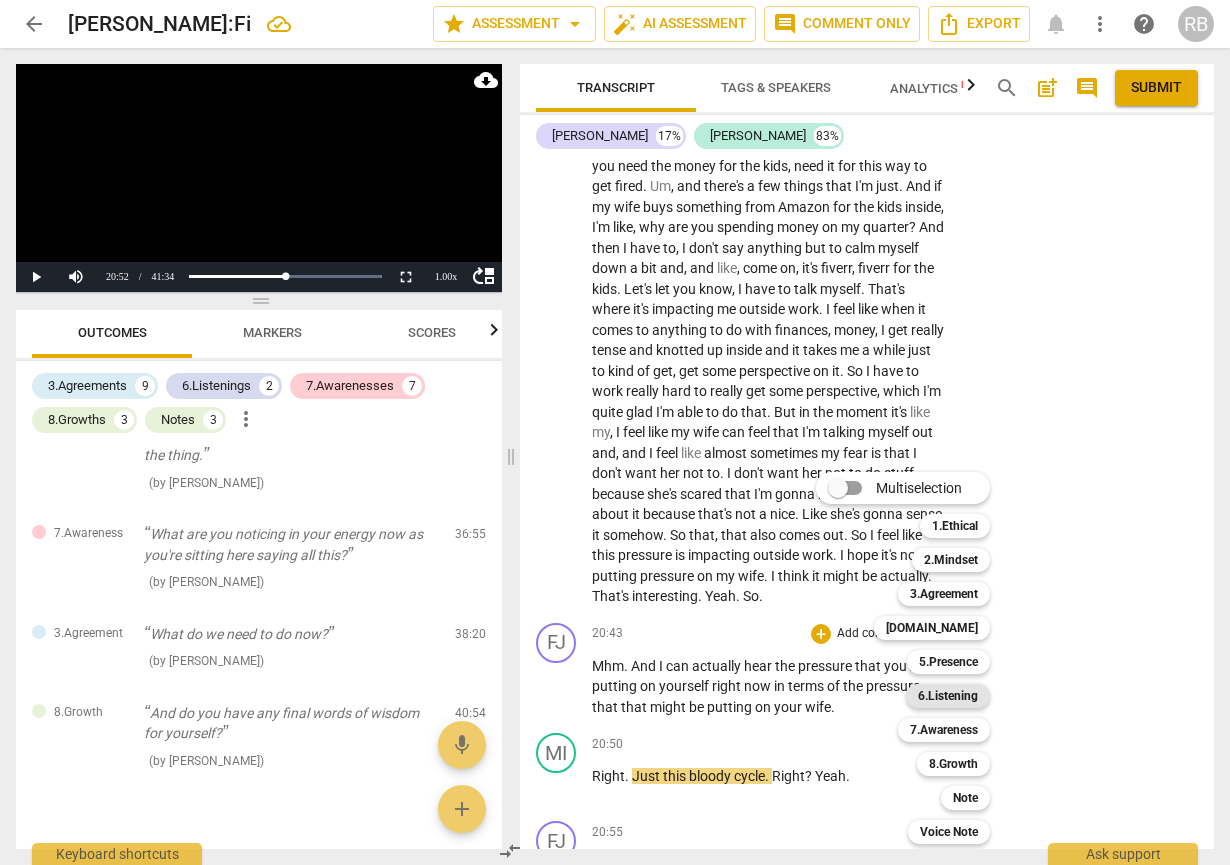 click on "6.Listening" at bounding box center (948, 696) 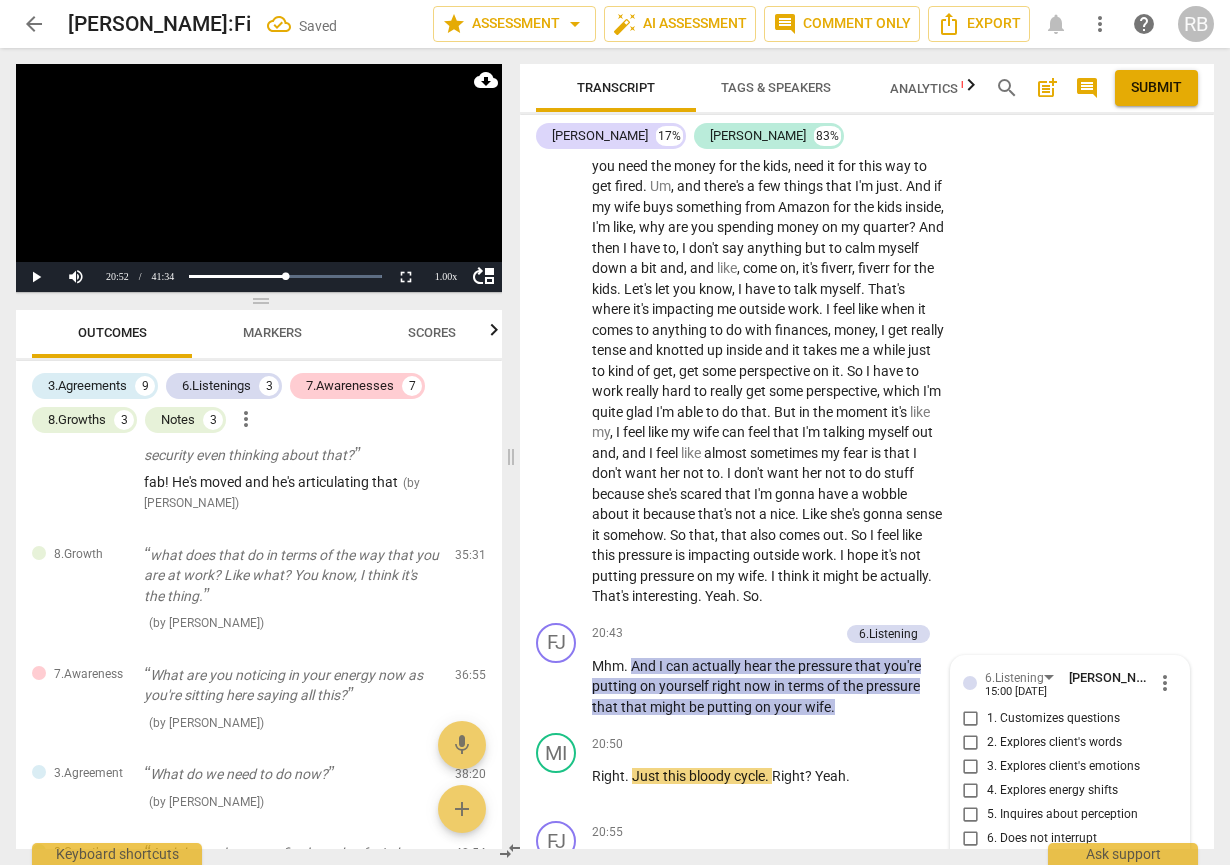 scroll, scrollTop: 8060, scrollLeft: 0, axis: vertical 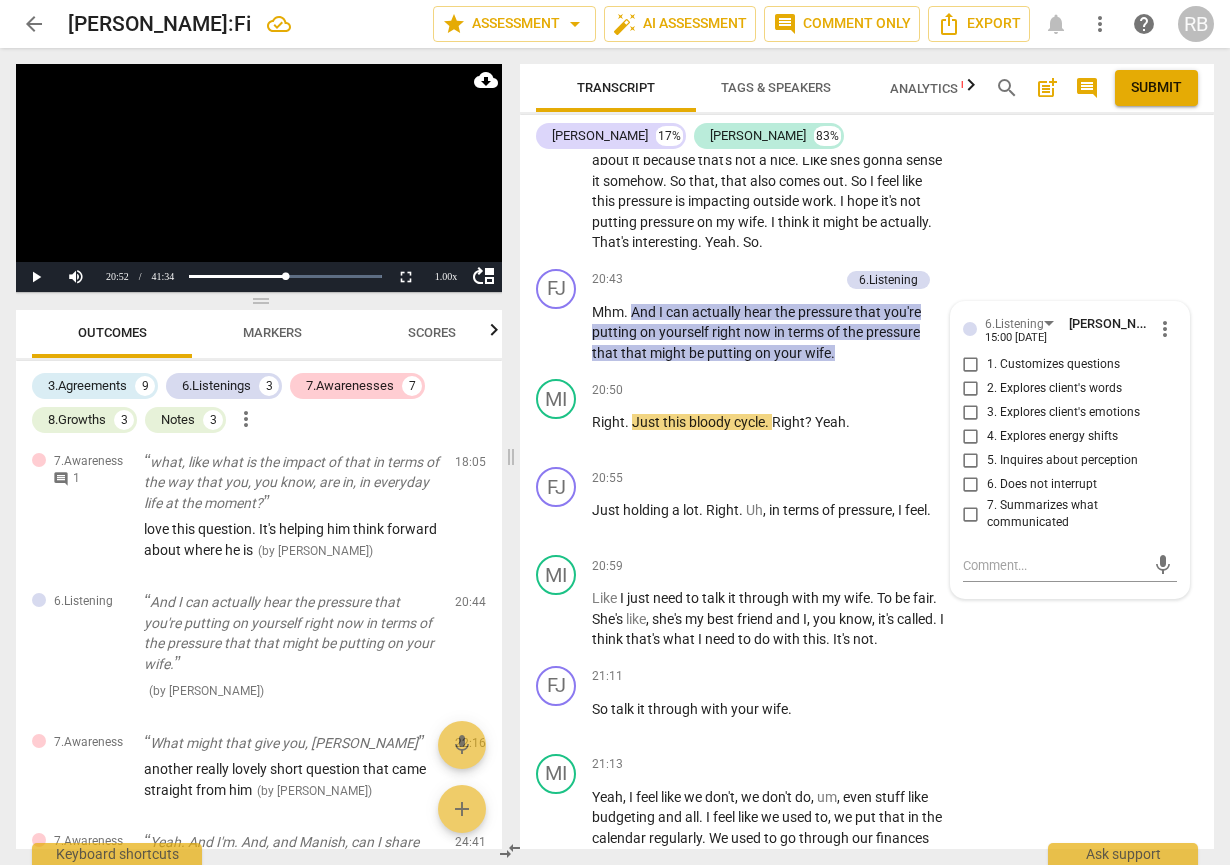 click on "MI play_arrow pause 18:17 + Add competency keyboard_arrow_right I   think   that's ,   that's ,   that's   what's   been   fueling   me   to   get   stuff   done .   Which   is ,   which   is ,   which   is   interesting .   Like   the   motivator   right   now   I've   got   is   literally   you're   gonna   get   fired ,   you   need   to   do   more .   And   that's   the   motivator   for   me   to   do   stuff ,   activate   stuff   and   get   going   on   stuff .   Um ,   so   that's ,   that's   how ,   yeah ,   that's   definitely   how   it's   impacting   kind   of   my   work   scenario .   Uh ,   and   every   time   I   want   to   one ,   I   have ,   you   know ,   I   have   two   different   managers ,   but   every   one   to   one   I   have   before   they   know   that ,   okay ,   you   need   the   agenda ,   you   need   to   be   prepared   what   you're   going   to   say   here .   Because   if   they   think ,   think   if   you're   not   looking   busy   and   you   don't   have" at bounding box center [867, -184] 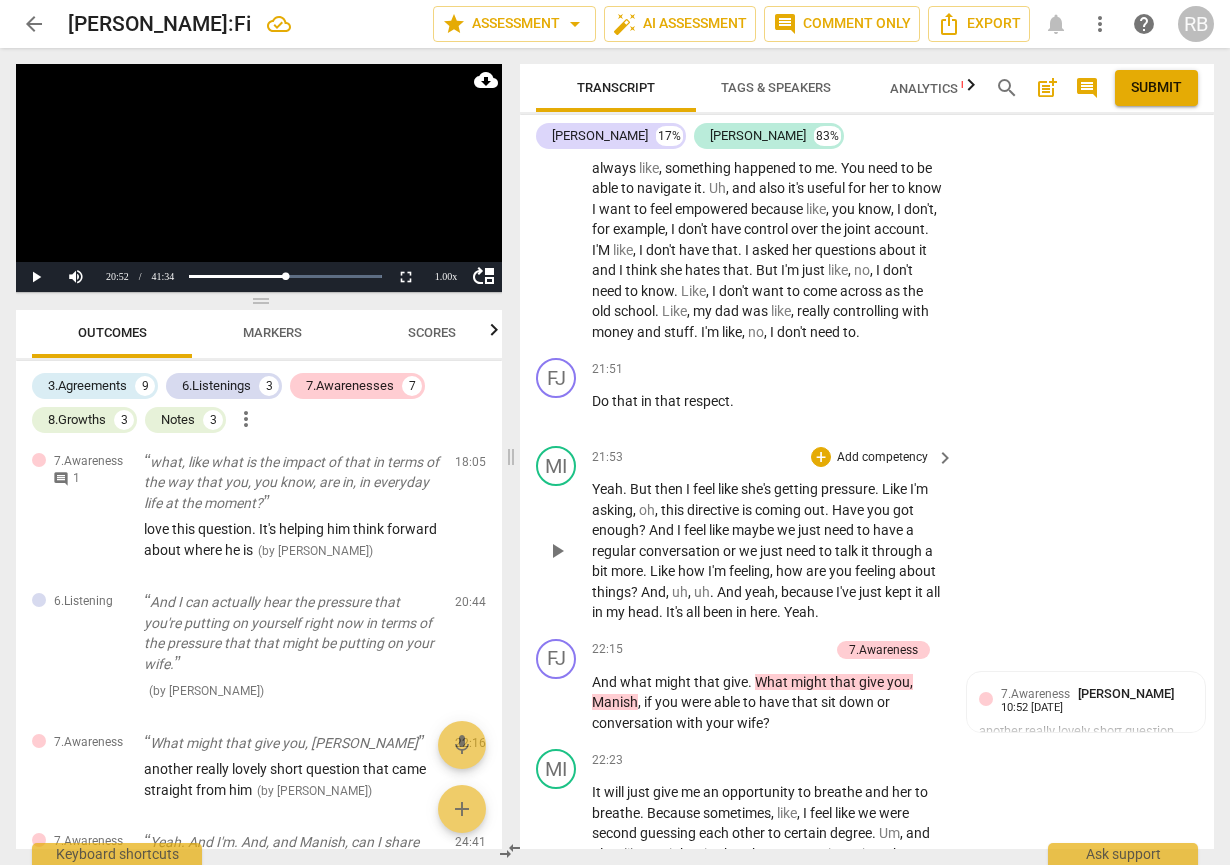 scroll, scrollTop: 8667, scrollLeft: 0, axis: vertical 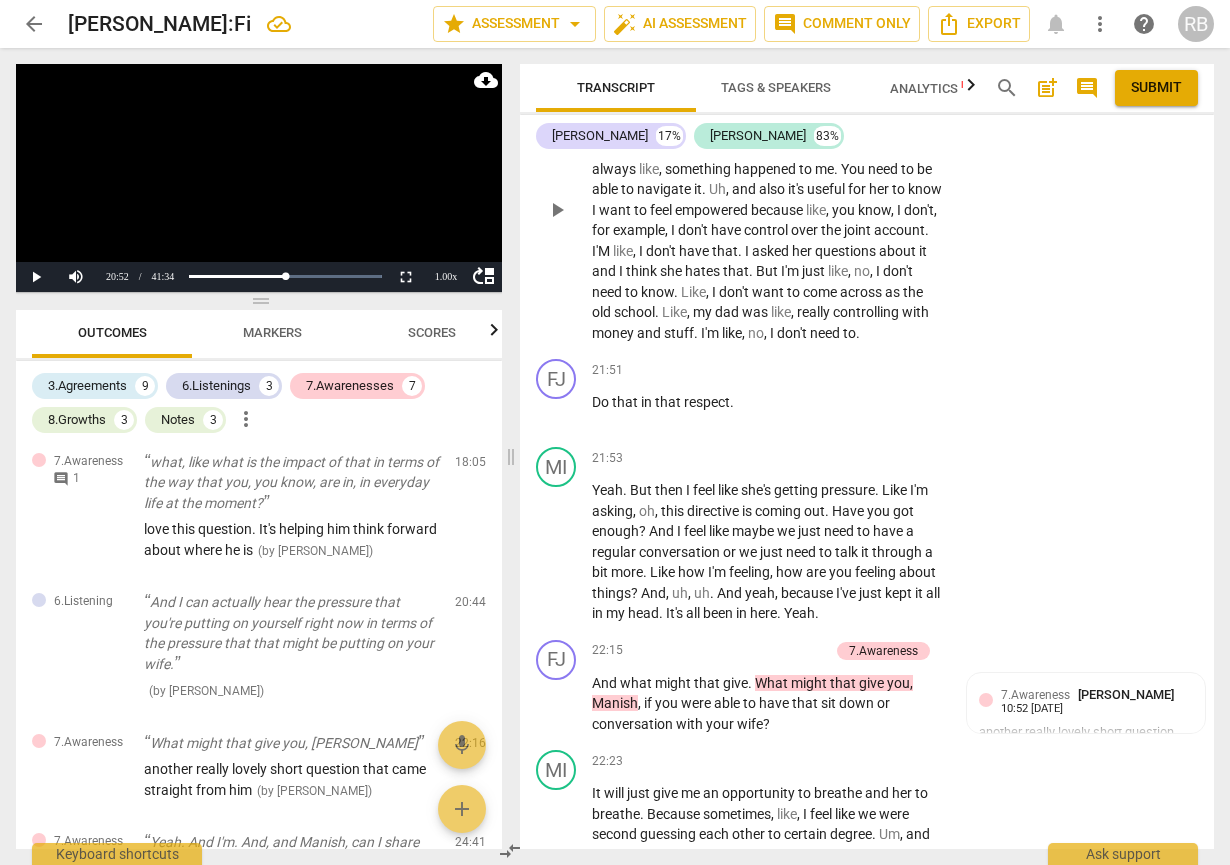 click on "MI play_arrow pause 21:13 + Add competency keyboard_arrow_right Yeah ,   I   feel   like   we   don't ,   we   don't   do ,   um ,   even   stuff   like   budgeting   and   all .   I   feel   like   we   used   to ,   we   put   that   in   the   calendar   regularly .   We   used   to   go   through   our   finances   together .   So   we   both   got   understanding   of   it   and   I'm   always   like ,   something   happened   to   me .   You   need   to   be   able   to   navigate   it .   Uh ,   and   also   it's   useful   for   her   to   know   I   want   to   feel   empowered   because   like ,   you   know ,   I   don't ,   for   example ,   I   don't   have   control   over   the   joint   account .   I'M   like ,   I   don't   have   that .   I   asked   her   questions   about   it   and   I   think   she   hates   that .   But   I'm   just   like ,   no ,   I   don't   need   to   know .   Like ,   I   don't   want   to   come   across   as   the   old   school .   Like ,   my   dad   was   ," at bounding box center [867, 194] 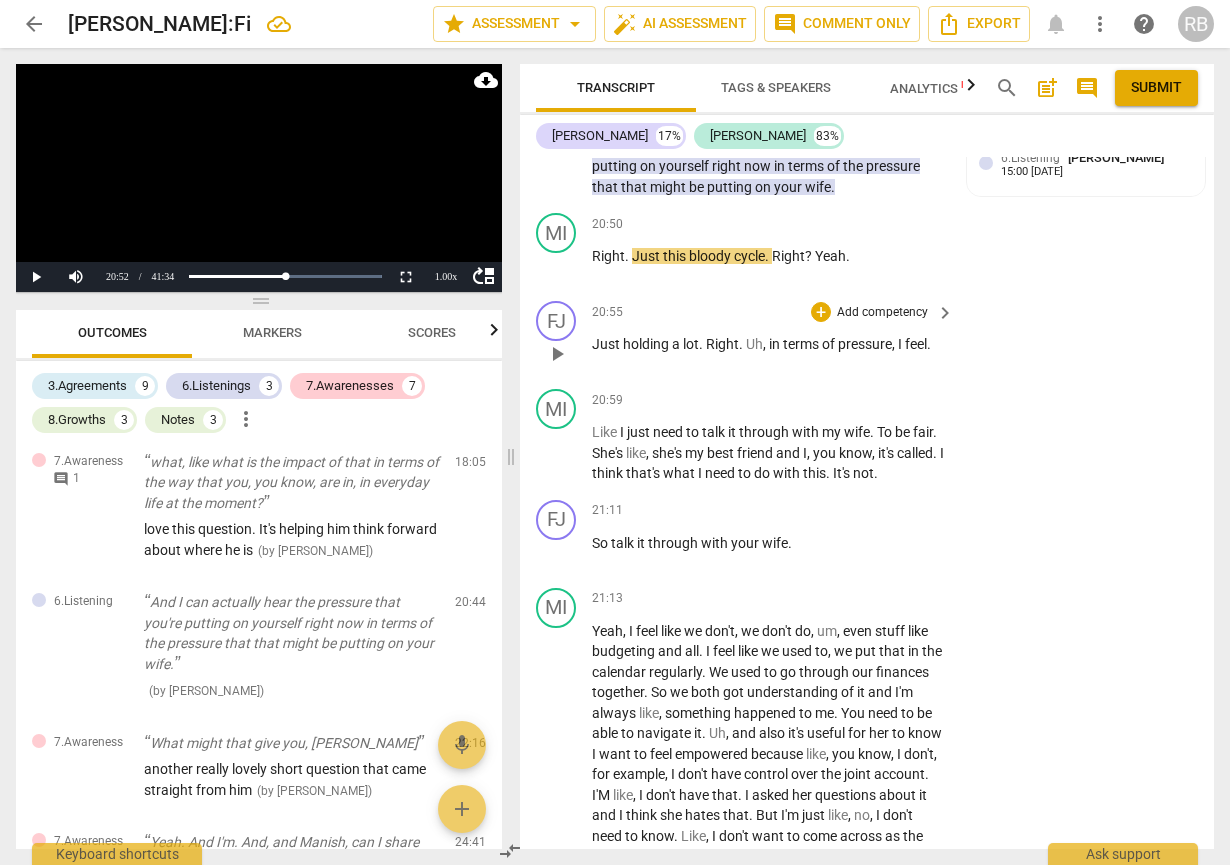 scroll, scrollTop: 8128, scrollLeft: 0, axis: vertical 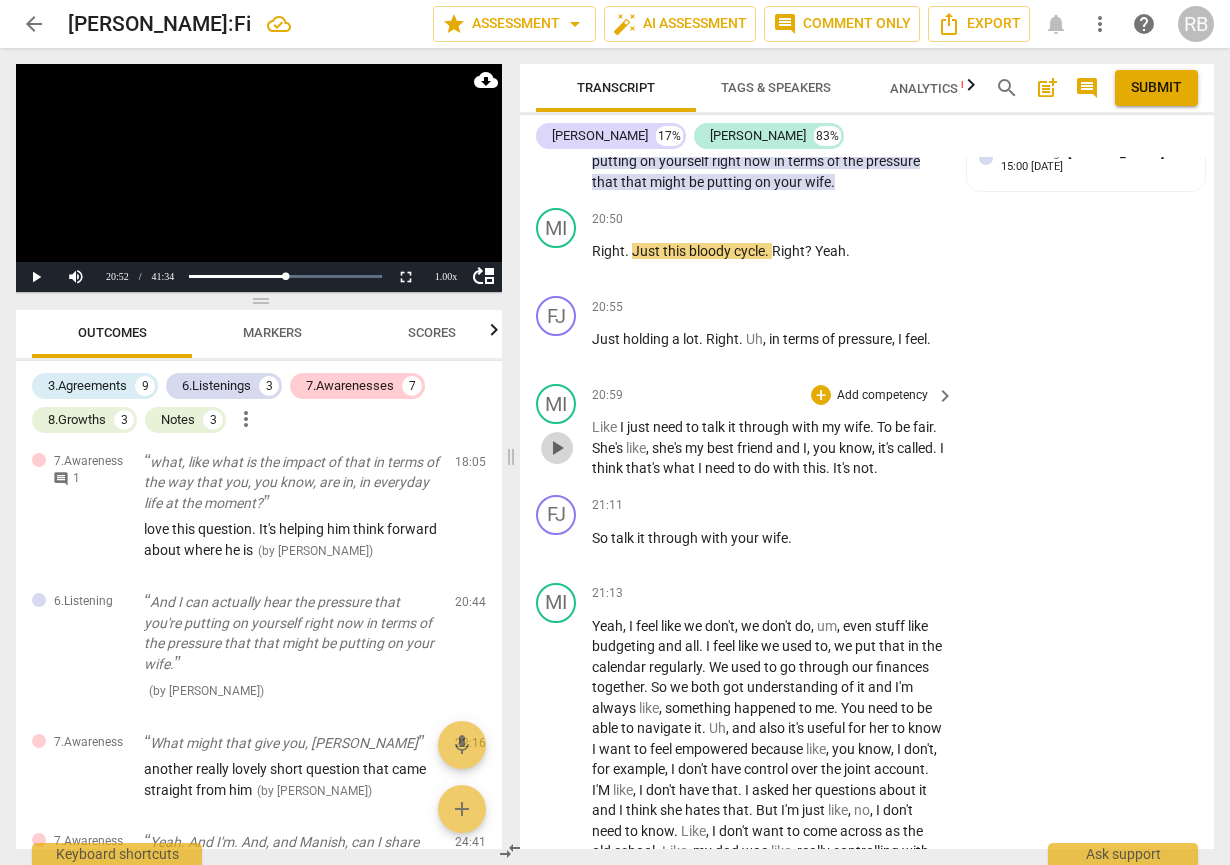 click on "play_arrow" at bounding box center (557, 448) 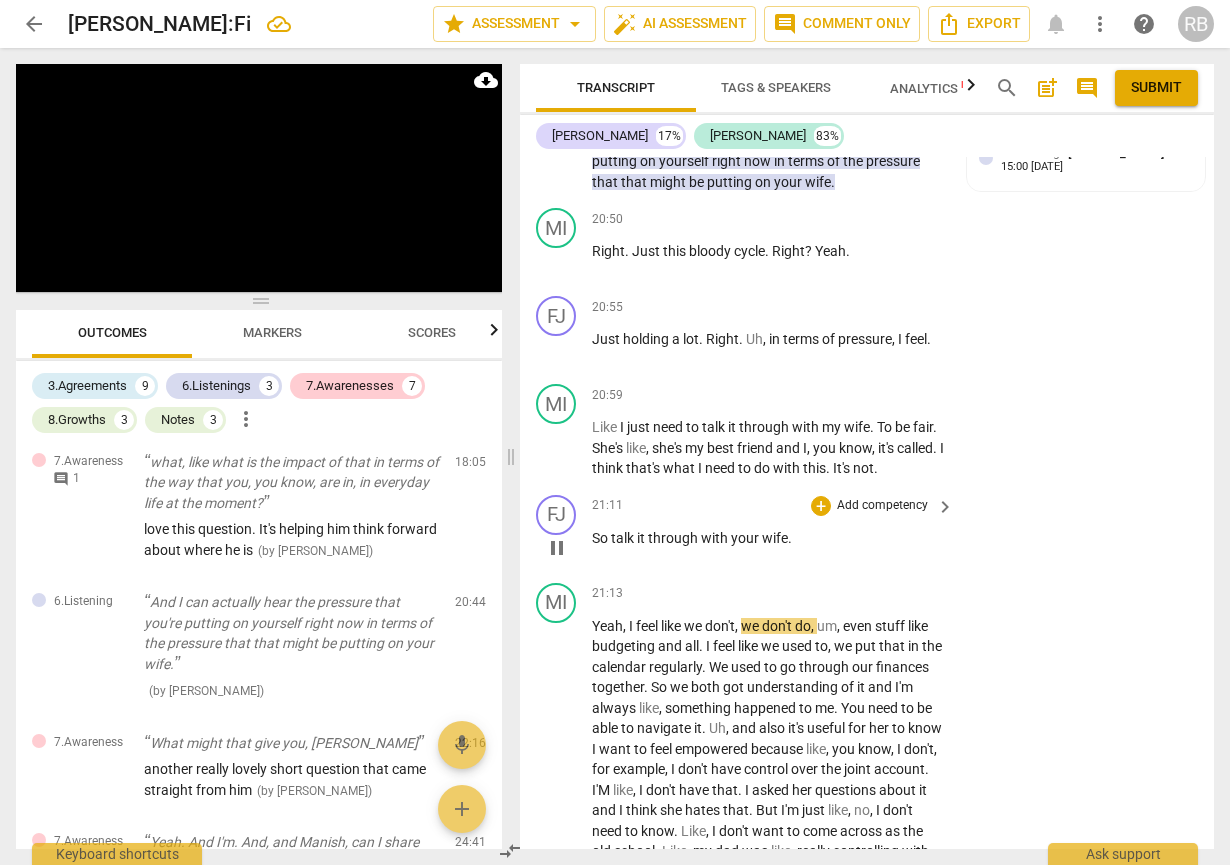 click on "pause" at bounding box center (557, 548) 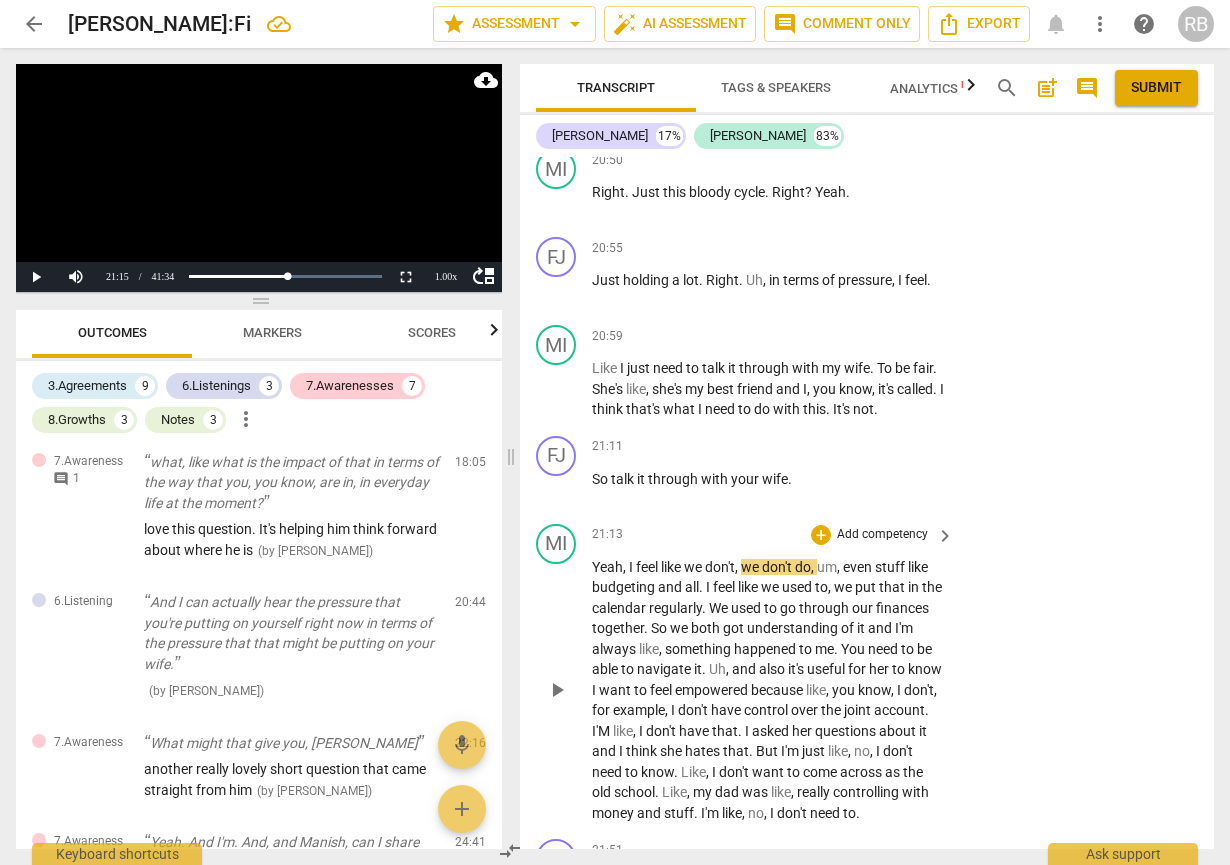 scroll, scrollTop: 8040, scrollLeft: 0, axis: vertical 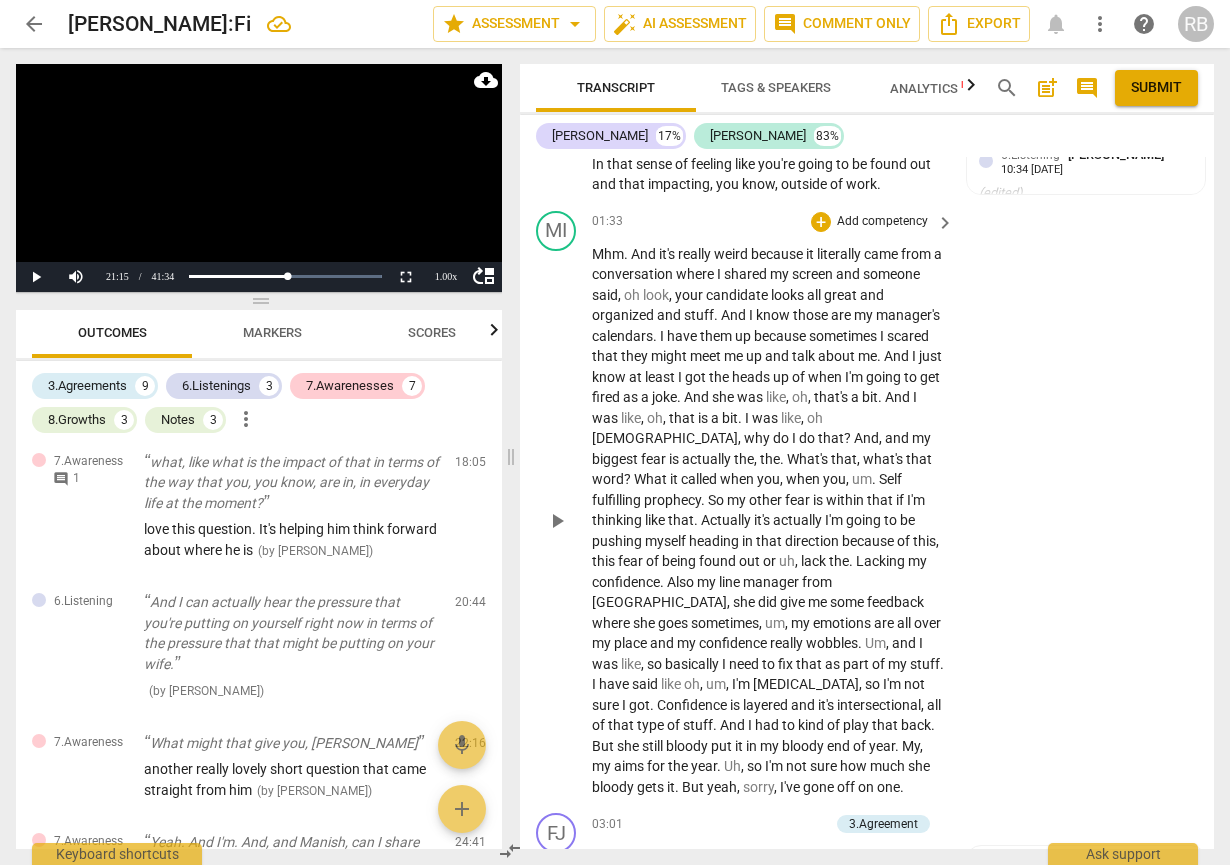 click on "Mhm" at bounding box center [608, 254] 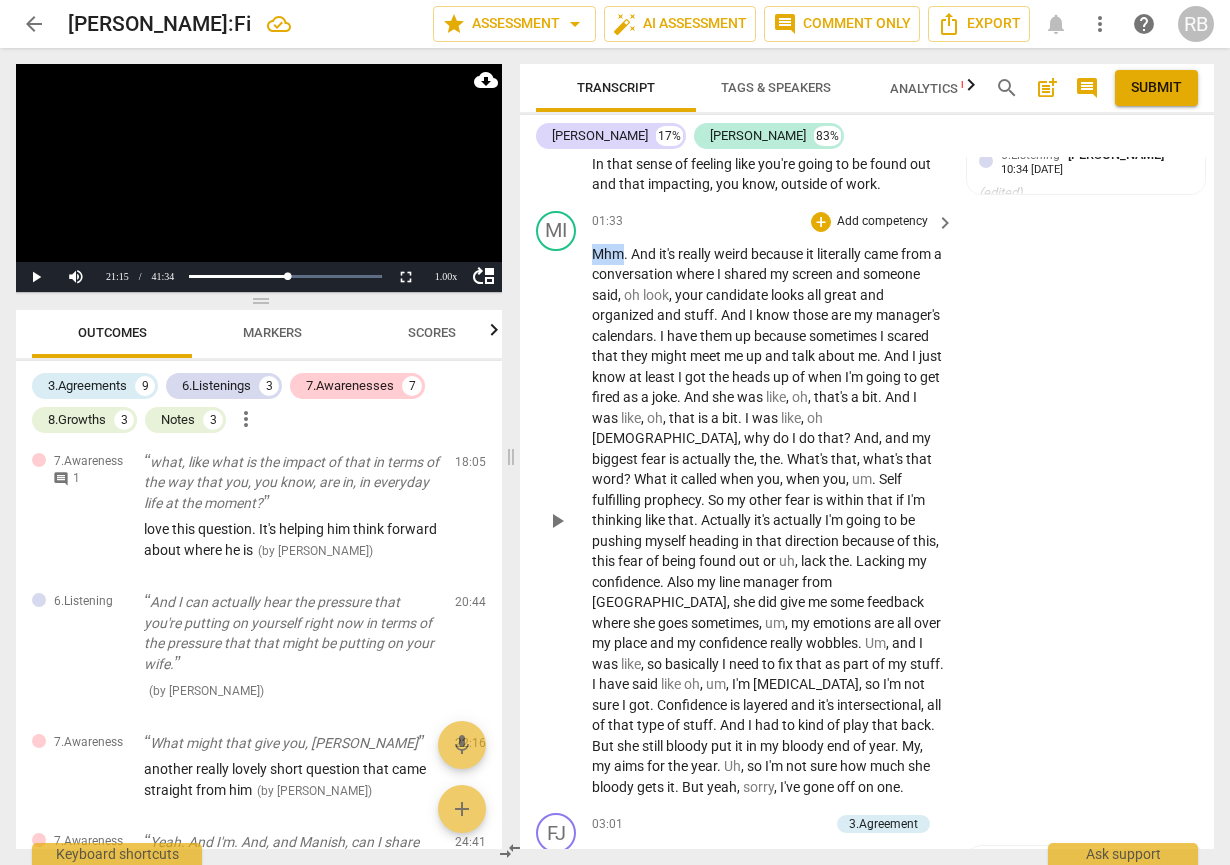 click on "Mhm" at bounding box center [608, 254] 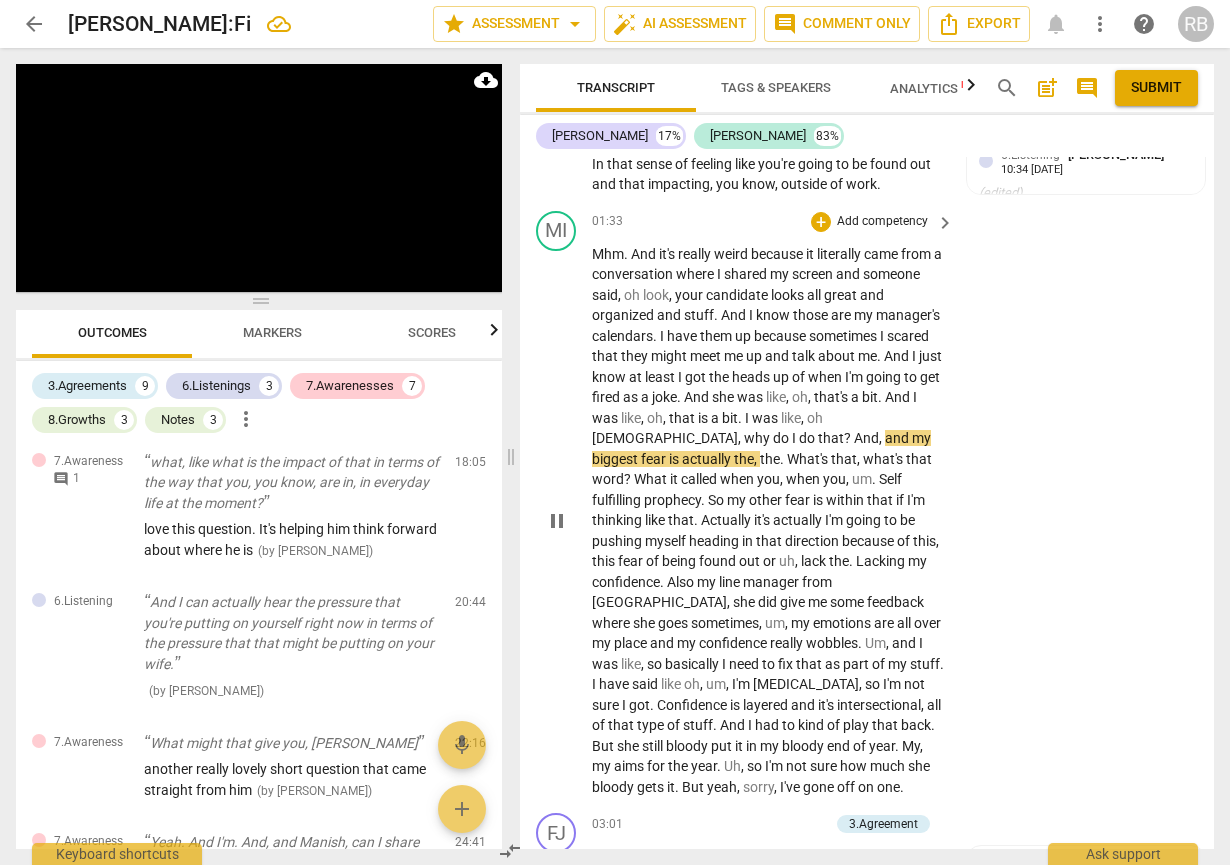 drag, startPoint x: 558, startPoint y: 512, endPoint x: 687, endPoint y: 415, distance: 161.40013 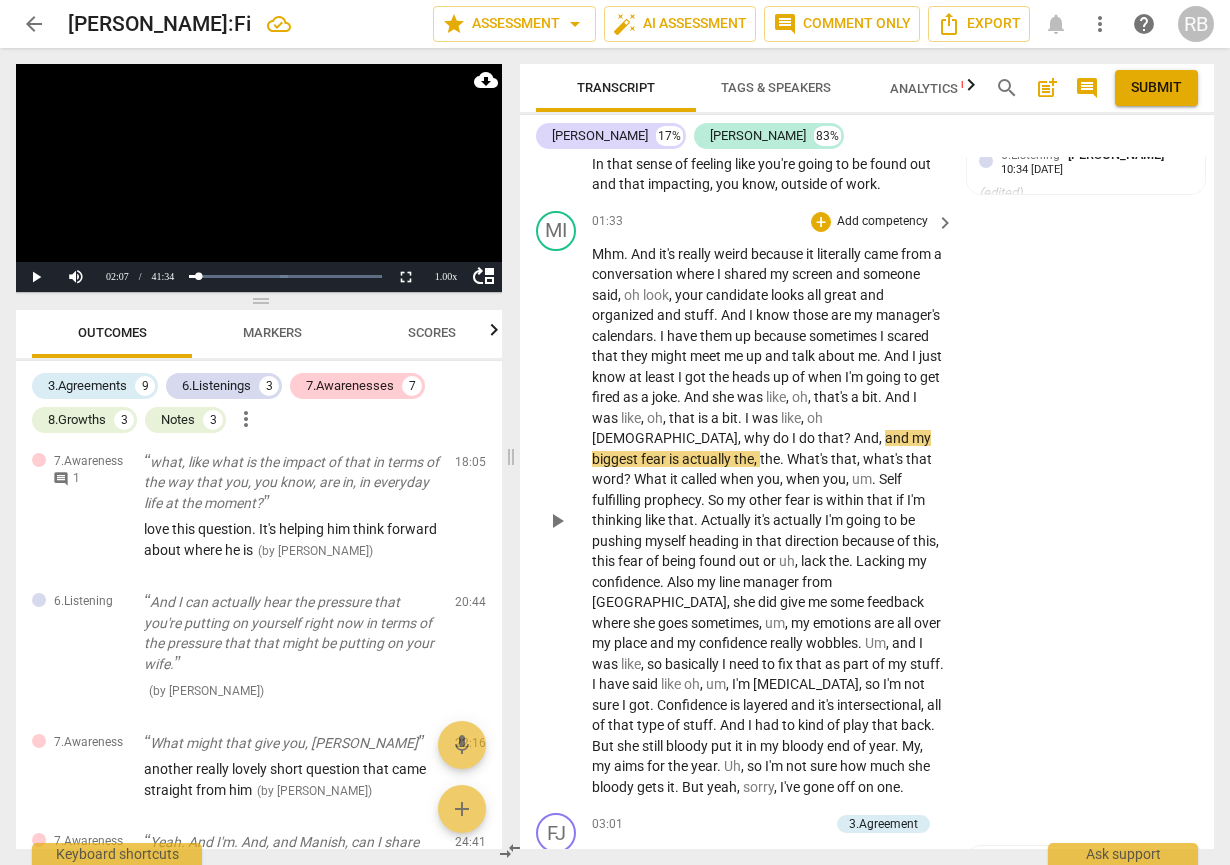 click on "And" at bounding box center (866, 438) 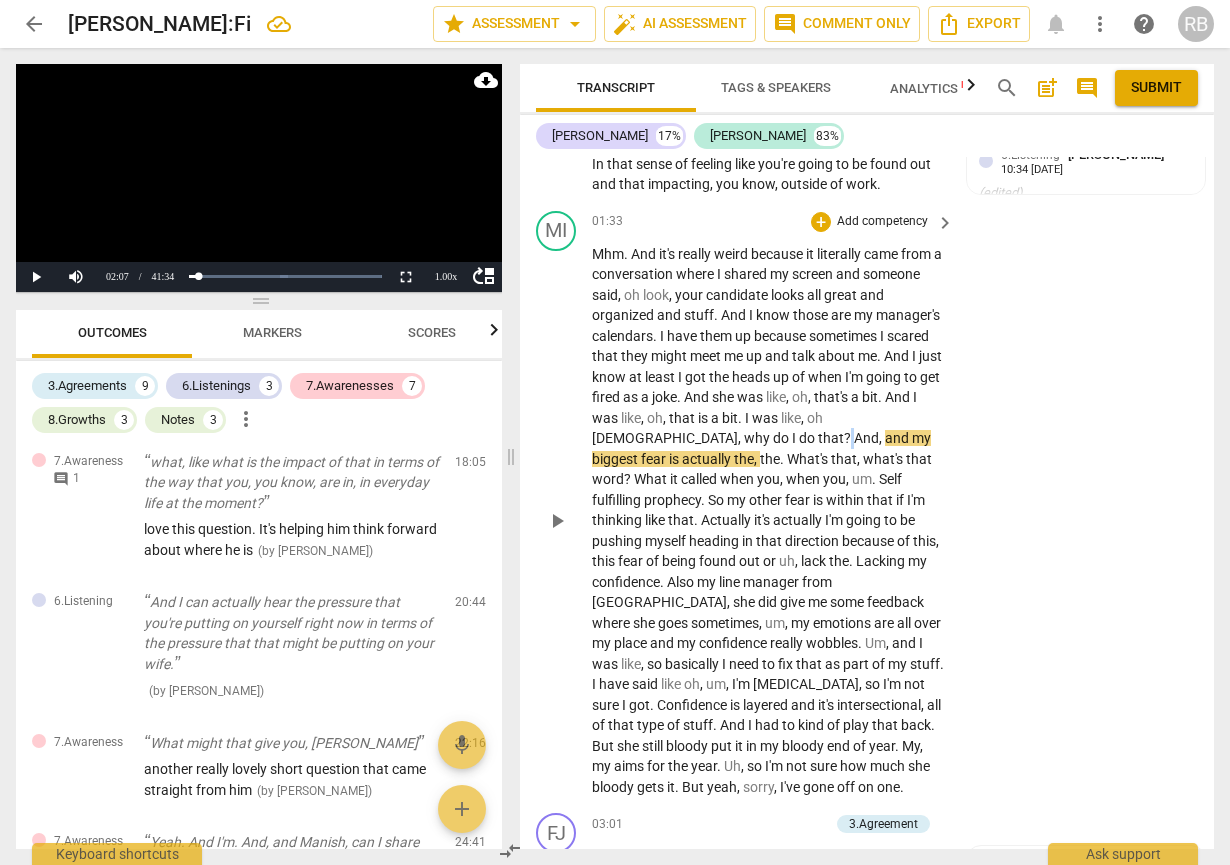 click on "Mhm .   And   it's   really   weird   because   it   literally   came   from   a   conversation   where   I   shared   my   screen   and   someone   said ,   oh   look ,   your   candidate   looks   all   great   and   organized   and   stuff .   And   I   know   those   are   my   manager's   calendars .   I   have   them   up   because   sometimes   I   scared   that   they   might   meet   me   up   and   talk   about   me .   And   I   just   know   at   least   I   got   the   heads   up   of   when   I'm   going   to   get   fired   as   a   joke .   And   she   was   like ,   oh ,   that's   a   bit .   And   I   was   like ,   oh ,   that   is   a   bit .   I   was   like ,   oh   God ,   why   do   I   do   that ?   And ,   and   my   biggest   fear   is   actually   the ,   the .   What's   that ,   what's   that   word ?   What   it   called   when   you ,   when   you ,   um .   Self   fulfilling   prophecy .   So   my   other   fear   is   within   that   if   I'm   thinking   like   that ." at bounding box center (768, 521) 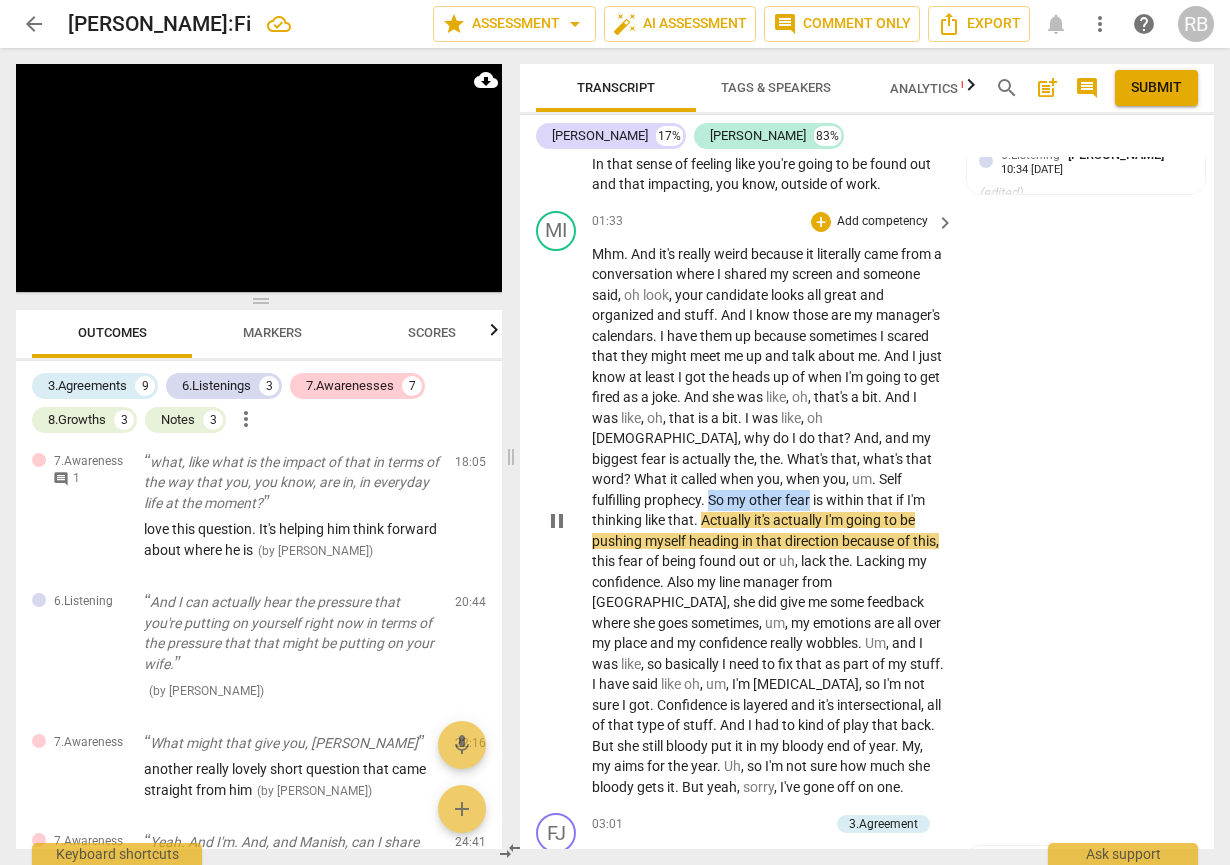 drag, startPoint x: 659, startPoint y: 501, endPoint x: 739, endPoint y: 506, distance: 80.1561 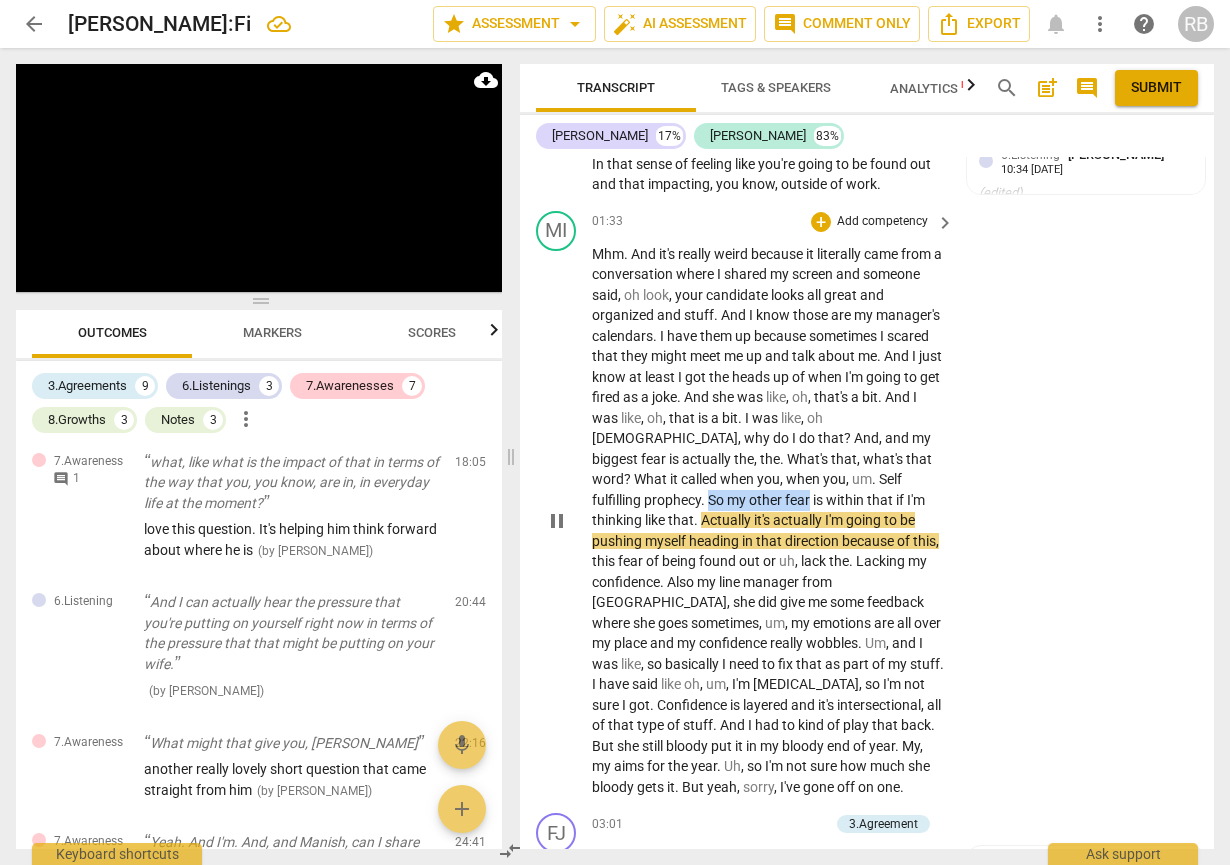 click on "Mhm .   And   it's   really   weird   because   it   literally   came   from   a   conversation   where   I   shared   my   screen   and   someone   said ,   oh   look ,   your   candidate   looks   all   great   and   organized   and   stuff .   And   I   know   those   are   my   manager's   calendars .   I   have   them   up   because   sometimes   I   scared   that   they   might   meet   me   up   and   talk   about   me .   And   I   just   know   at   least   I   got   the   heads   up   of   when   I'm   going   to   get   fired   as   a   joke .   And   she   was   like ,   oh ,   that's   a   bit .   And   I   was   like ,   oh ,   that   is   a   bit .   I   was   like ,   oh   God ,   why   do   I   do   that ?   And ,   and   my   biggest   fear   is   actually   the ,   the .   What's   that ,   what's   that   word ?   What   it   called   when   you ,   when   you ,   um .   Self   fulfilling   prophecy .   So   my   other   fear   is   within   that   if   I'm   thinking   like   that ." at bounding box center (768, 521) 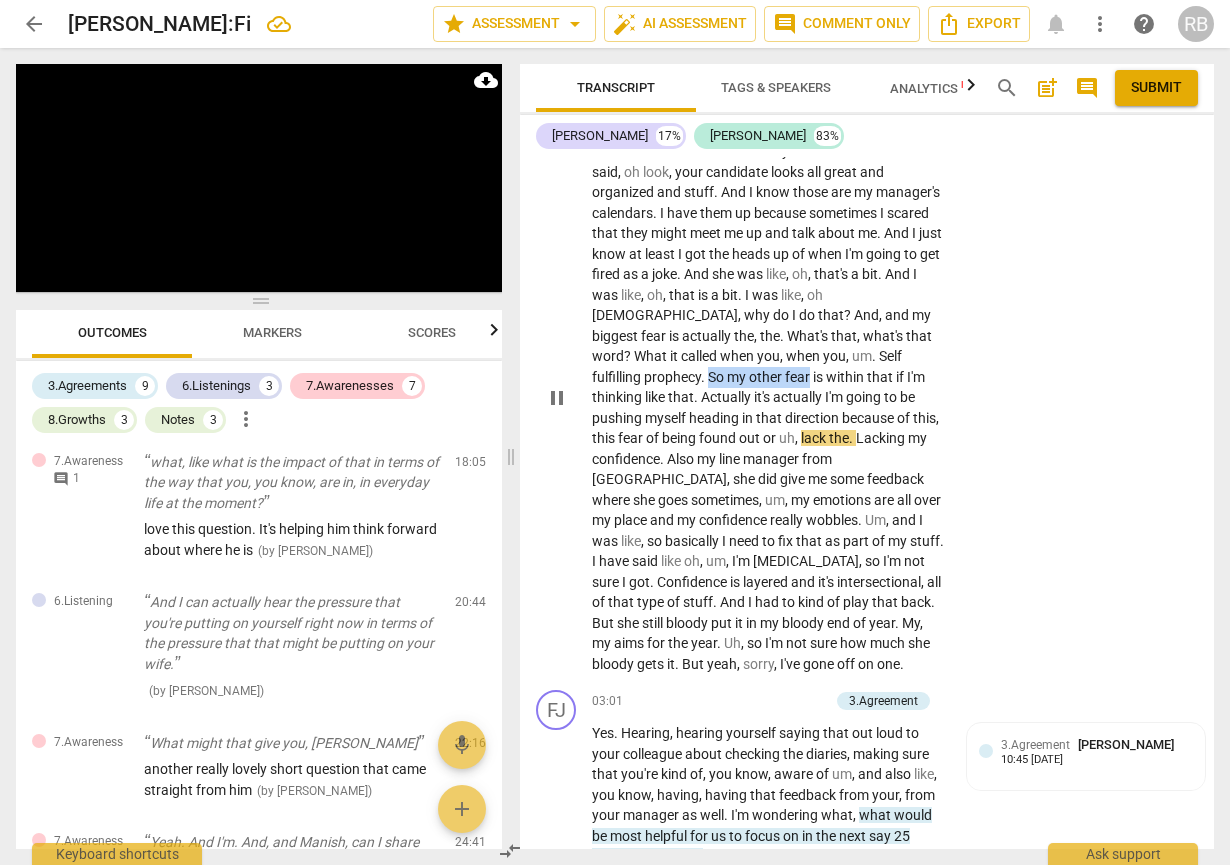 scroll, scrollTop: 1110, scrollLeft: 0, axis: vertical 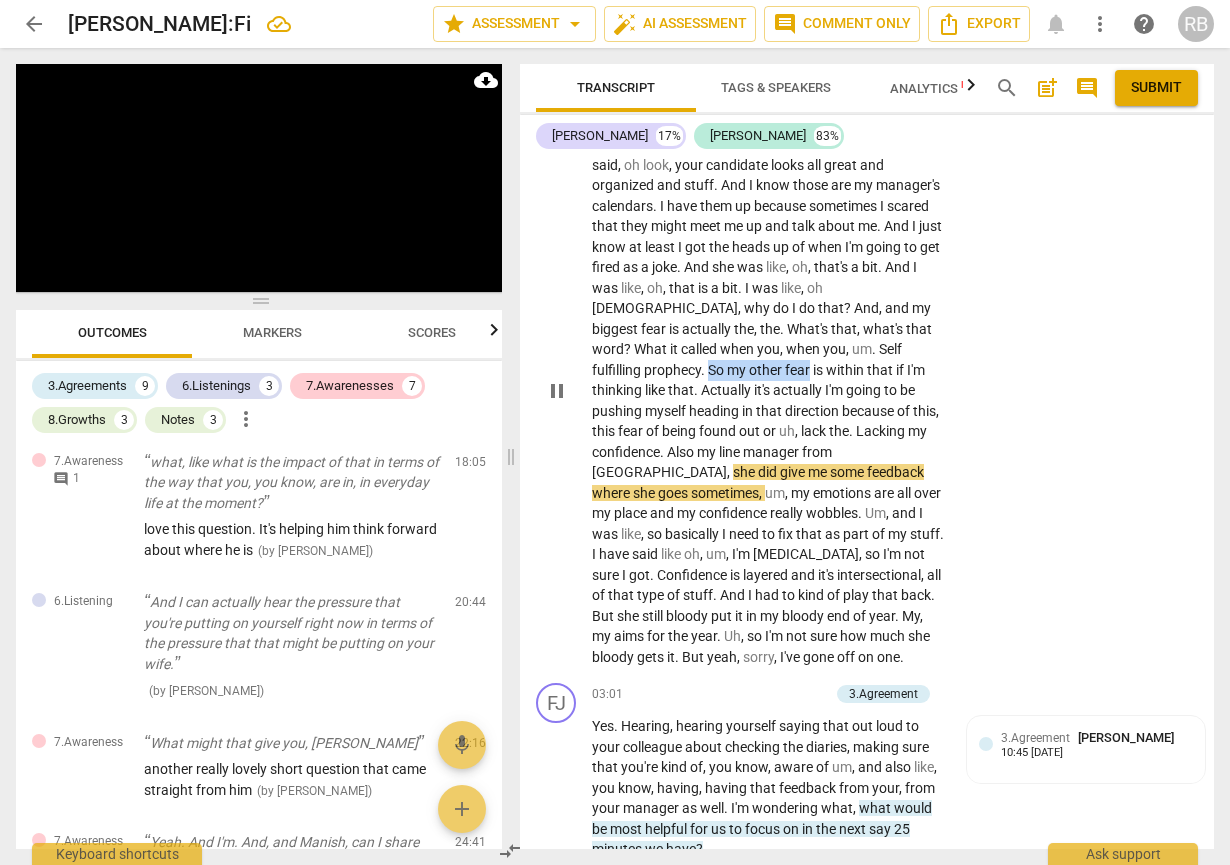click on "pause" at bounding box center [557, 391] 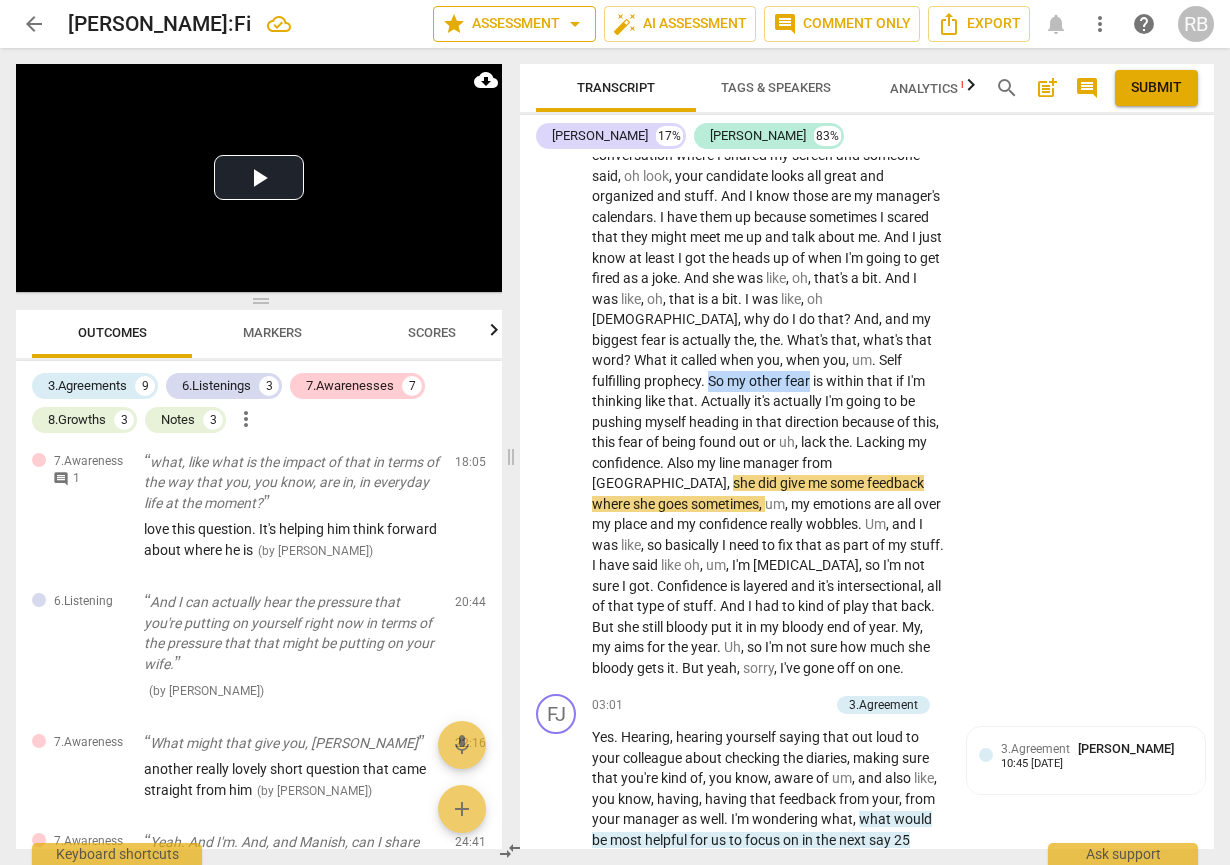 scroll, scrollTop: 1101, scrollLeft: 0, axis: vertical 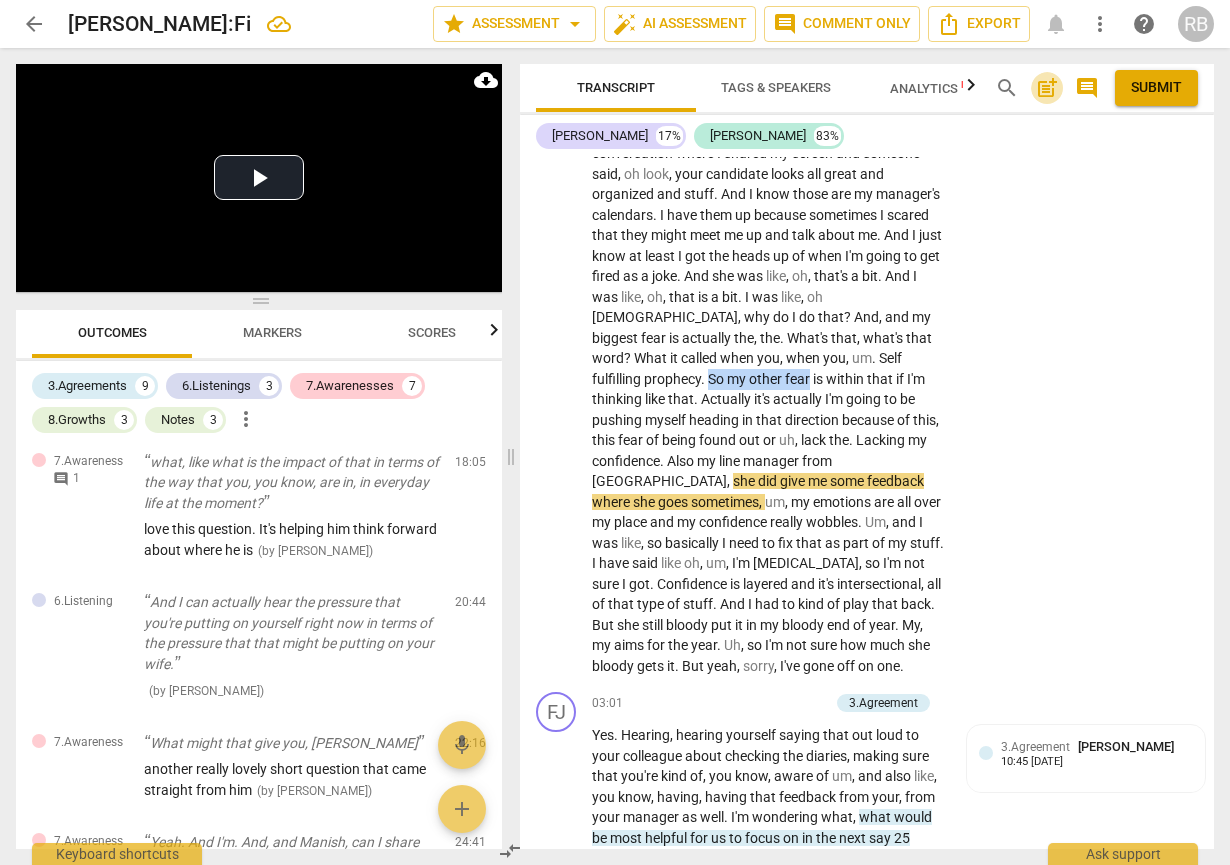 click on "post_add" at bounding box center (1047, 88) 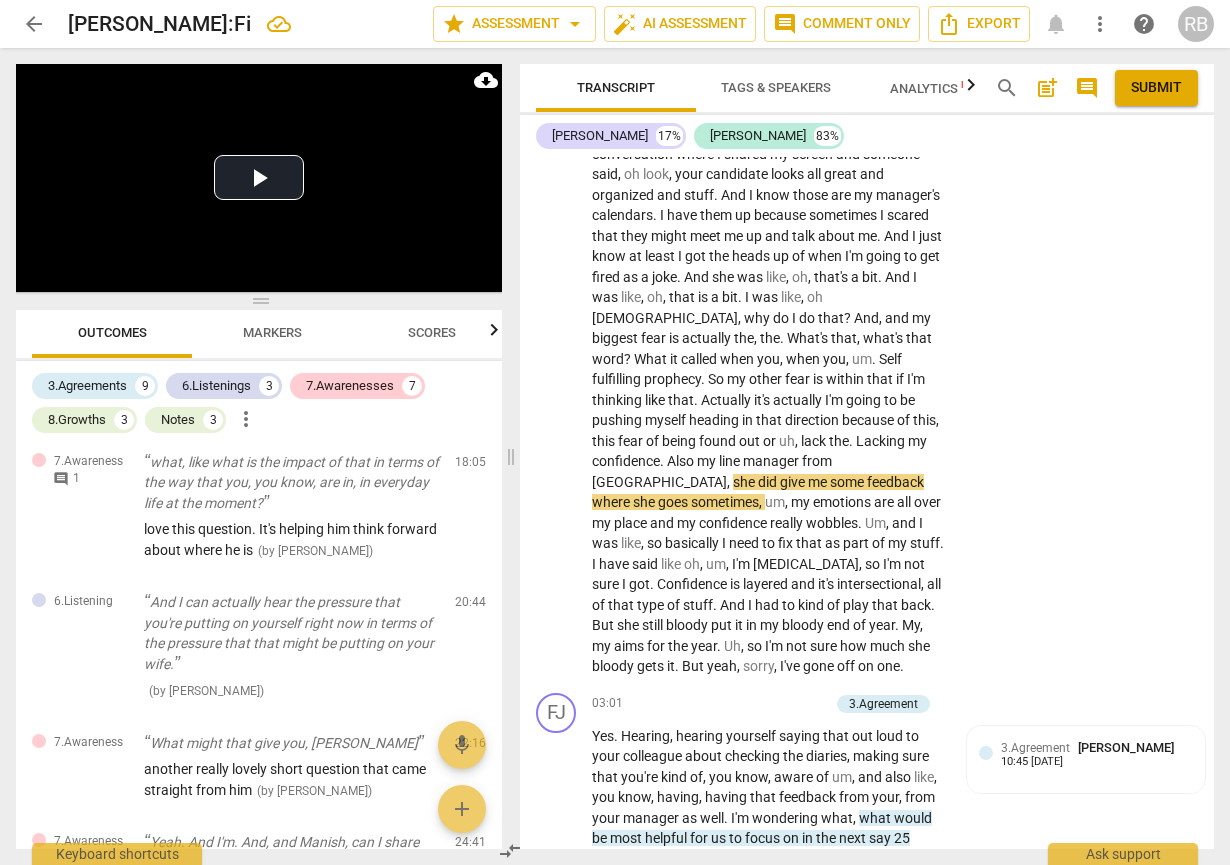 scroll, scrollTop: 45, scrollLeft: 0, axis: vertical 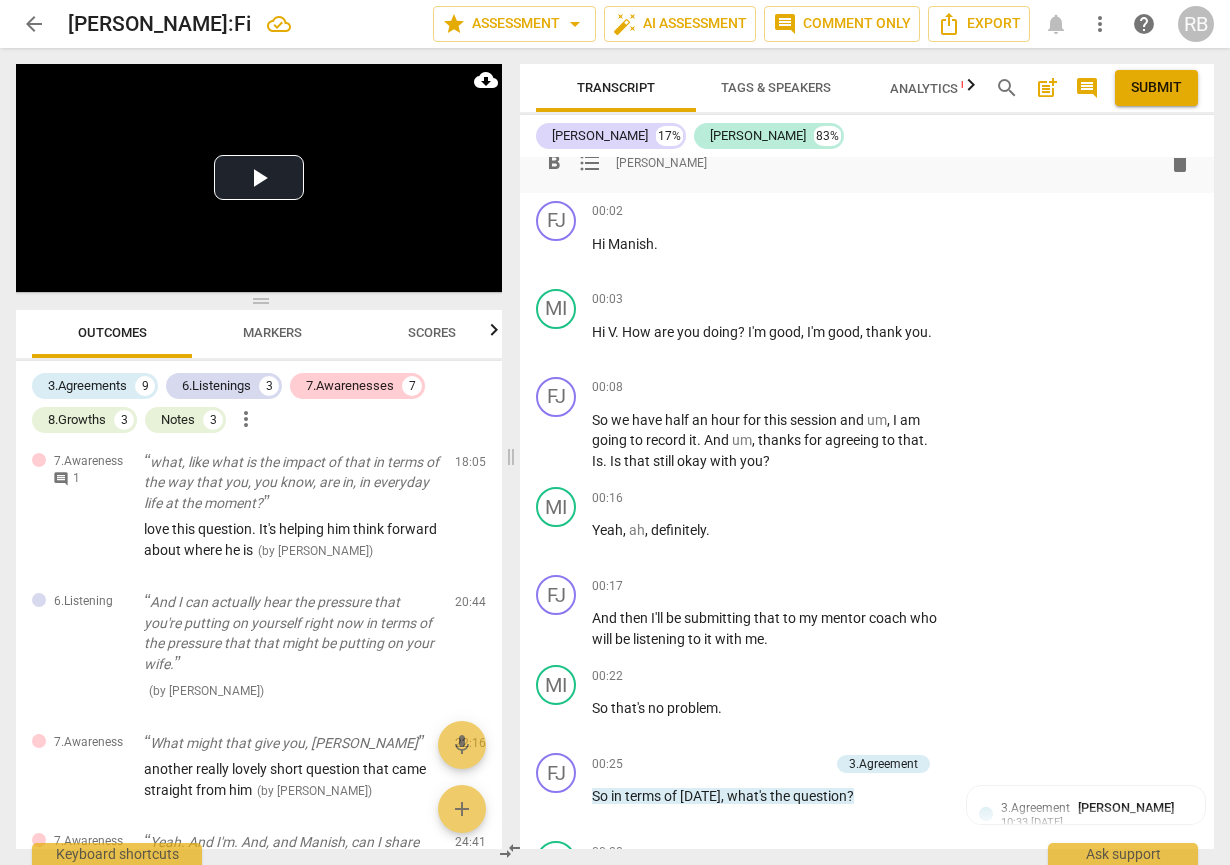 click on "format_list_bulleted" at bounding box center (590, 163) 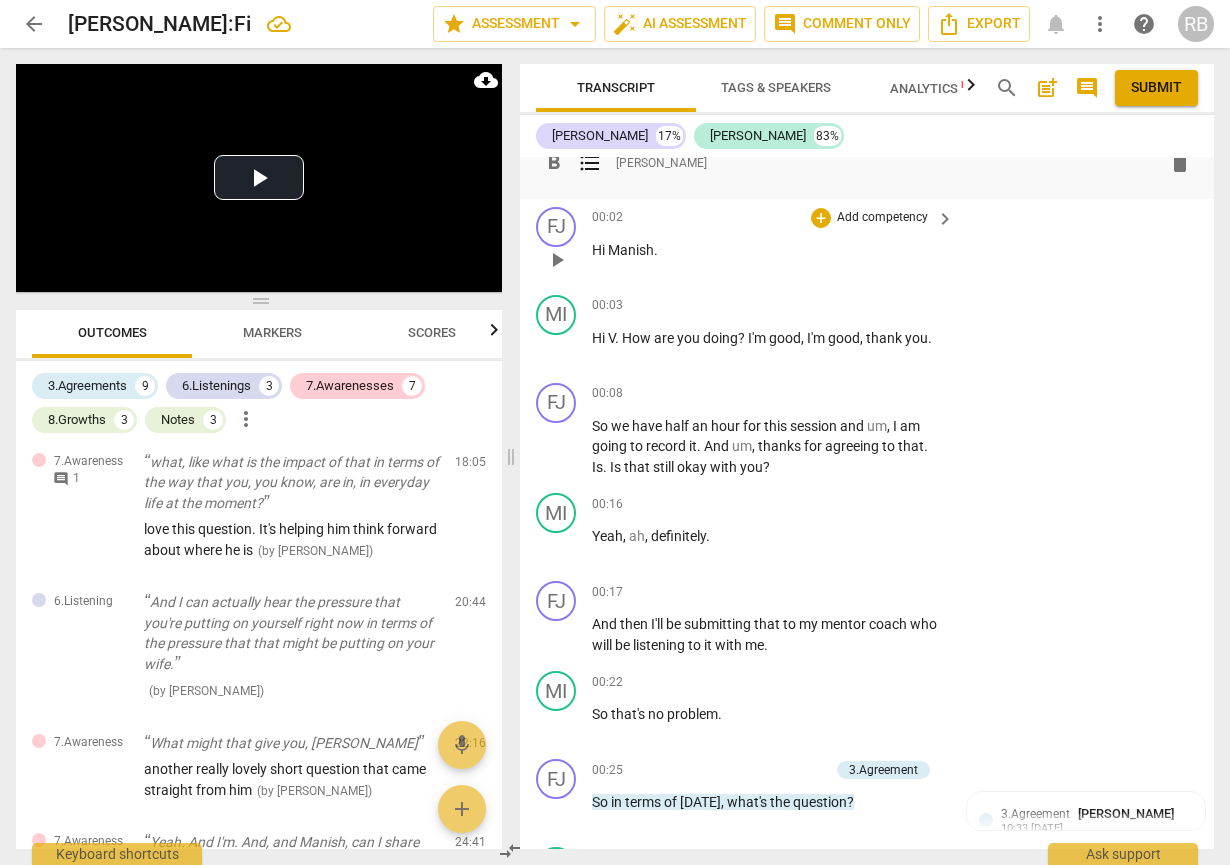 scroll, scrollTop: 0, scrollLeft: 0, axis: both 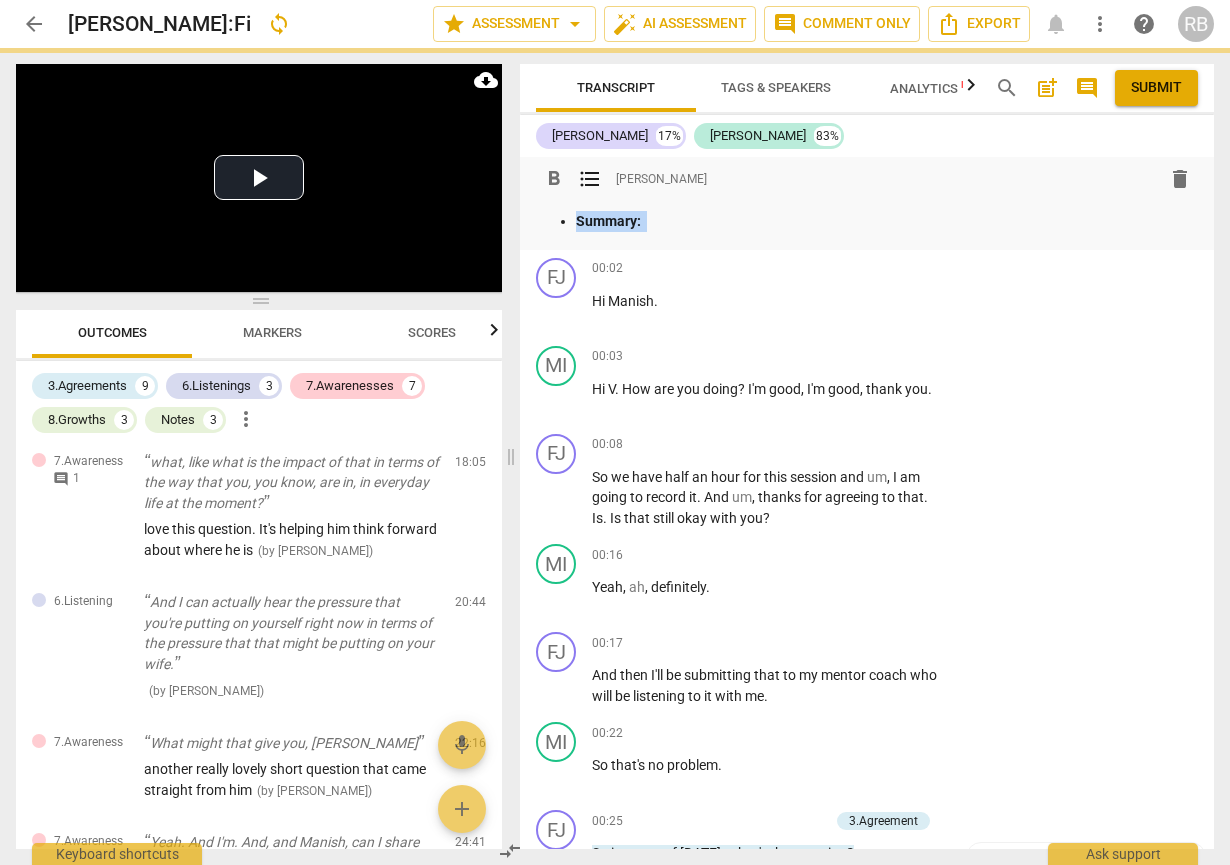 drag, startPoint x: 674, startPoint y: 230, endPoint x: 517, endPoint y: 212, distance: 158.02847 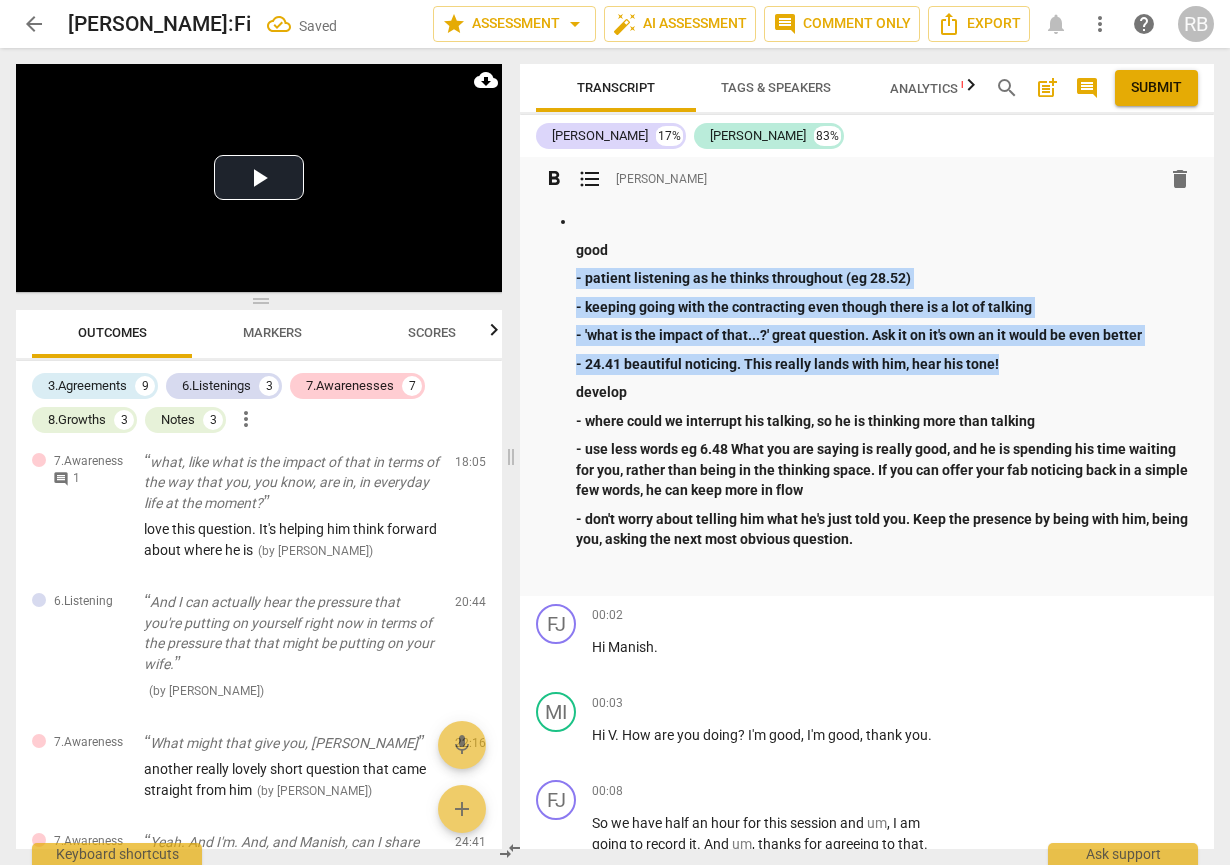 drag, startPoint x: 578, startPoint y: 277, endPoint x: 1062, endPoint y: 368, distance: 492.48047 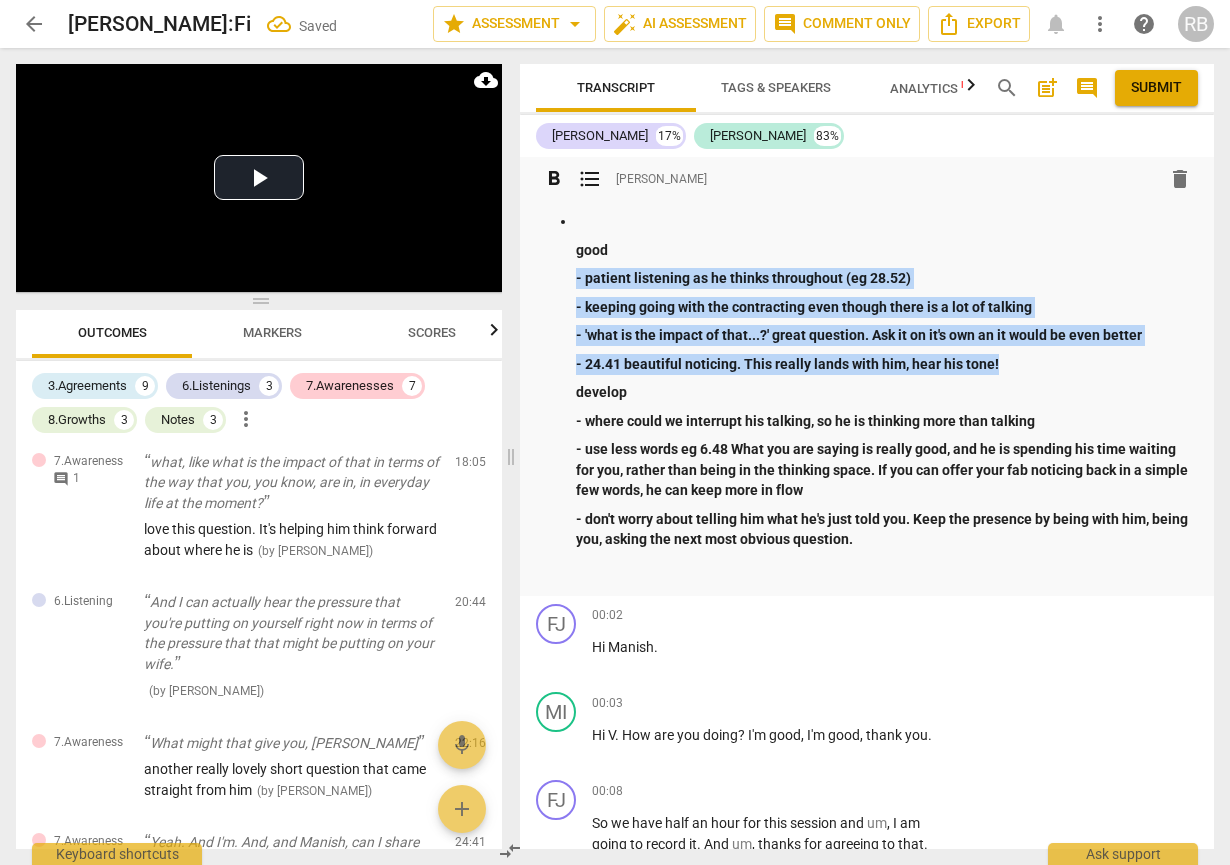 click on "good - patient listening as he thinks throughout (eg 28.52) - keeping going with the contracting even though there is a lot of talking - 'what is the impact of that...?' great question. Ask it on it's own an it would be even better - 24.41 beautiful noticing. This really lands with him, hear his tone! develop - where could we interrupt his talking, so he is thinking more than talking - use less words eg 6.48 What you are saying is really good, and he is spending his time waiting for you, rather than being in the thinking space. If you can offer your fab noticing back in a simple few words, he can keep more in flow - don't worry about telling him what he's just told you. Keep the presence by being with him, being you, asking the next most obvious question." at bounding box center (887, 394) 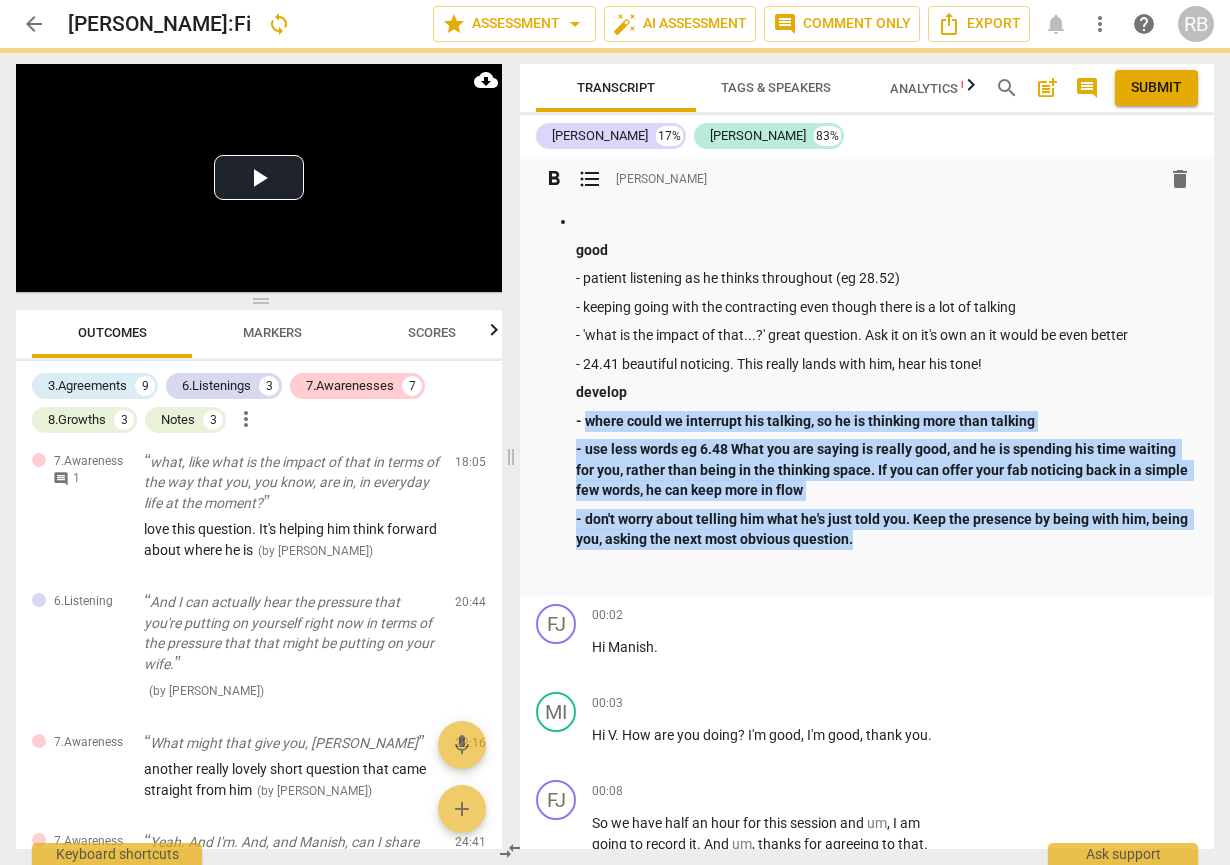 drag, startPoint x: 587, startPoint y: 421, endPoint x: 951, endPoint y: 547, distance: 385.19086 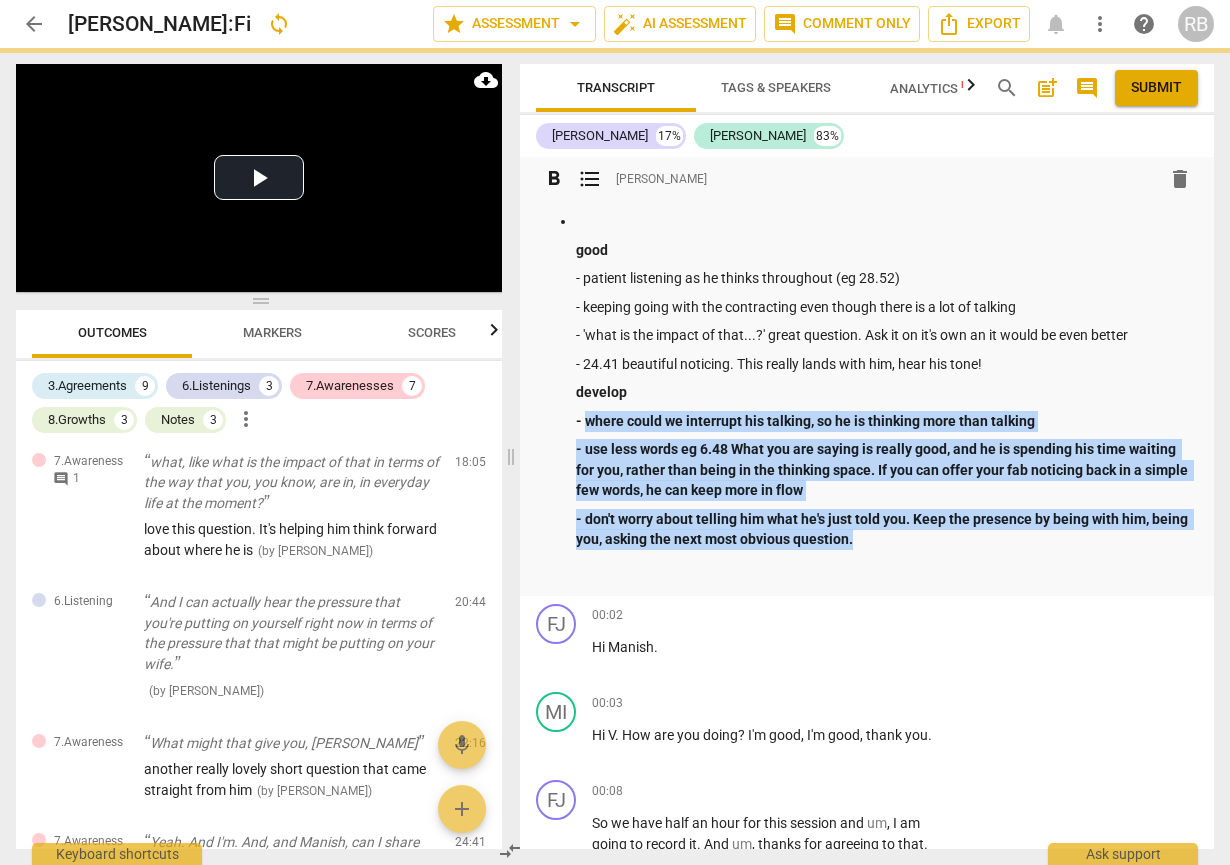 click on "good - patient listening as he thinks throughout (eg 28.52) - keeping going with the contracting even though there is a lot of talking - 'what is the impact of that...?' great question. Ask it on it's own an it would be even better - 24.41 beautiful noticing. This really lands with him, hear his tone! develop - where could we interrupt his talking, so he is thinking more than talking - use less words eg 6.48 What you are saying is really good, and he is spending his time waiting for you, rather than being in the thinking space. If you can offer your fab noticing back in a simple few words, he can keep more in flow - don't worry about telling him what he's just told you. Keep the presence by being with him, being you, asking the next most obvious question." at bounding box center (887, 394) 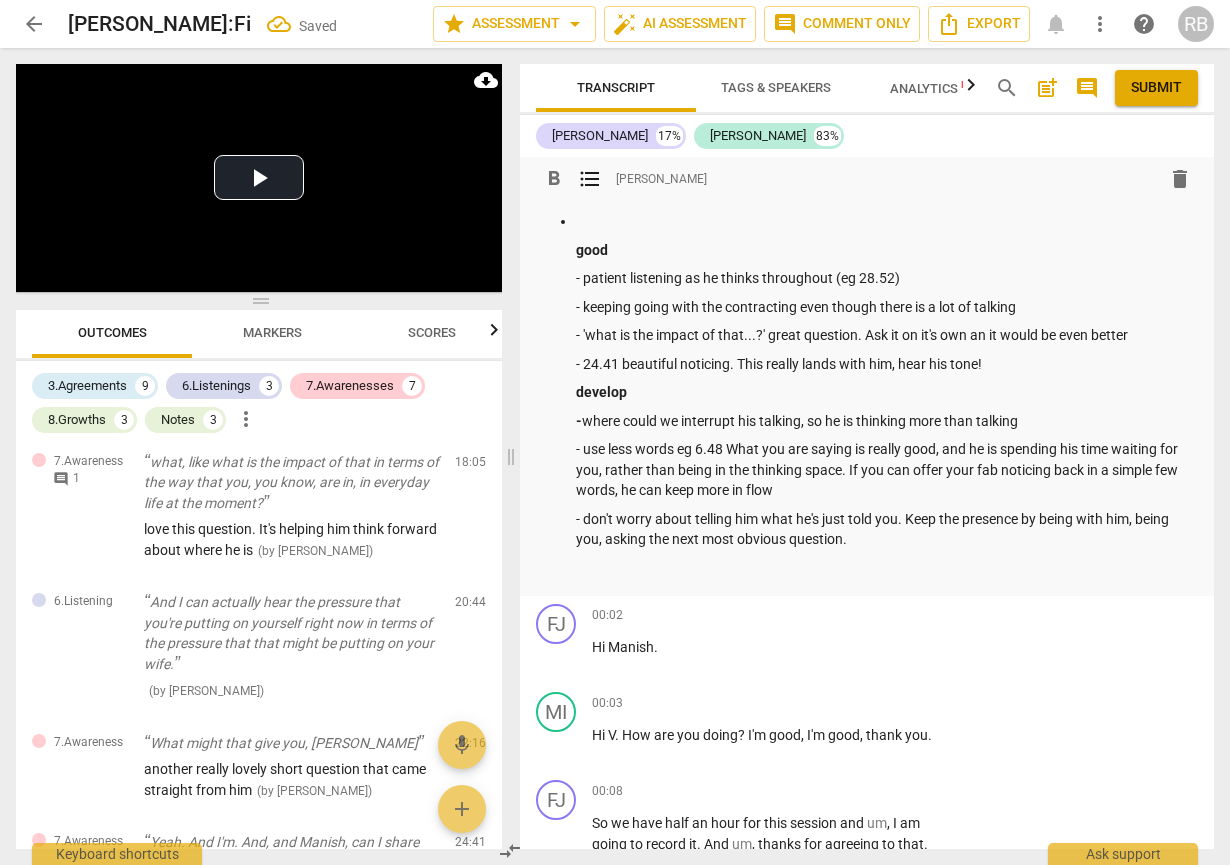 drag, startPoint x: 583, startPoint y: 271, endPoint x: 592, endPoint y: 286, distance: 17.492855 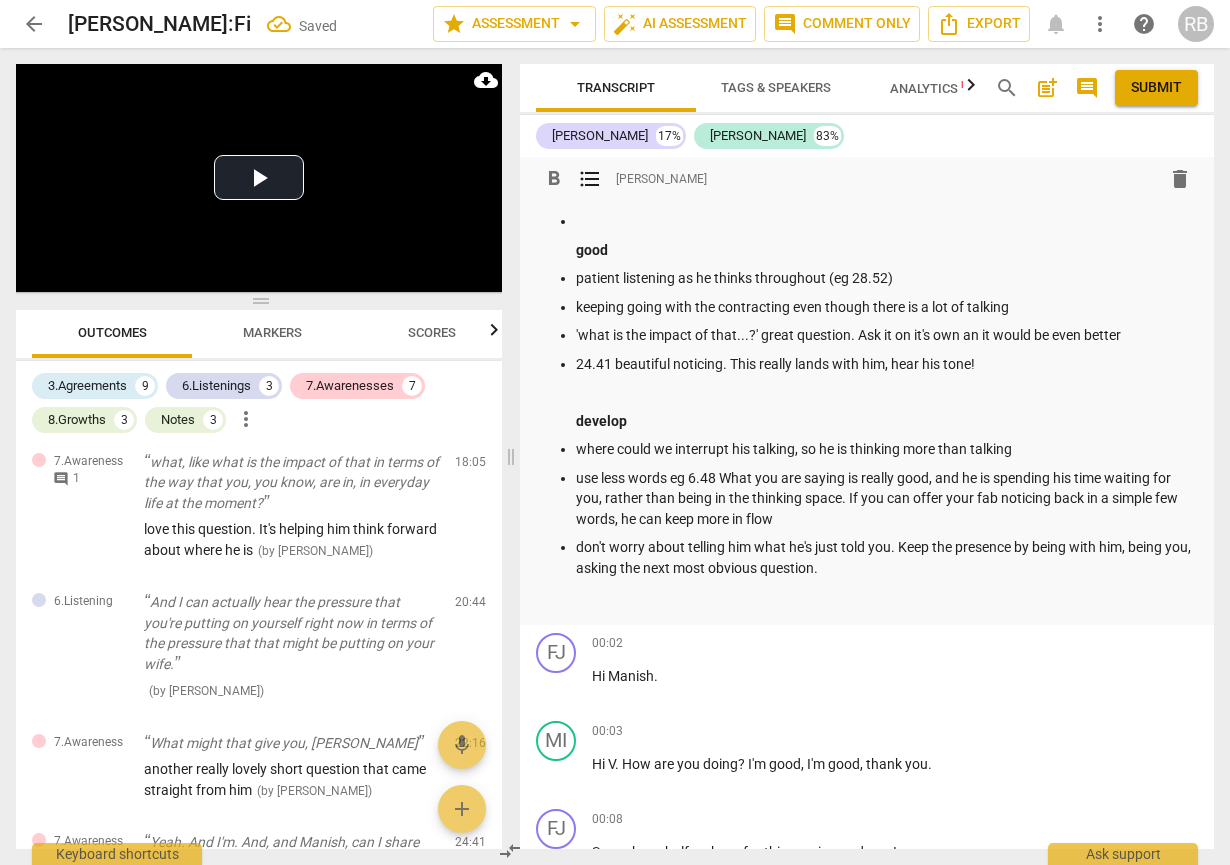 click at bounding box center [887, 221] 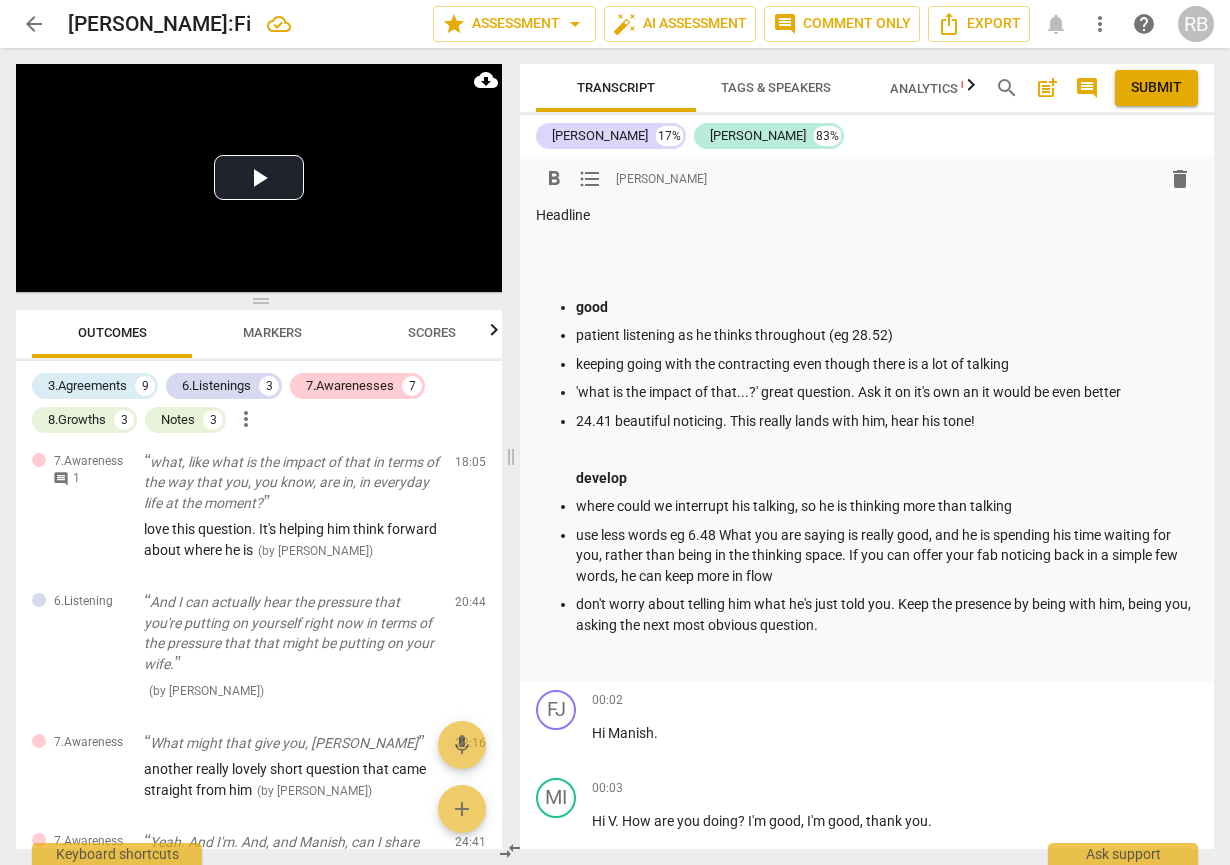 click at bounding box center [867, 244] 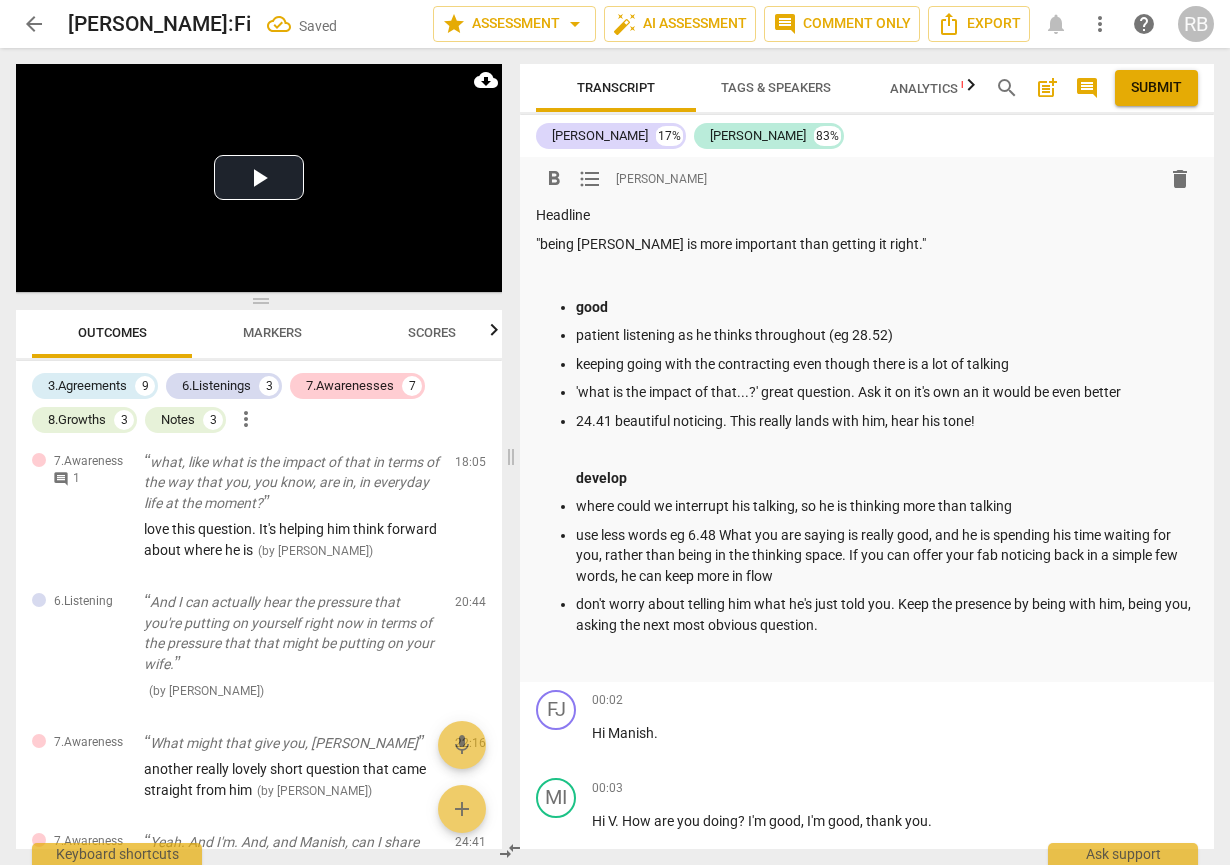 click on ""being [PERSON_NAME] is more important than getting it right."" at bounding box center (867, 244) 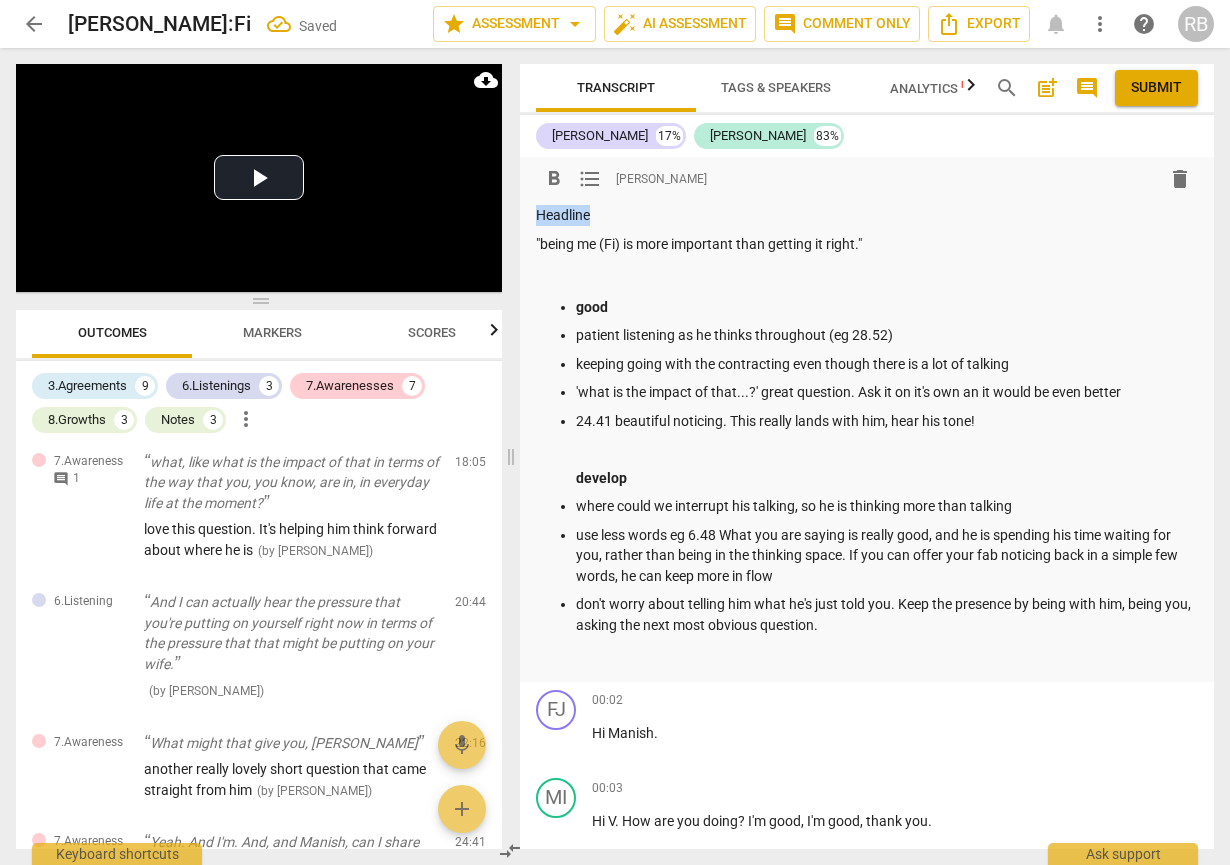 drag, startPoint x: 623, startPoint y: 216, endPoint x: 524, endPoint y: 212, distance: 99.08077 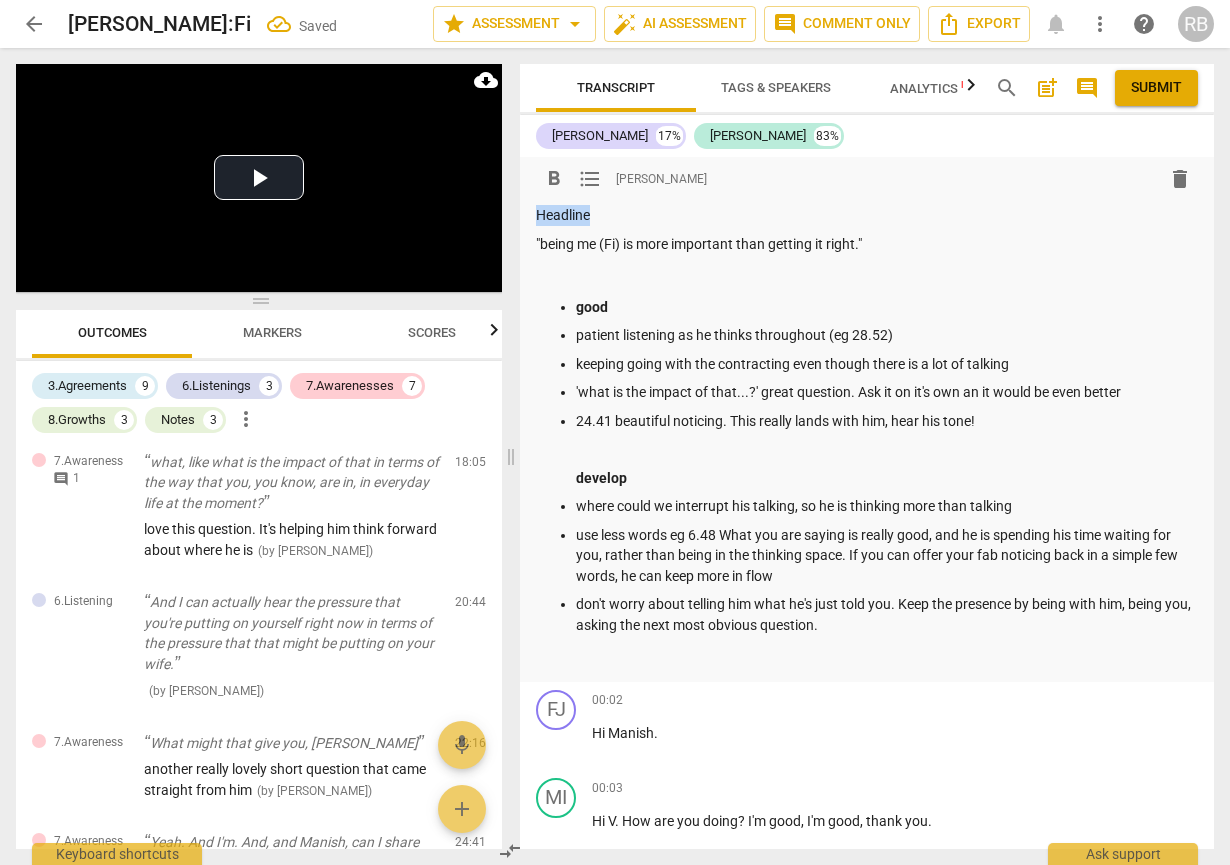 click on "format_bold format_list_bulleted [PERSON_NAME] delete Headline "being me (Fi) is more important than getting it right." good patient listening as he thinks throughout (eg 28.52) keeping going with the contracting even though there is a lot of talking 'what is the impact of that...?' great question. Ask it on it's own an it would be even better 24.41 beautiful noticing. This really lands with him, hear his tone! develop where could we interrupt his talking, so he is thinking more than talking use less words eg 6.48 What you are saying is really good, and he is spending his time waiting for you, rather than being in the thinking space. If you can offer your fab noticing back in a simple few words, he can keep more in flow don't worry about telling him what he's just told you. Keep the presence by being with him, being you, asking the next most obvious question." at bounding box center (867, 419) 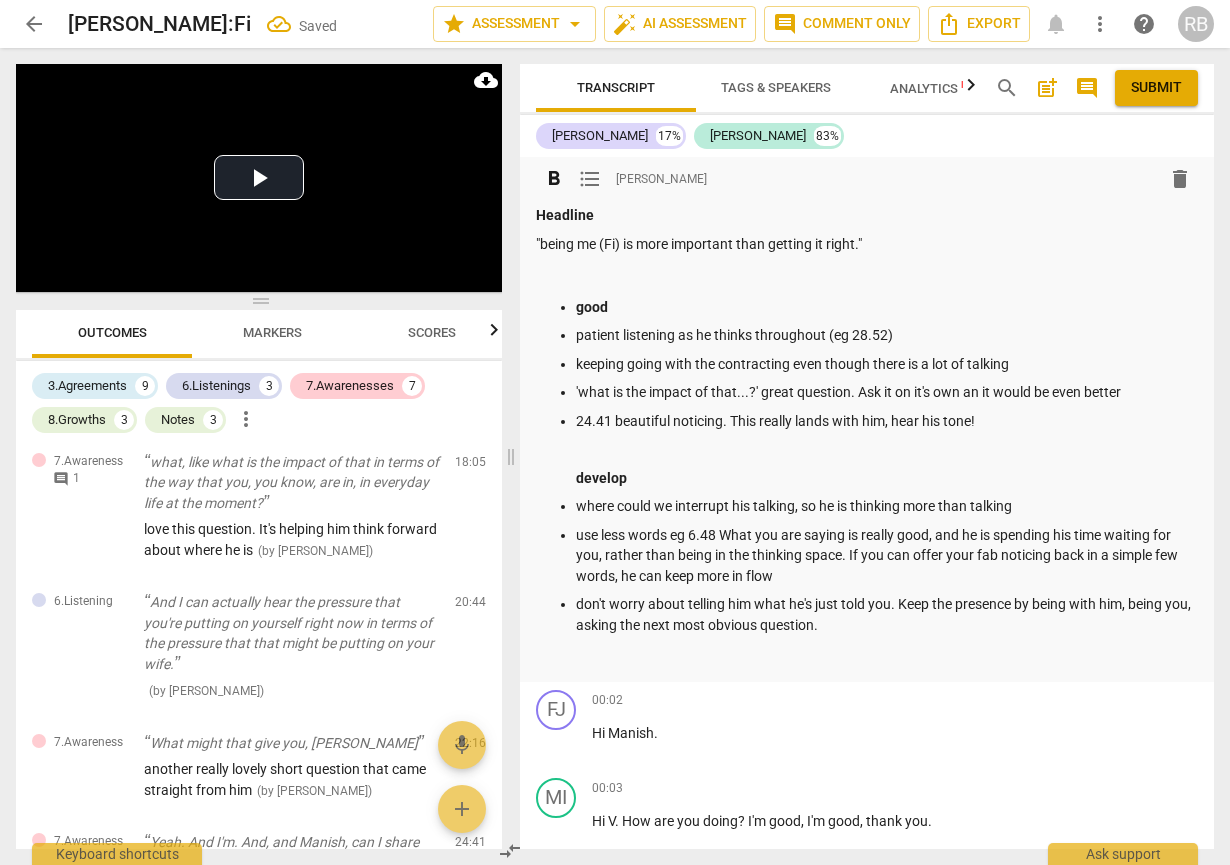 click on ""being me (Fi) is more important than getting it right."" at bounding box center (867, 244) 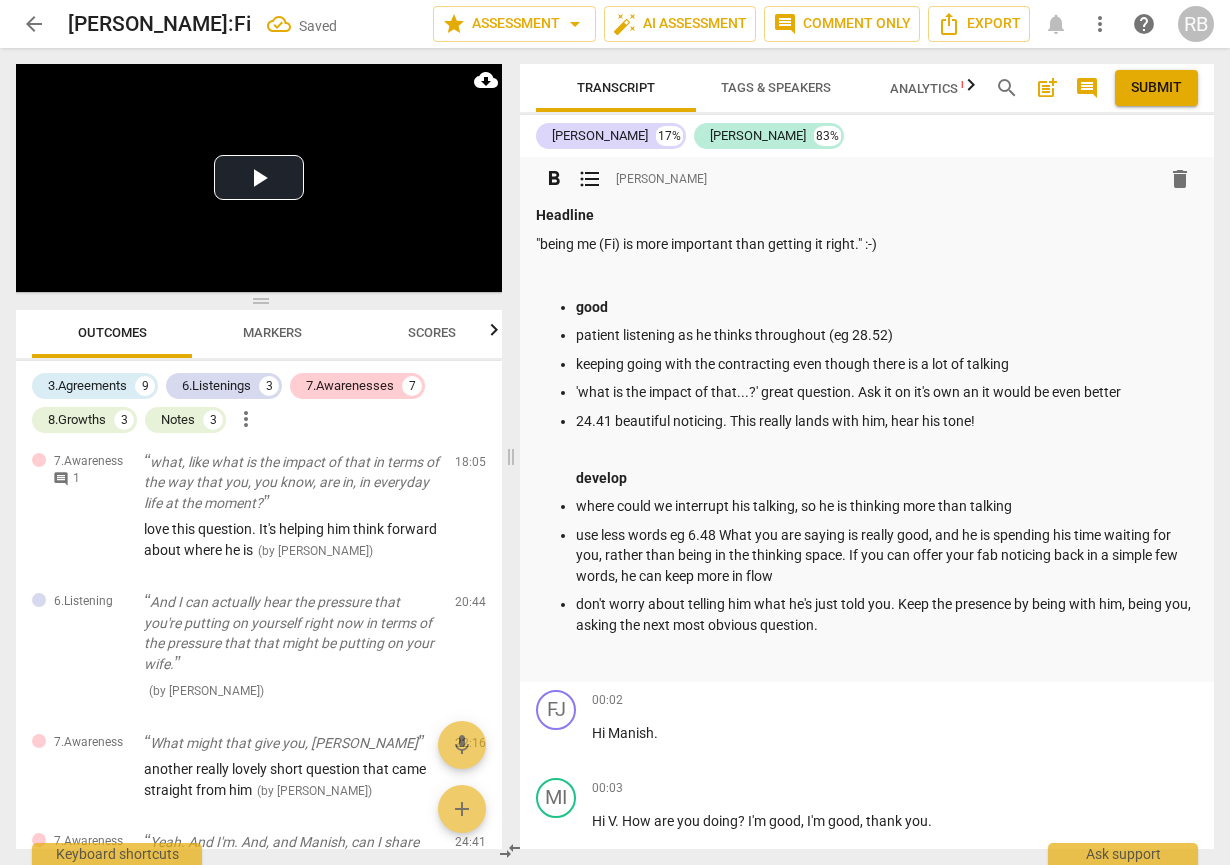 click on "Headline "being me (Fi) is more important than getting it right." :-) good patient listening as he thinks throughout (eg 28.52) keeping going with the contracting even though there is a lot of talking 'what is the impact of that...?' great question. Ask it on it's own an it would be even better 24.41 beautiful noticing. This really lands with him, hear his tone! develop where could we interrupt his talking, so he is thinking more than talking use less words eg 6.48 What you are saying is really good, and he is spending his time waiting for you, rather than being in the thinking space. If you can offer your fab noticing back in a simple few words, he can keep more in flow don't worry about telling him what he's just told you. Keep the presence by being with him, being you, asking the next most obvious question." at bounding box center [867, 434] 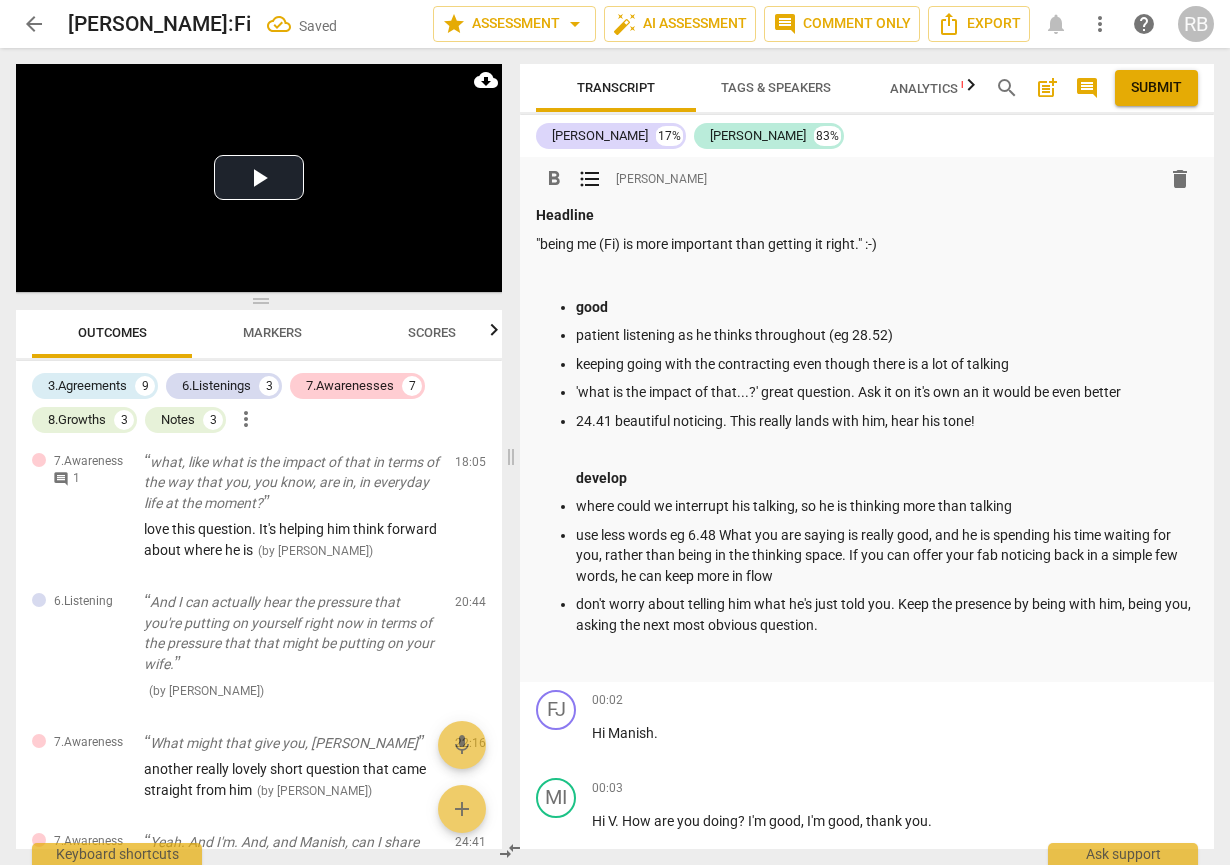 click on "patient listening as he thinks throughout (eg 28.52)" at bounding box center [887, 335] 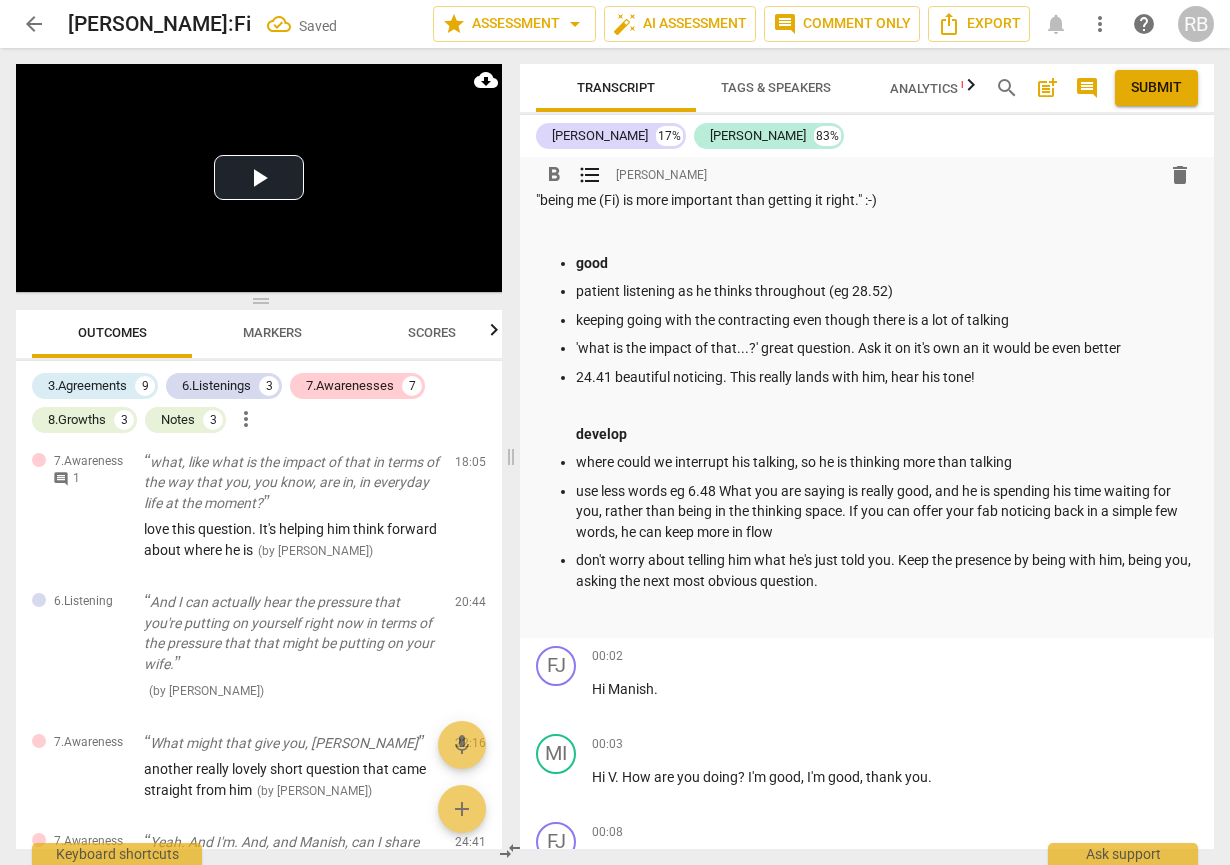 scroll, scrollTop: 0, scrollLeft: 0, axis: both 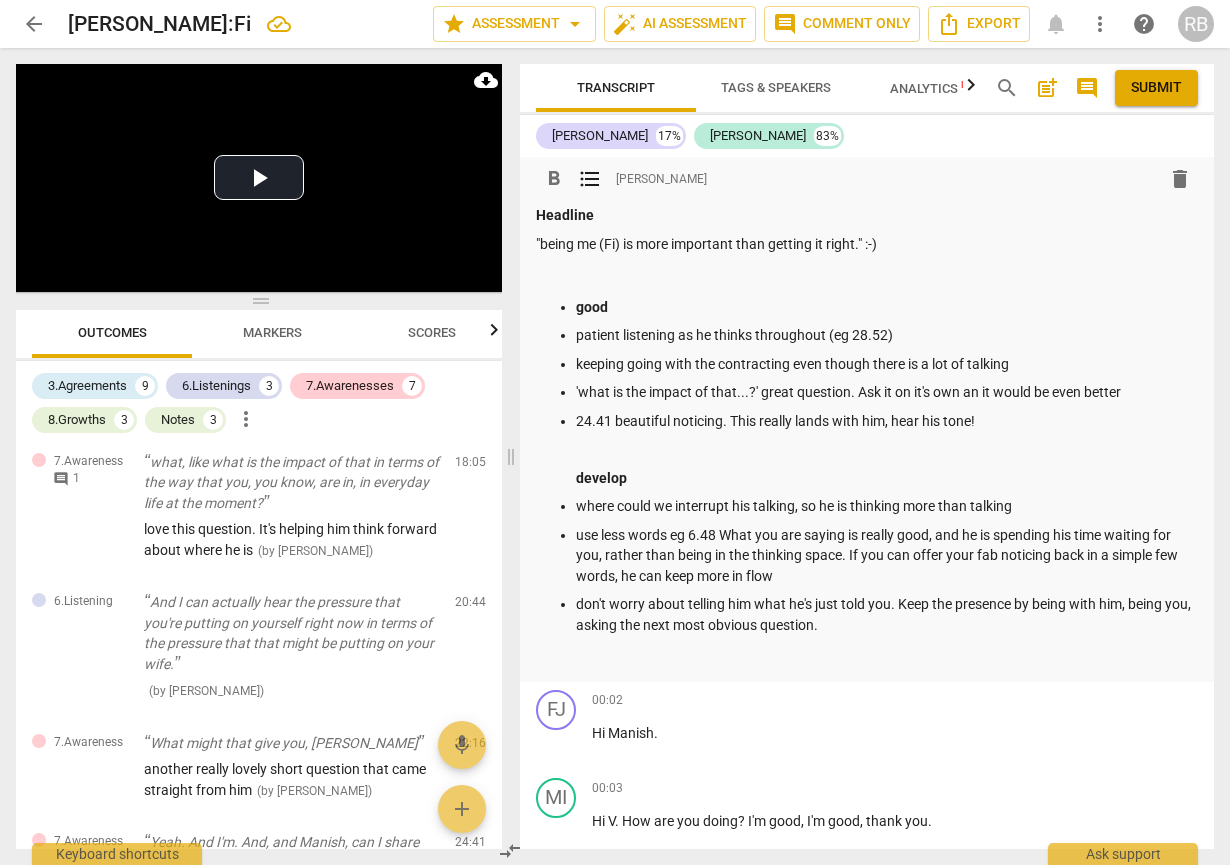 click on "good" at bounding box center [592, 307] 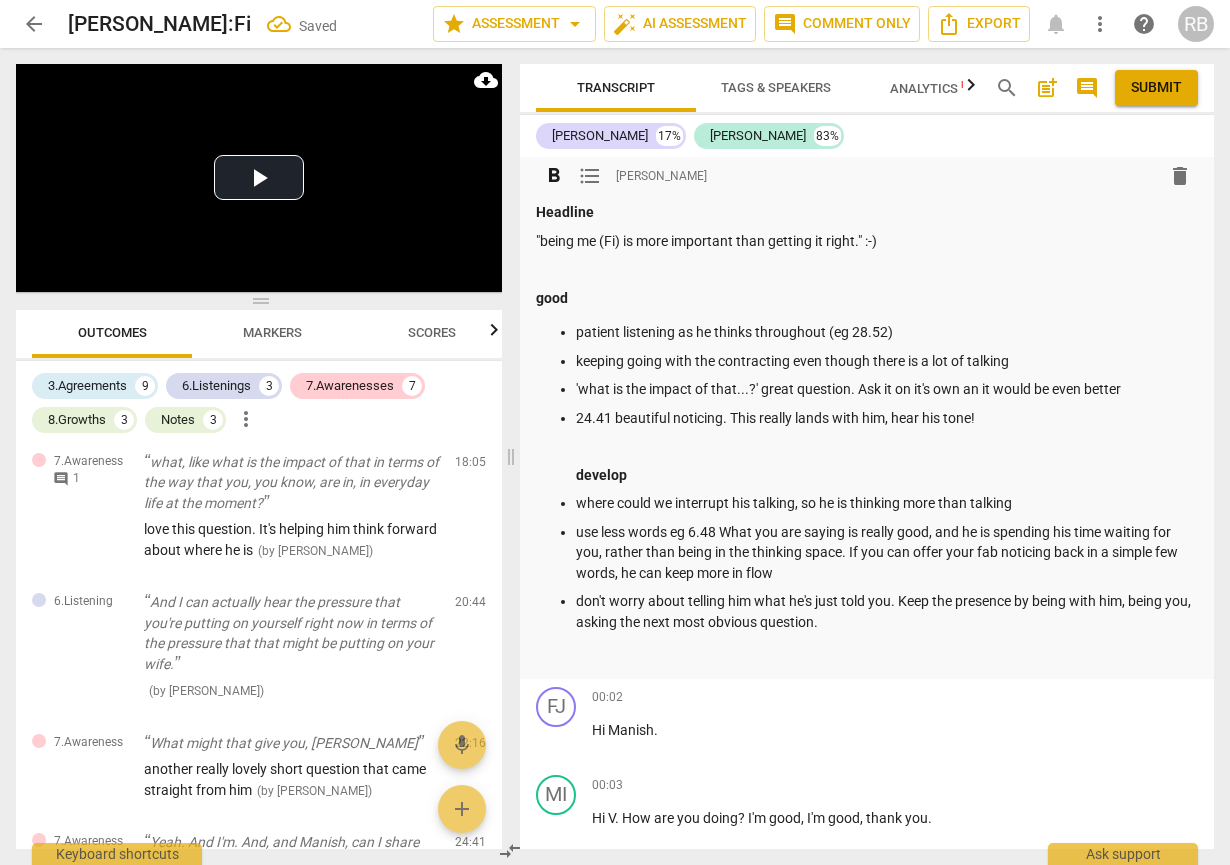 scroll, scrollTop: 18394, scrollLeft: 0, axis: vertical 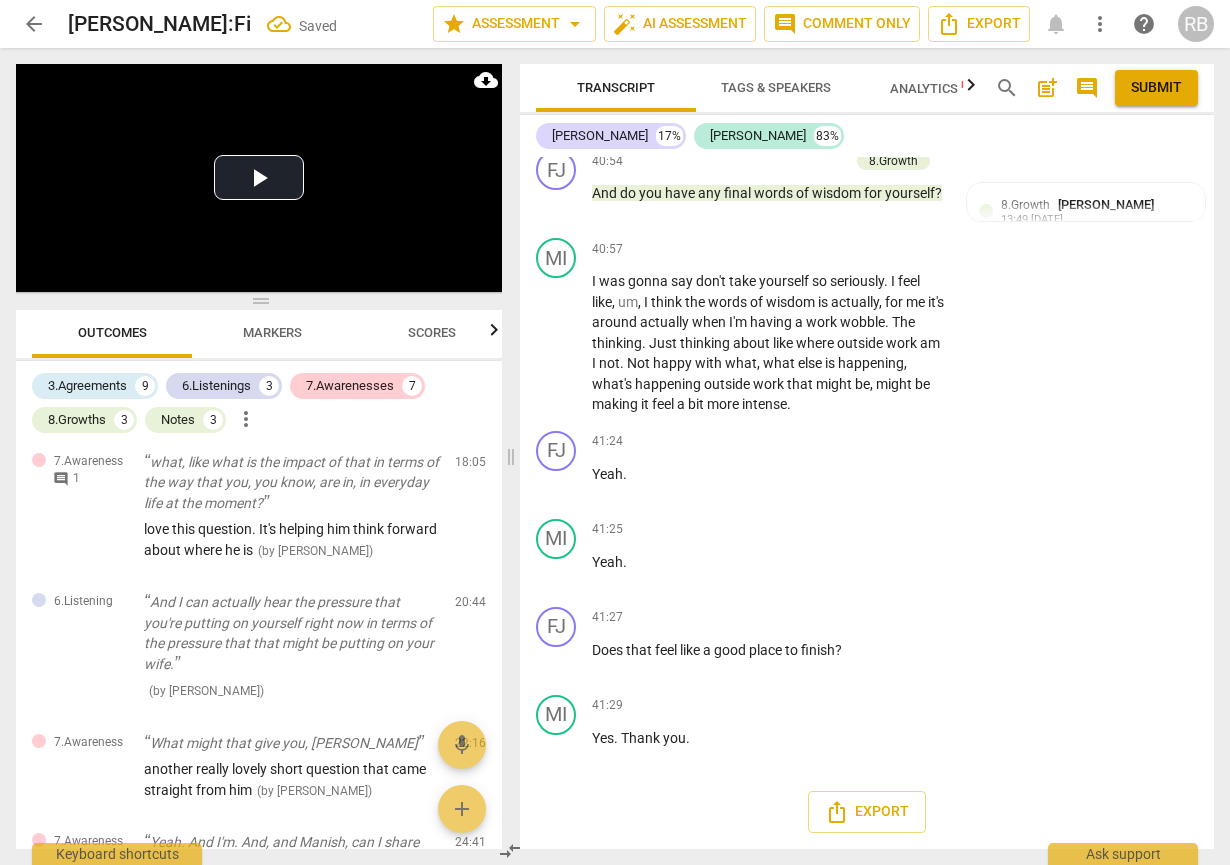 type 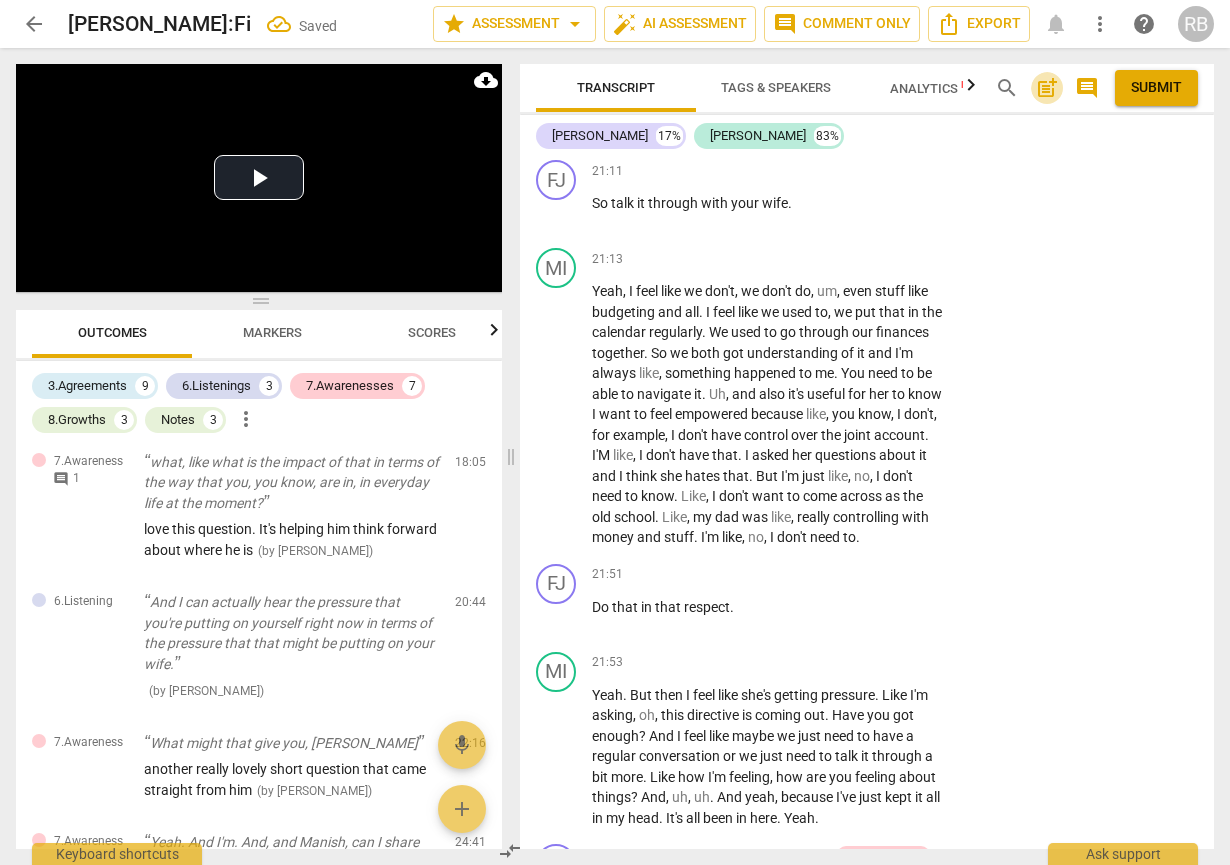click on "post_add" at bounding box center [1047, 88] 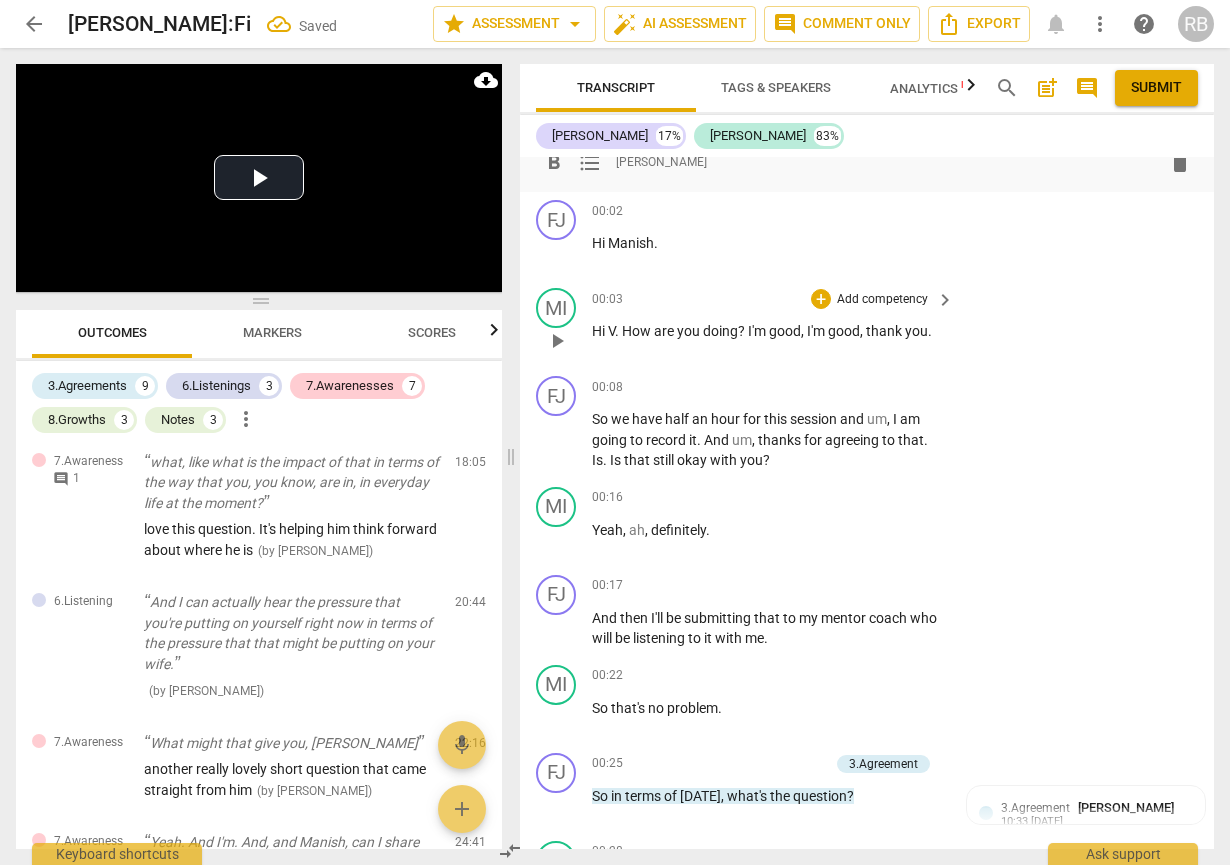 scroll, scrollTop: 0, scrollLeft: 0, axis: both 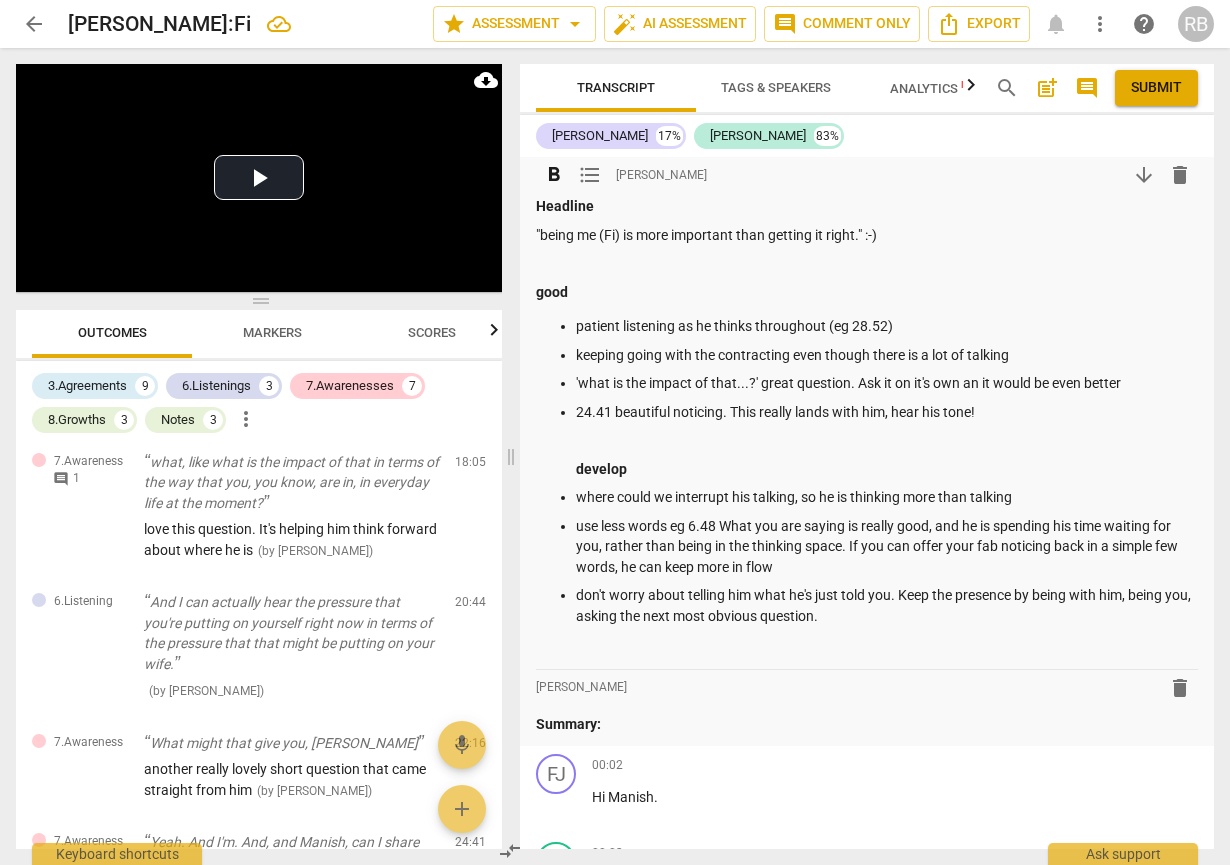 drag, startPoint x: 572, startPoint y: 464, endPoint x: 598, endPoint y: 486, distance: 34.058773 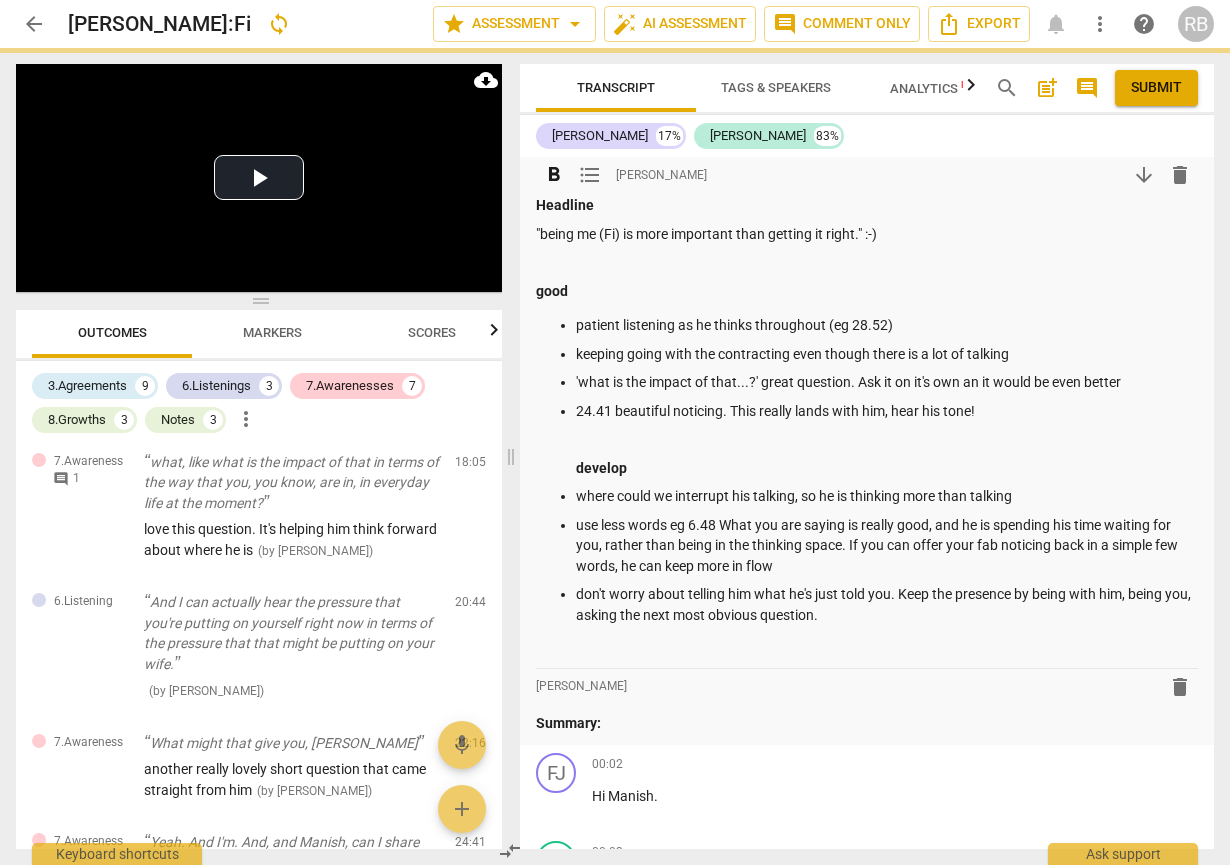 click on "good" at bounding box center [552, 291] 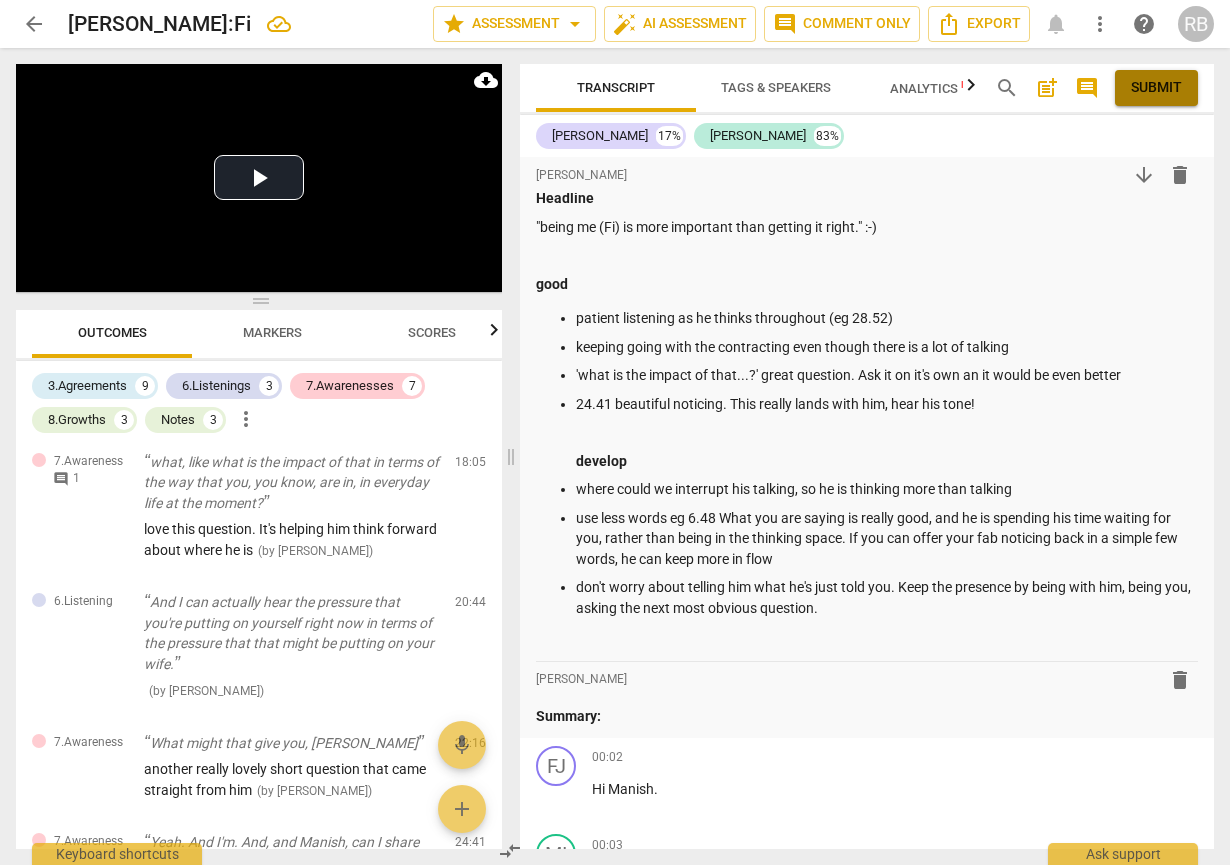 click on "Submit" at bounding box center (1156, 88) 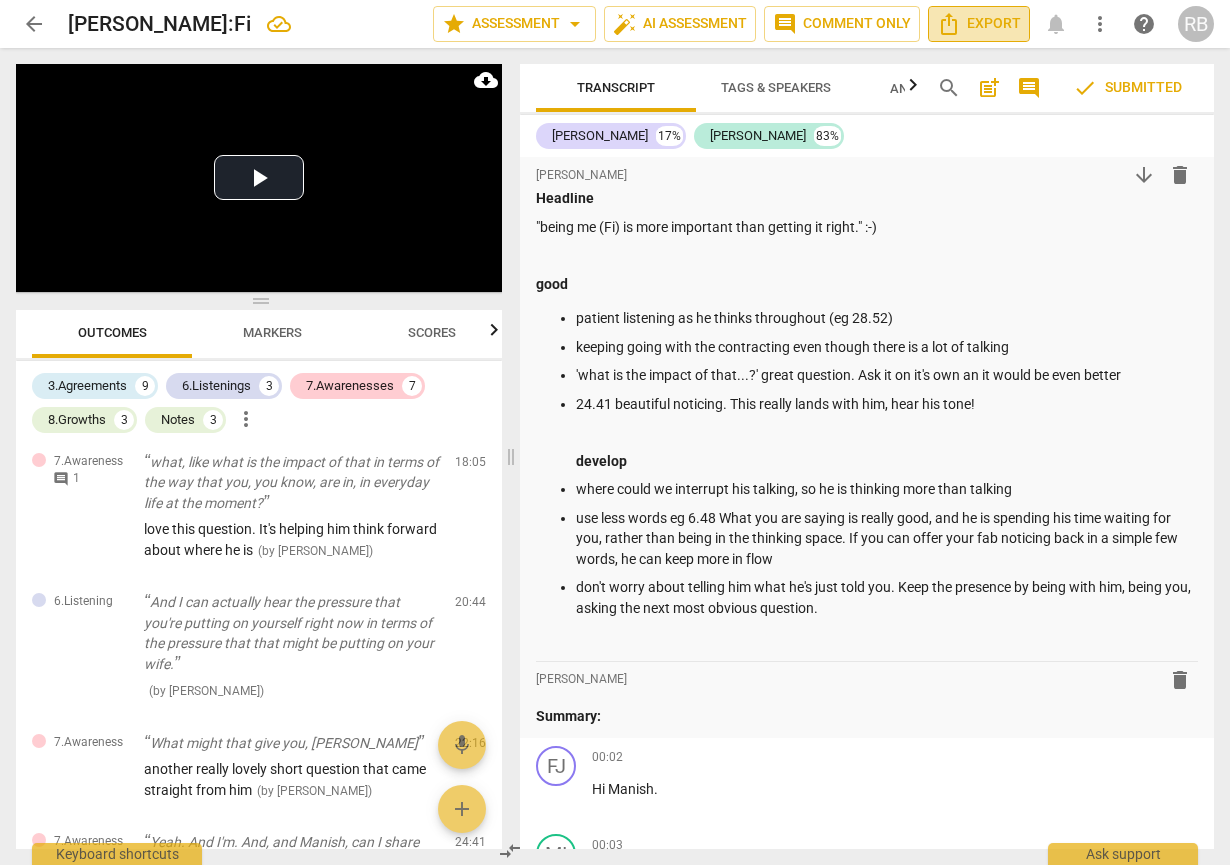 click on "Export" at bounding box center (979, 24) 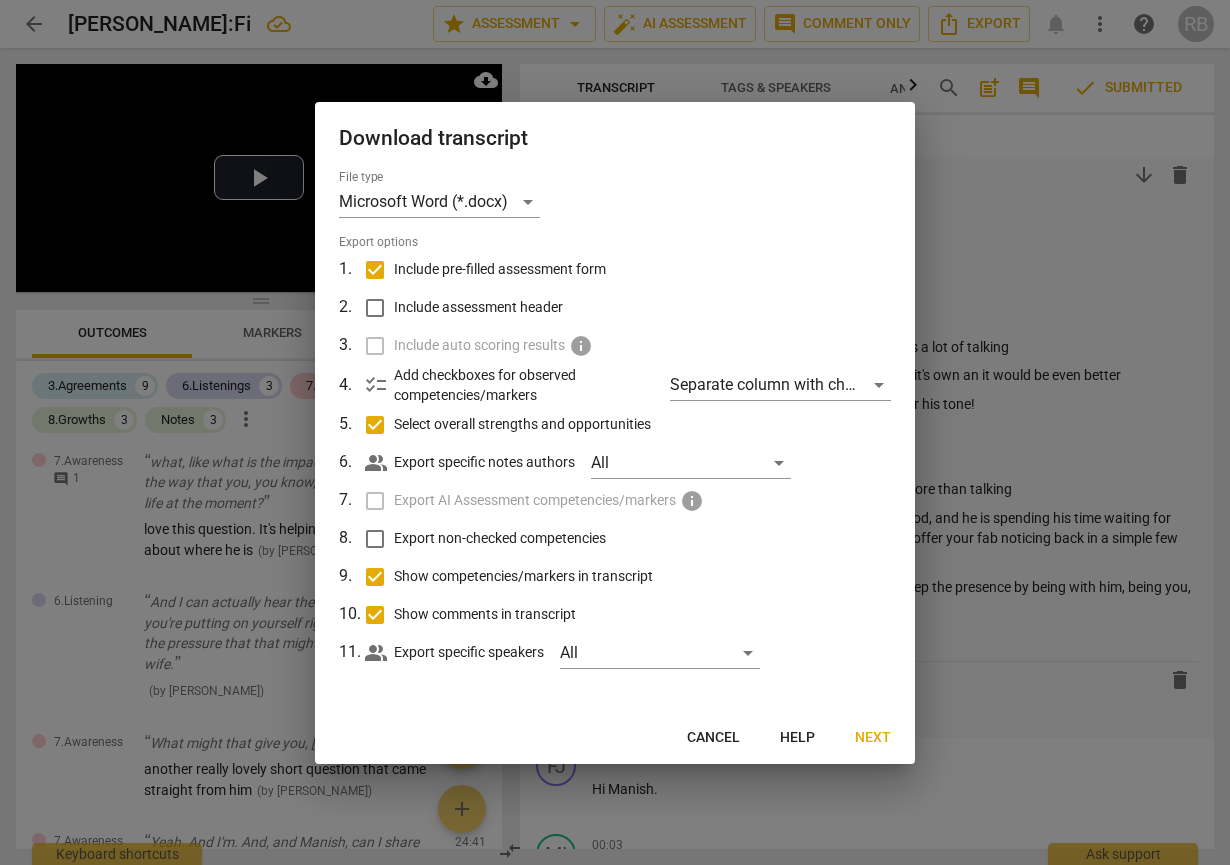 click on "Next" at bounding box center [873, 738] 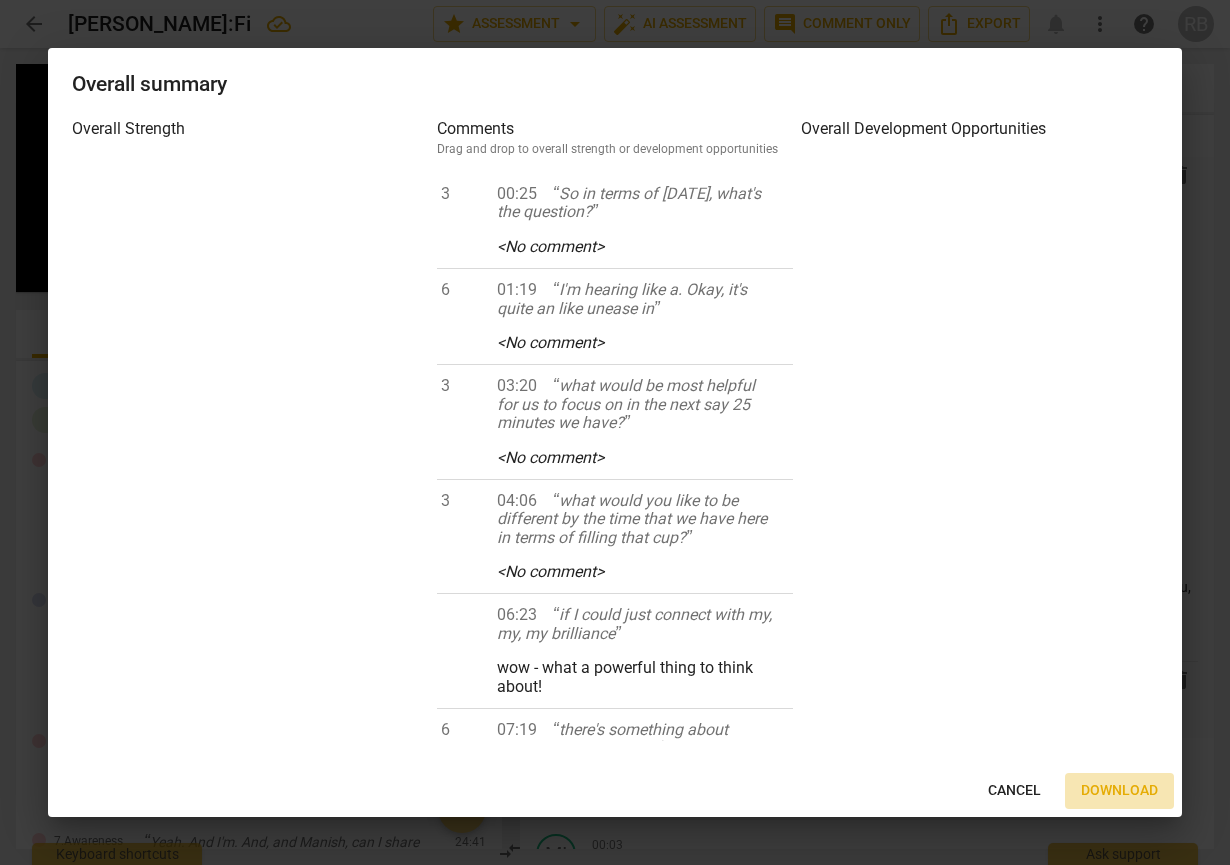 drag, startPoint x: 1127, startPoint y: 783, endPoint x: 1227, endPoint y: 761, distance: 102.3914 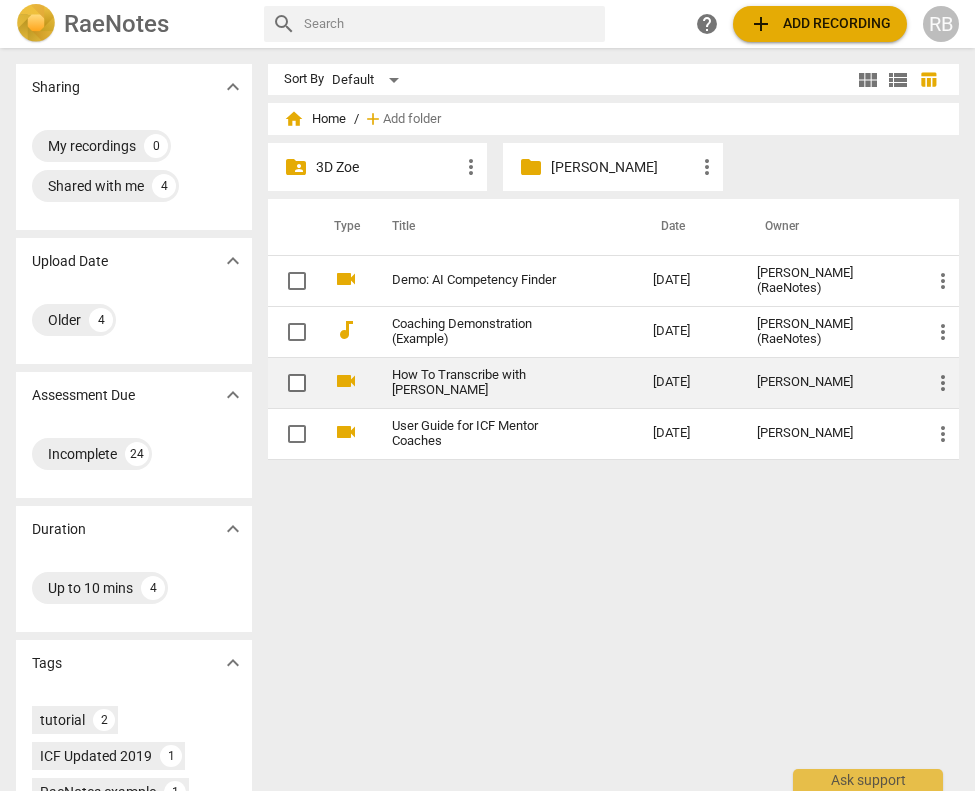 scroll, scrollTop: 0, scrollLeft: 0, axis: both 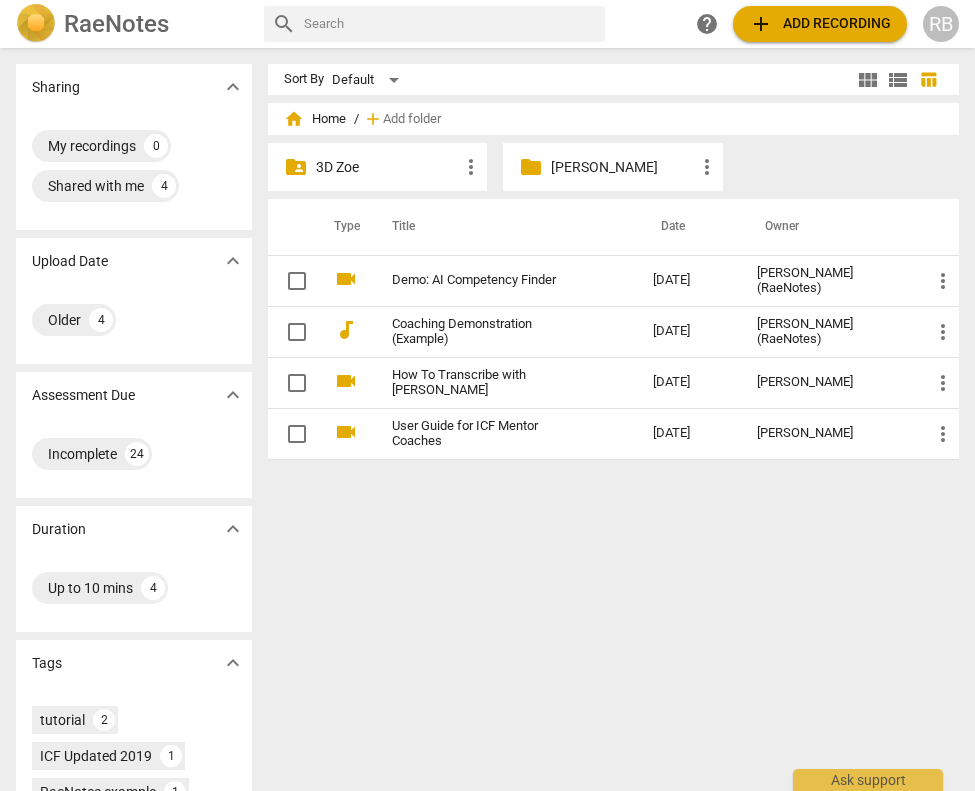 click on "[PERSON_NAME]" at bounding box center [623, 167] 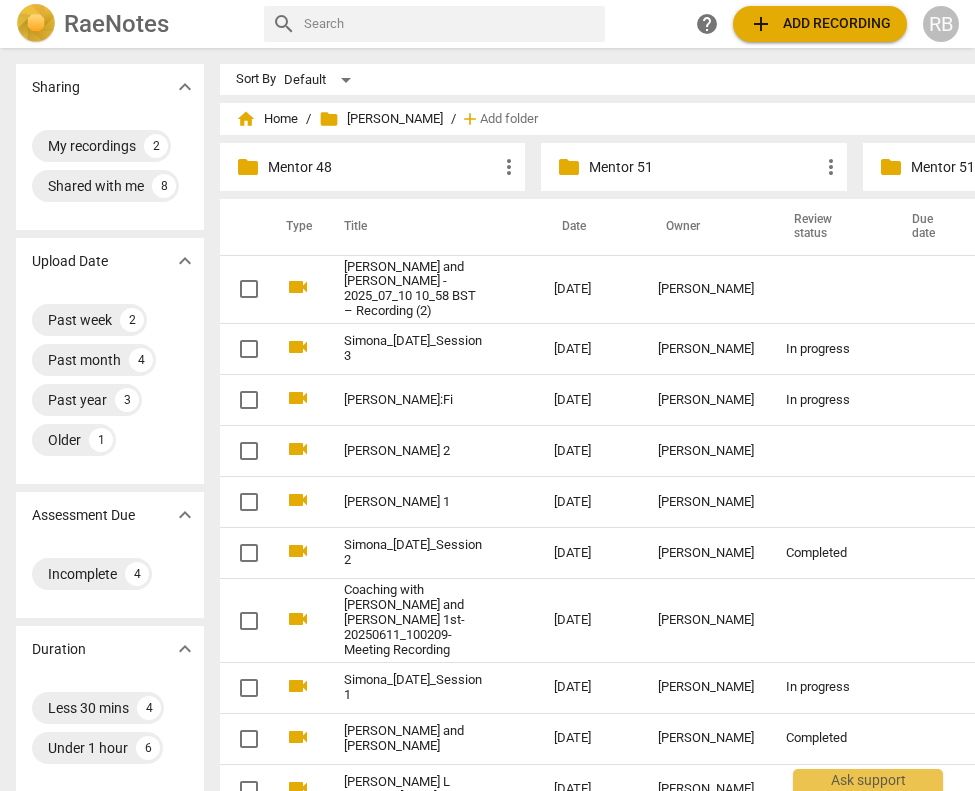 click on "Mentor 51" at bounding box center (703, 167) 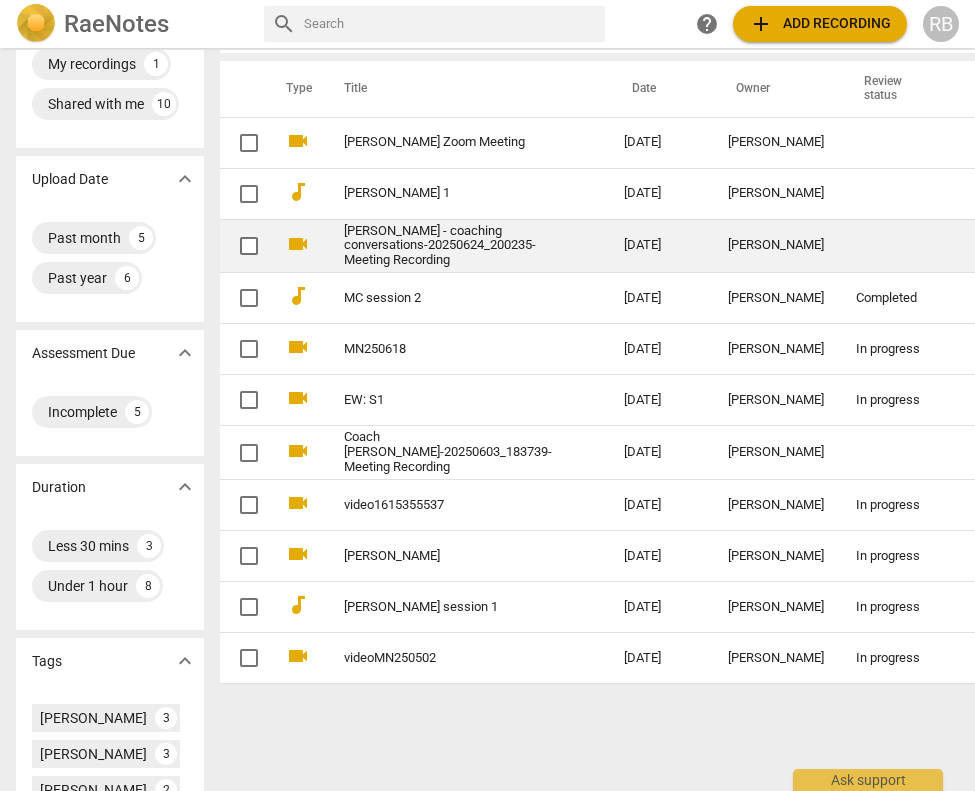 scroll, scrollTop: 0, scrollLeft: 0, axis: both 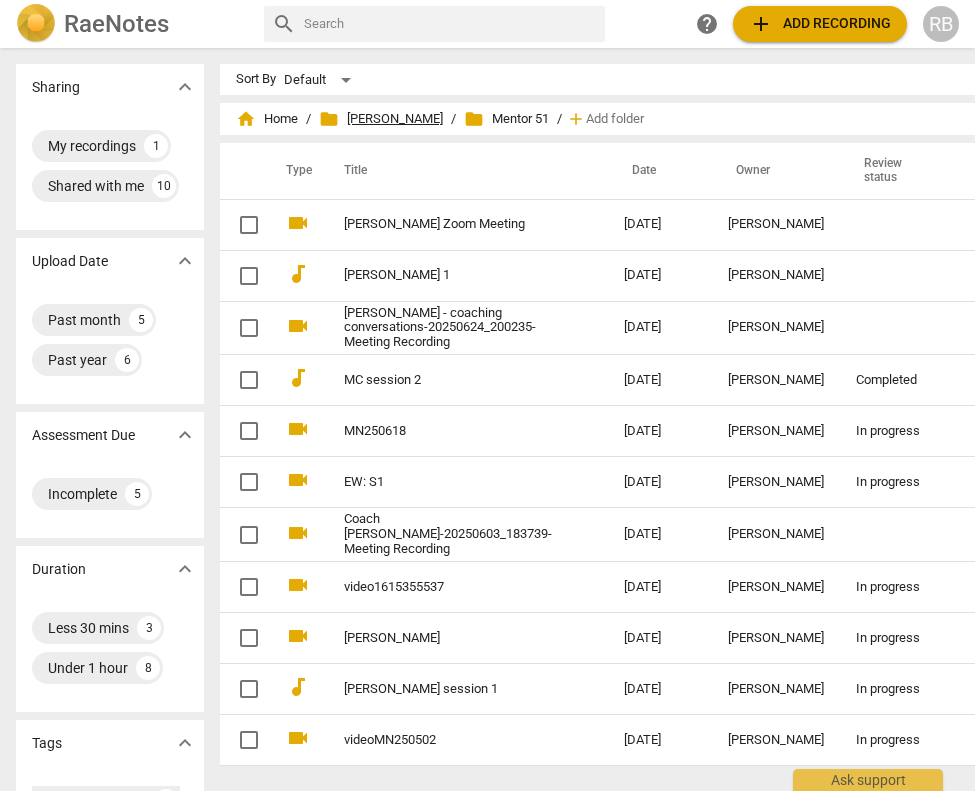 click on "folder Mentor Ruth" at bounding box center [381, 119] 